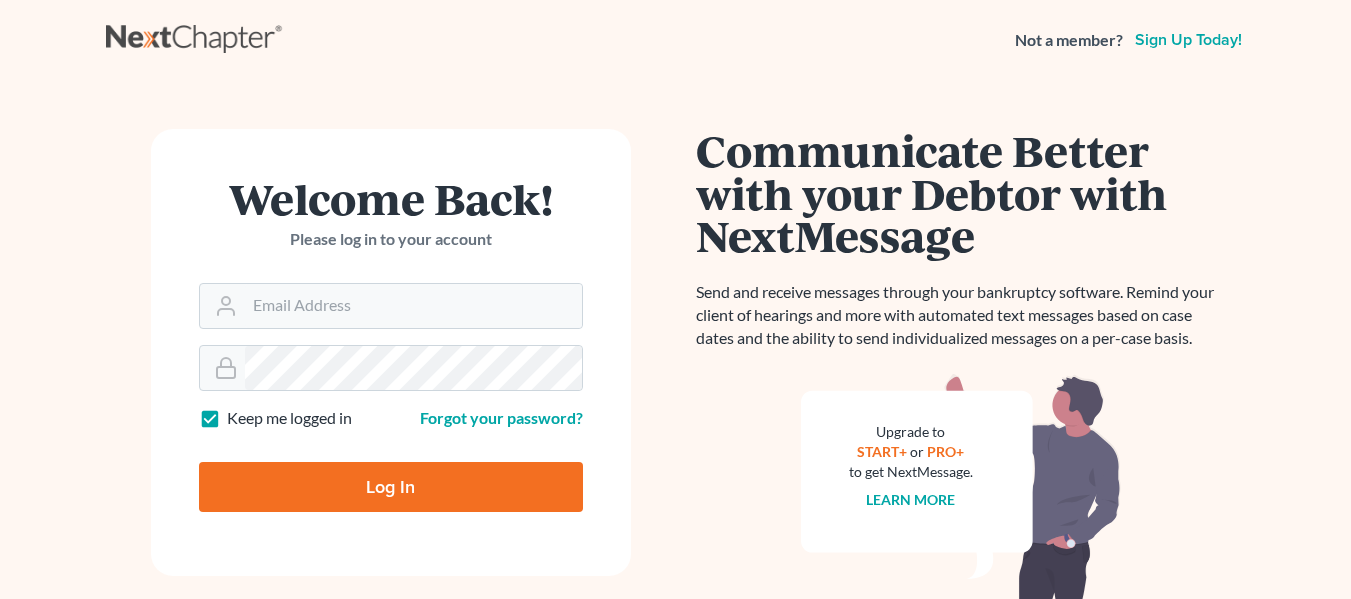 scroll, scrollTop: 0, scrollLeft: 0, axis: both 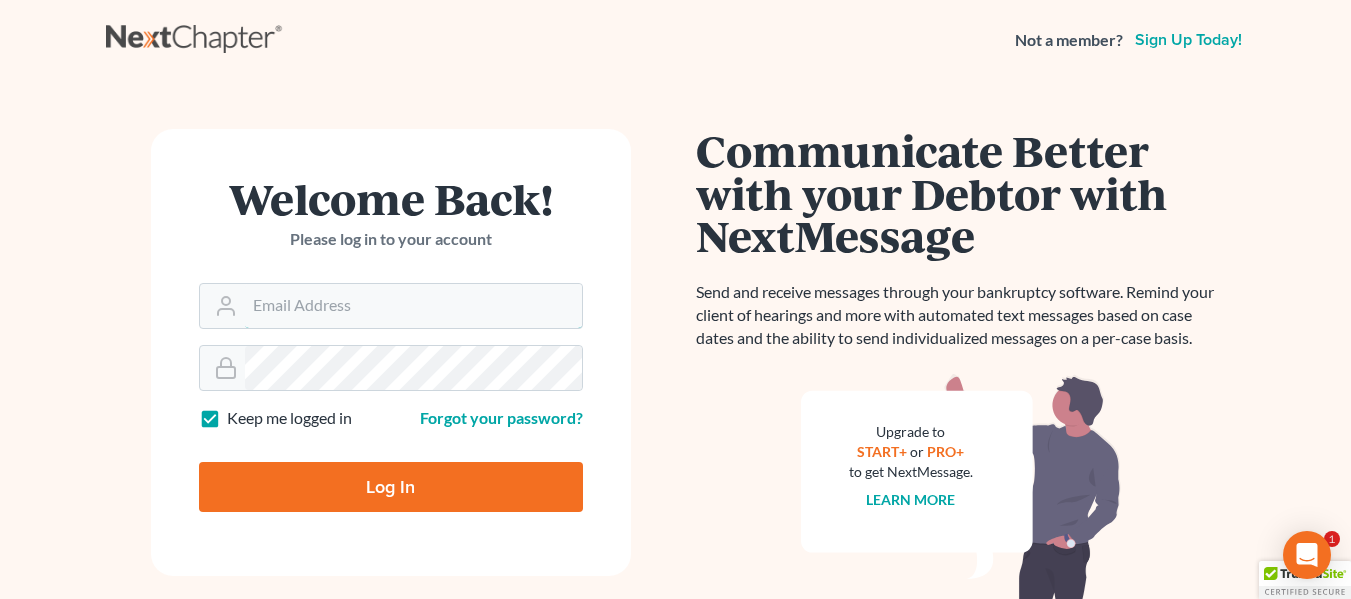type on "[USERNAME]@example.com" 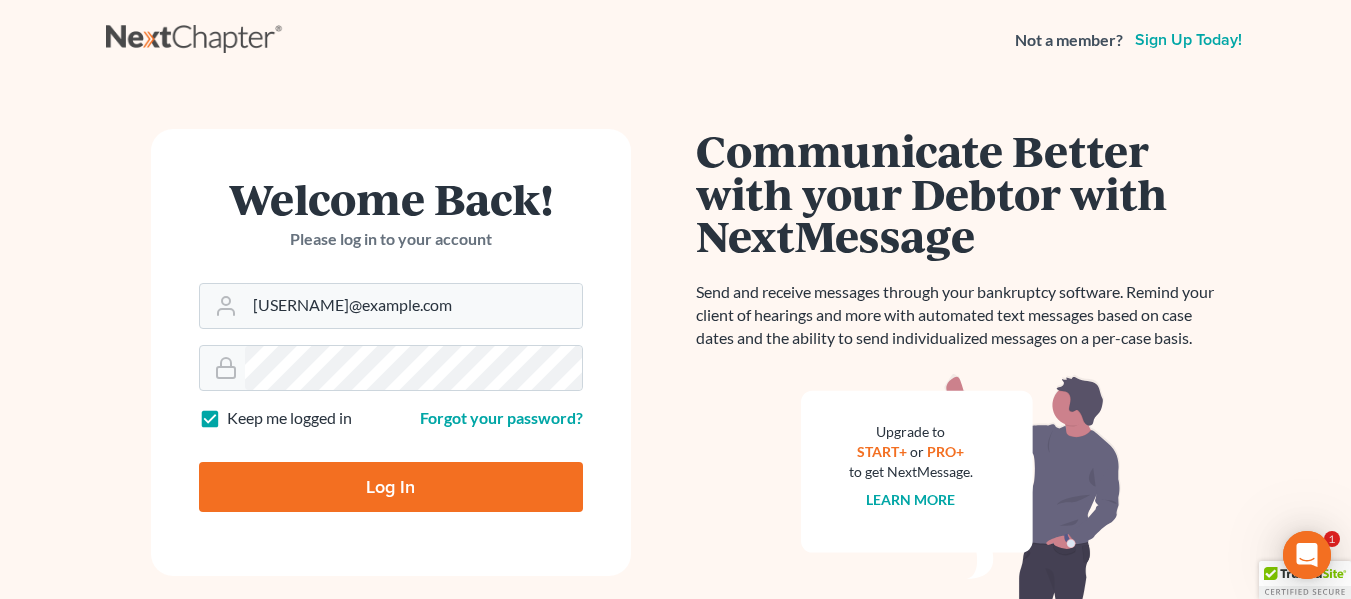 scroll, scrollTop: 0, scrollLeft: 0, axis: both 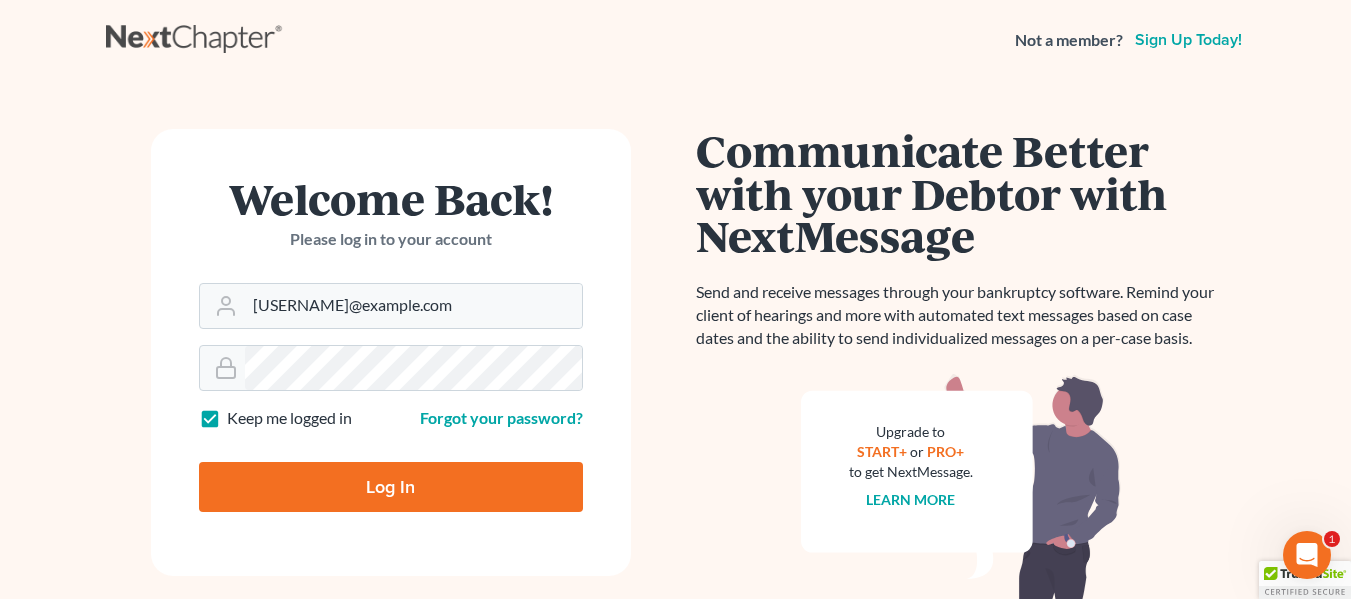 click on "Log In" at bounding box center [391, 487] 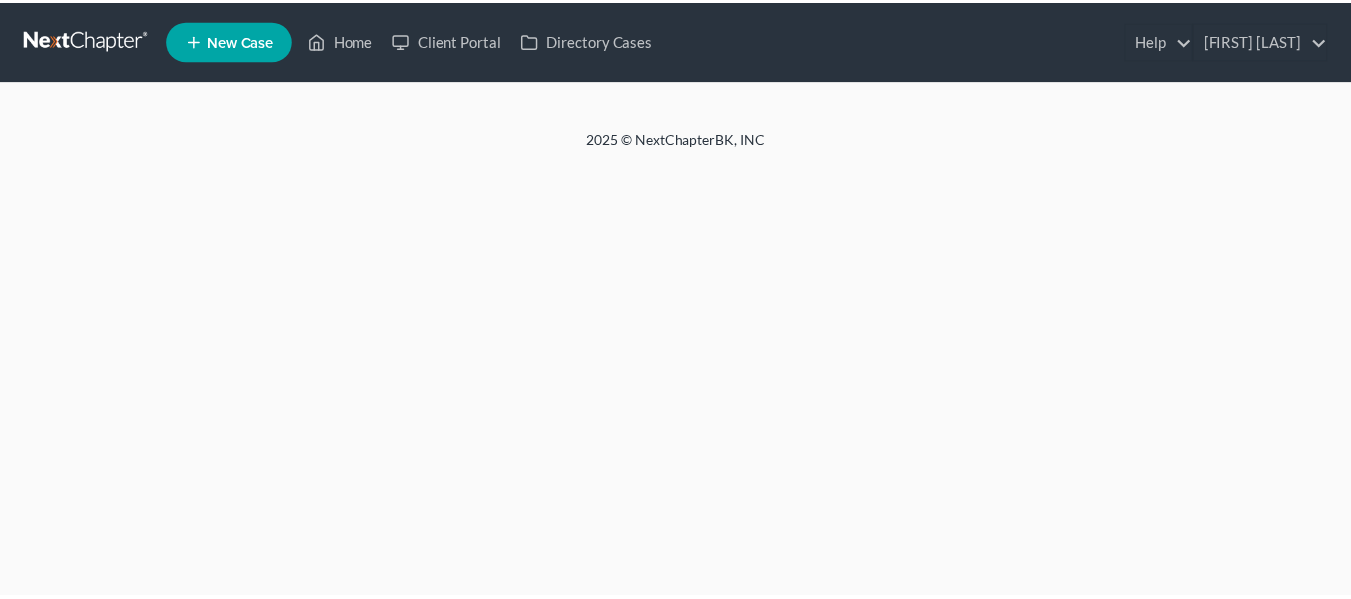 scroll, scrollTop: 0, scrollLeft: 0, axis: both 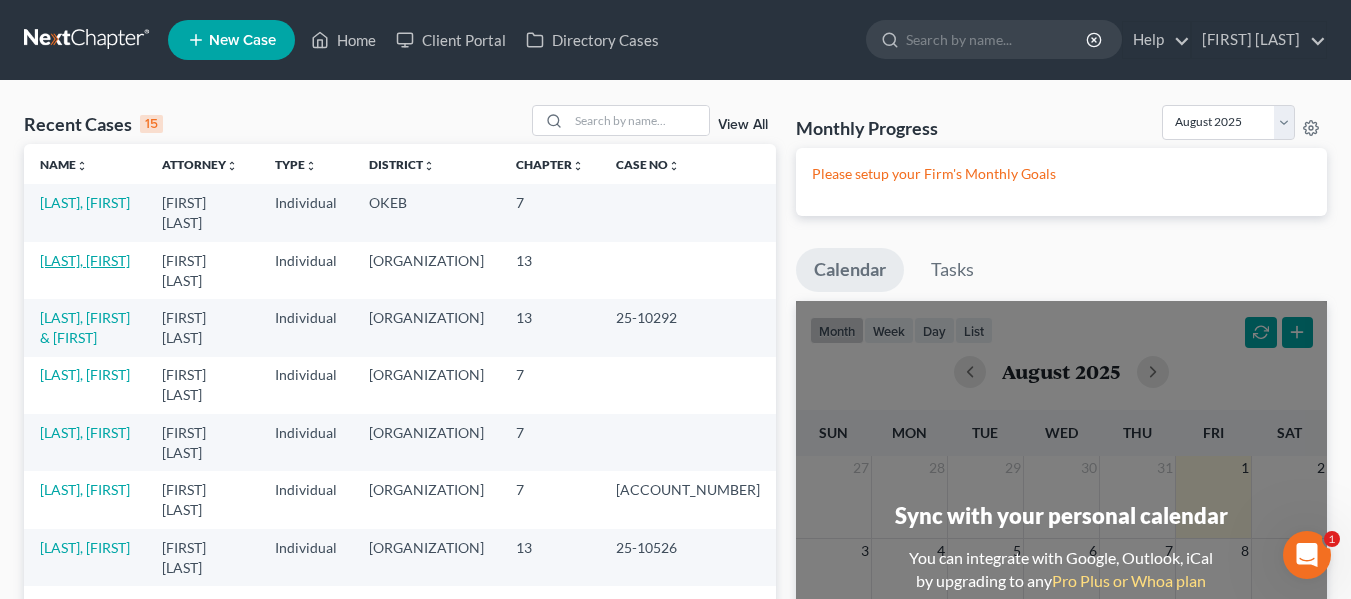 click on "[LAST], [FIRST]" at bounding box center (85, 260) 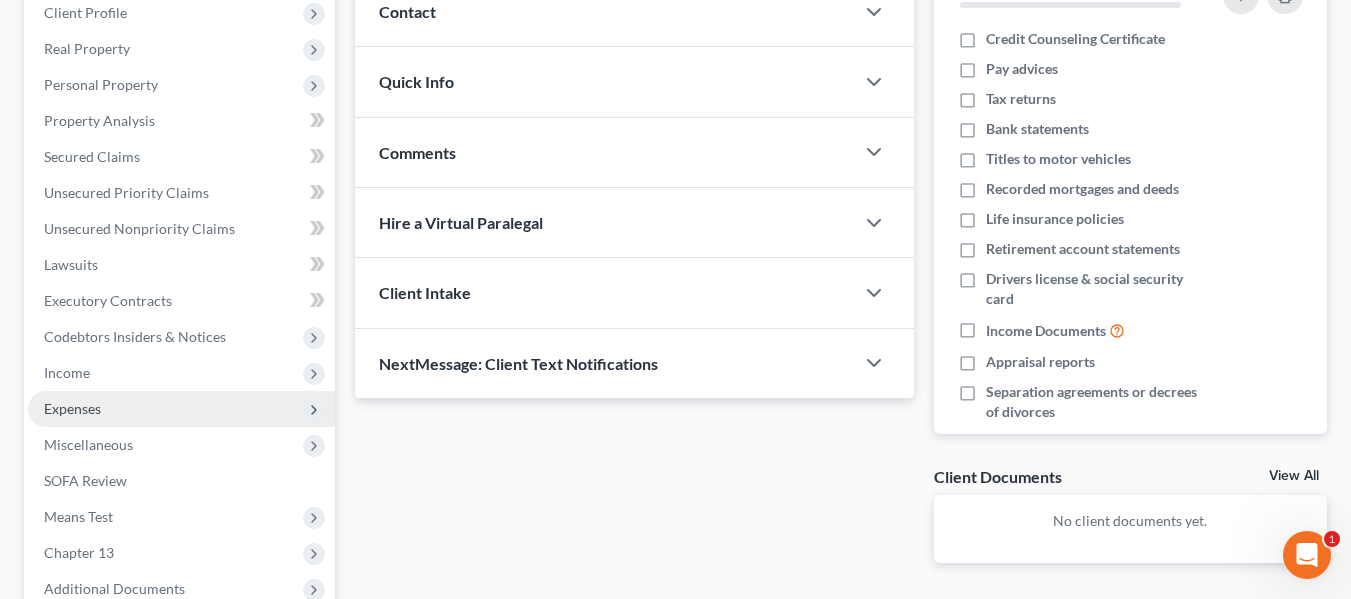 scroll, scrollTop: 500, scrollLeft: 0, axis: vertical 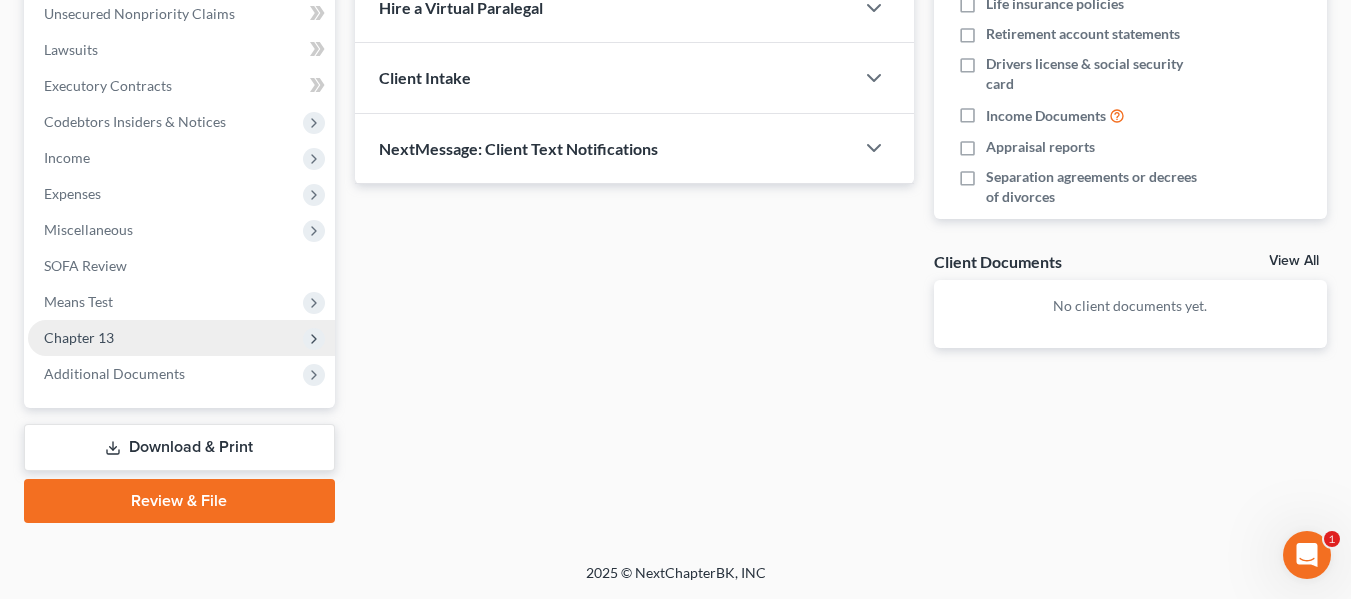click on "Chapter 13" at bounding box center [181, 338] 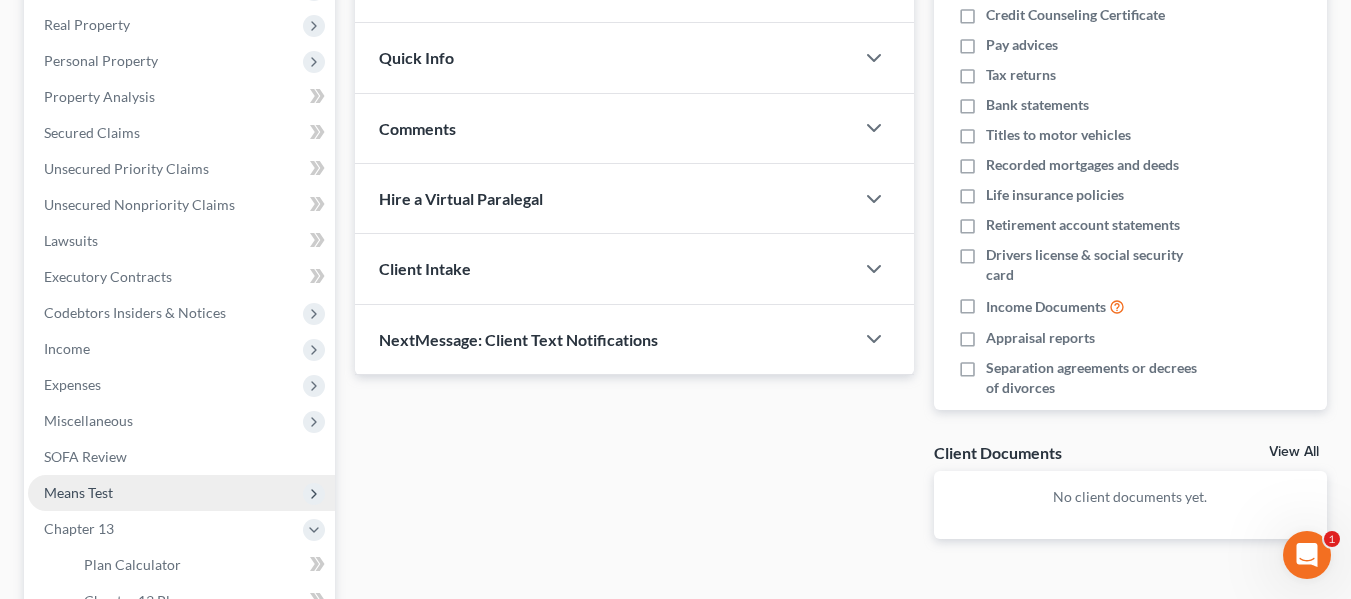 scroll, scrollTop: 291, scrollLeft: 0, axis: vertical 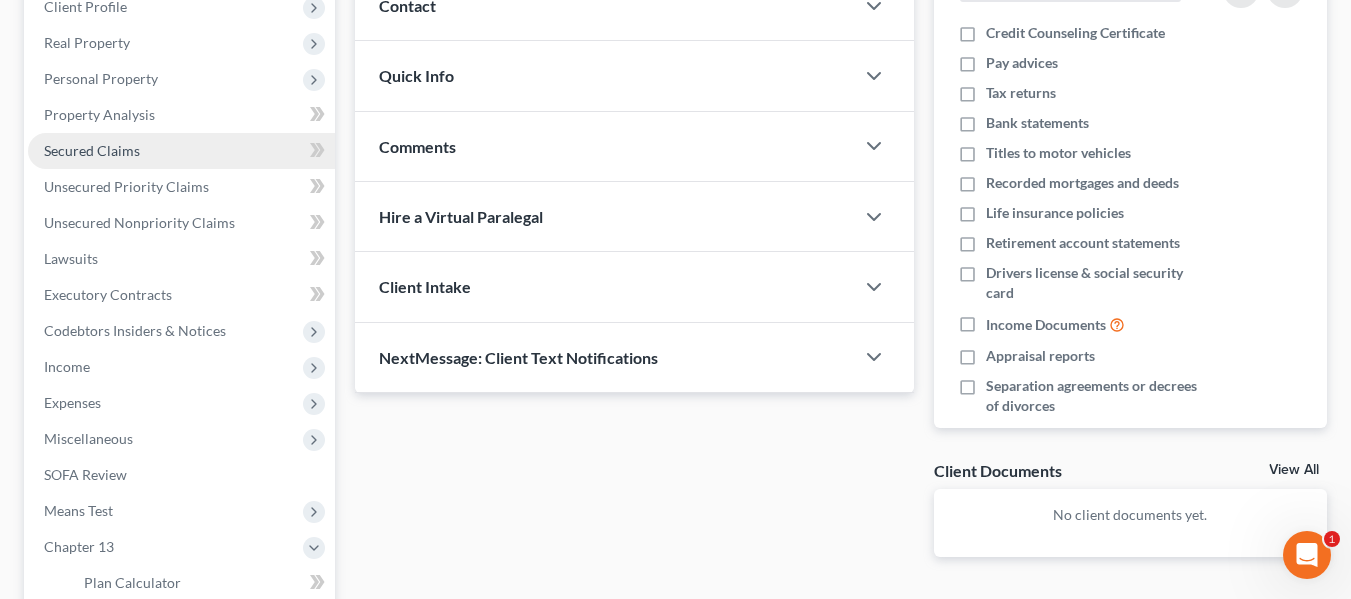 click on "Secured Claims" at bounding box center [181, 151] 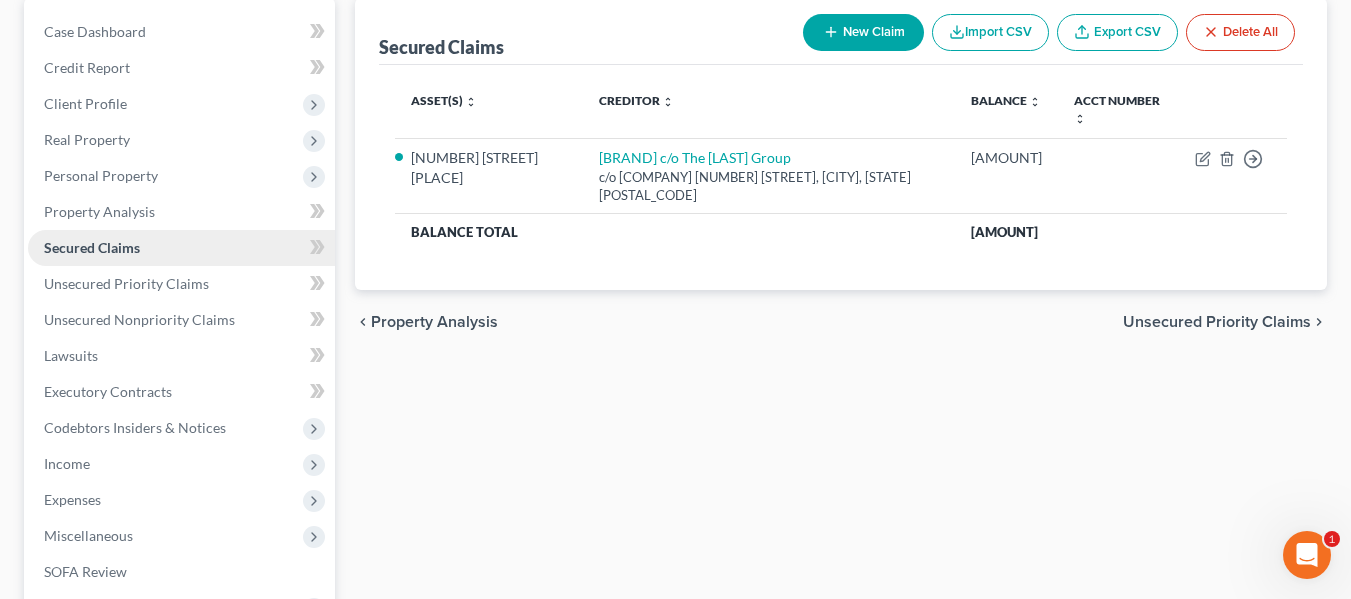 scroll, scrollTop: 195, scrollLeft: 0, axis: vertical 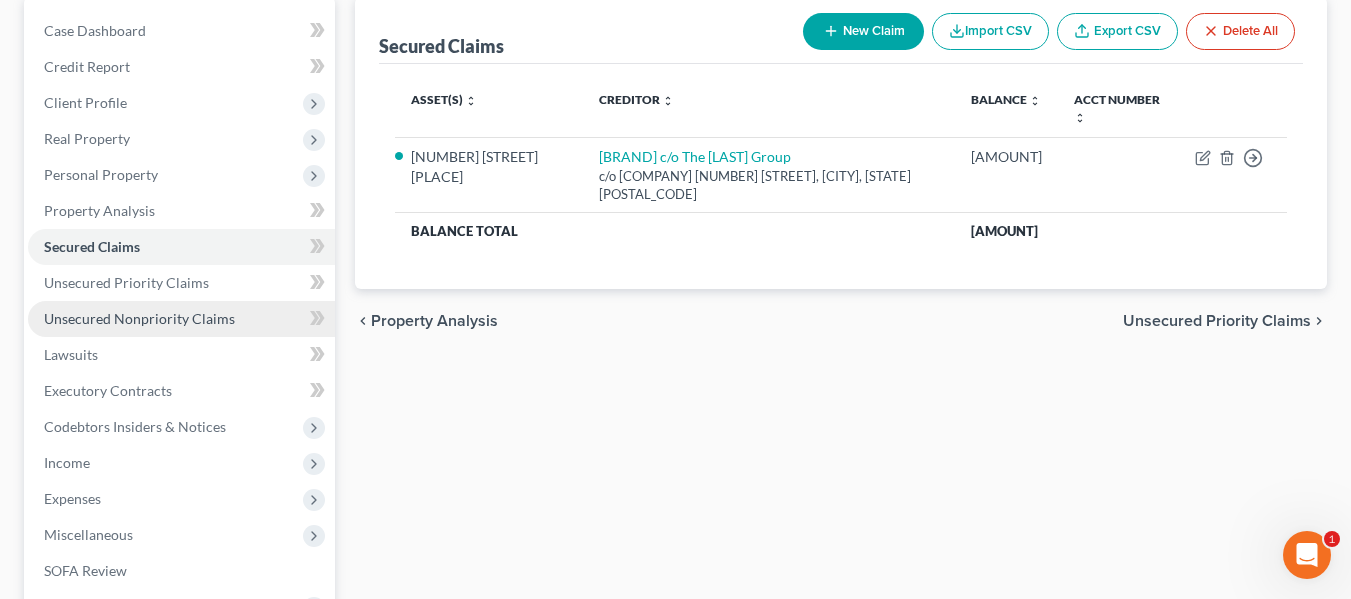 click on "Unsecured Nonpriority Claims" at bounding box center (139, 318) 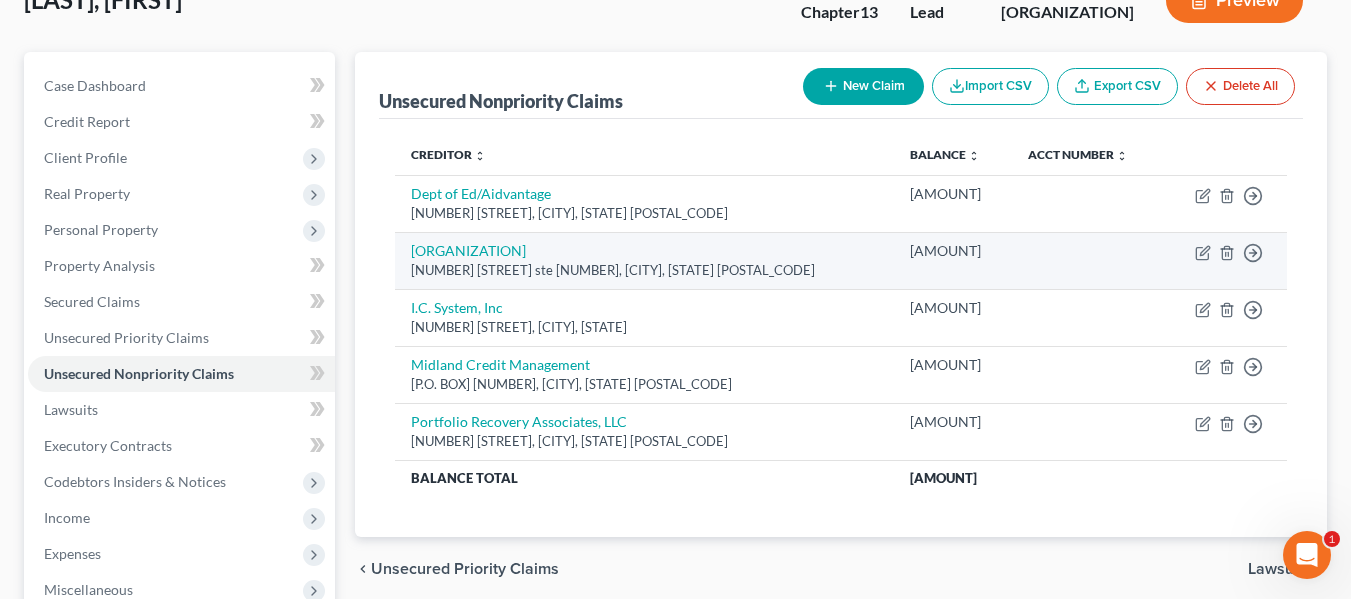 scroll, scrollTop: 134, scrollLeft: 0, axis: vertical 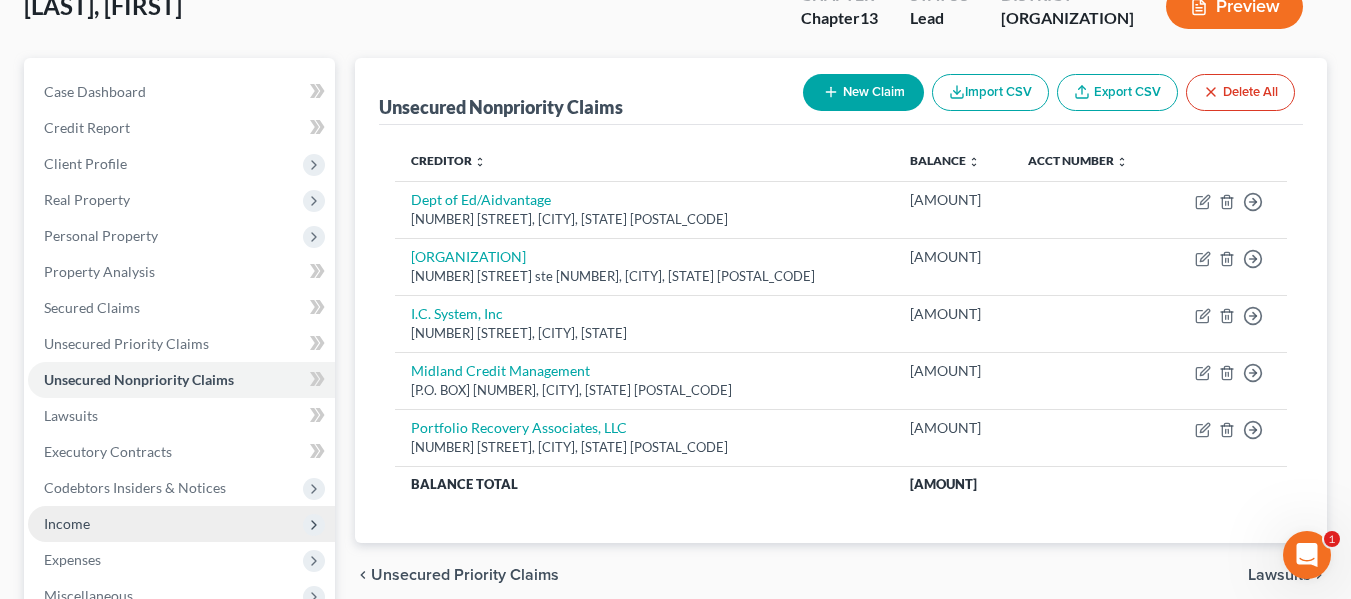 click on "Income" at bounding box center (181, 524) 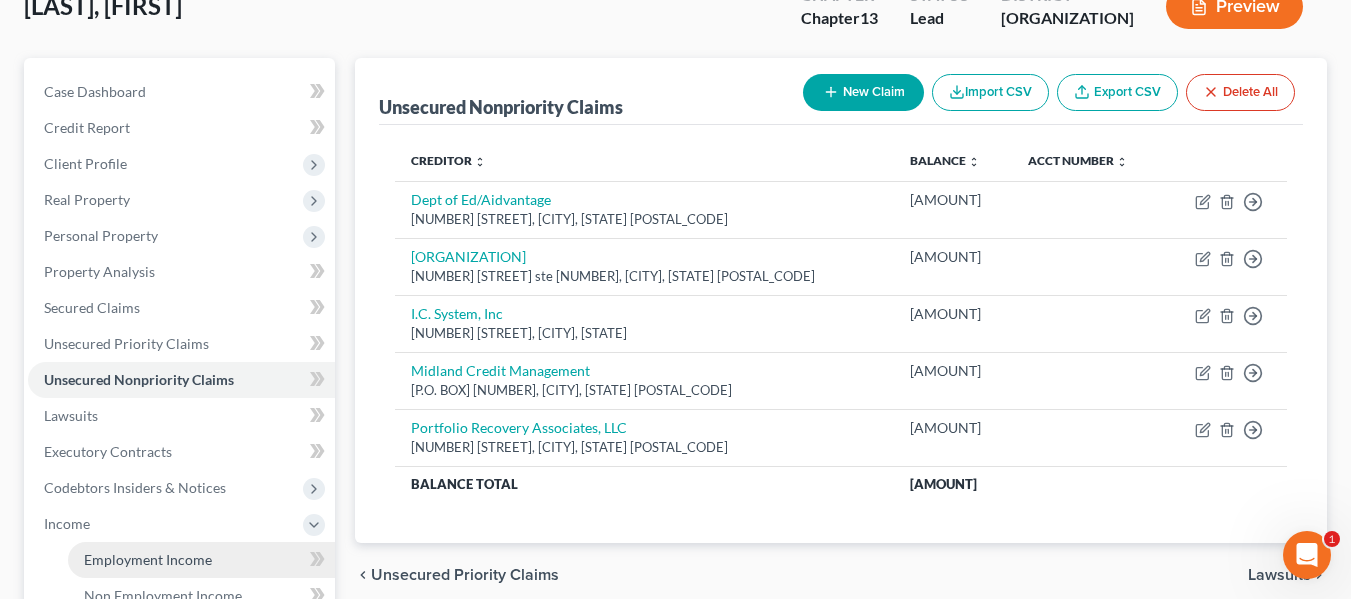 click on "Employment Income" at bounding box center (201, 560) 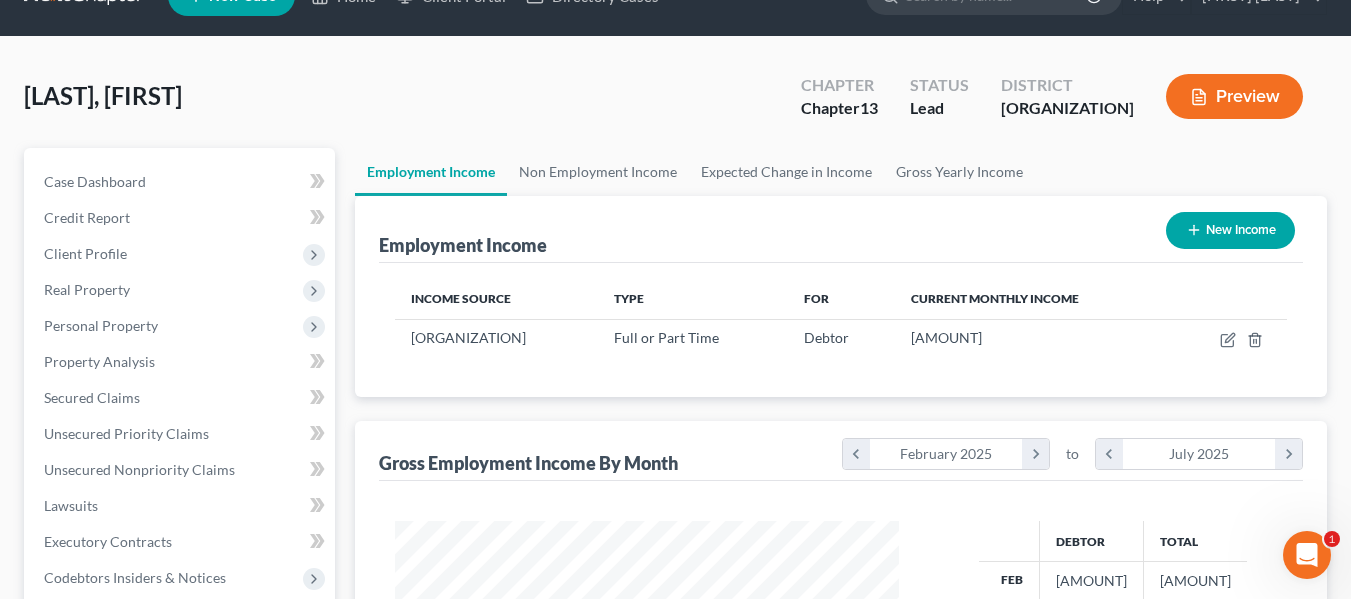 scroll, scrollTop: 0, scrollLeft: 0, axis: both 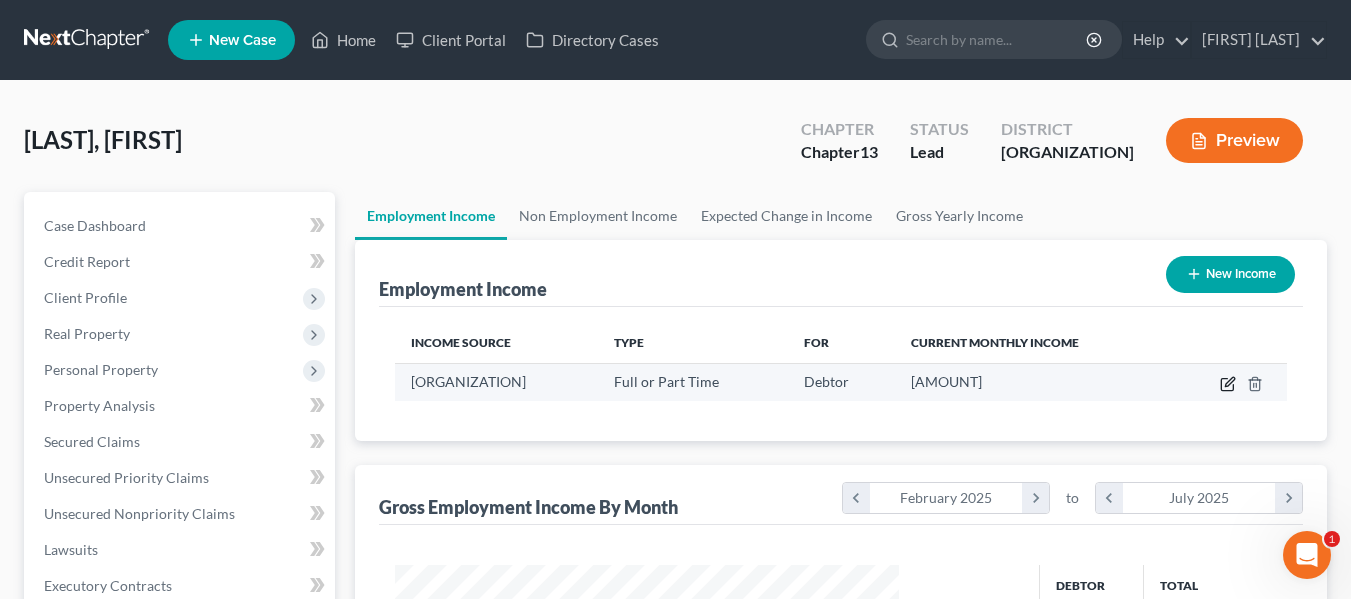 click 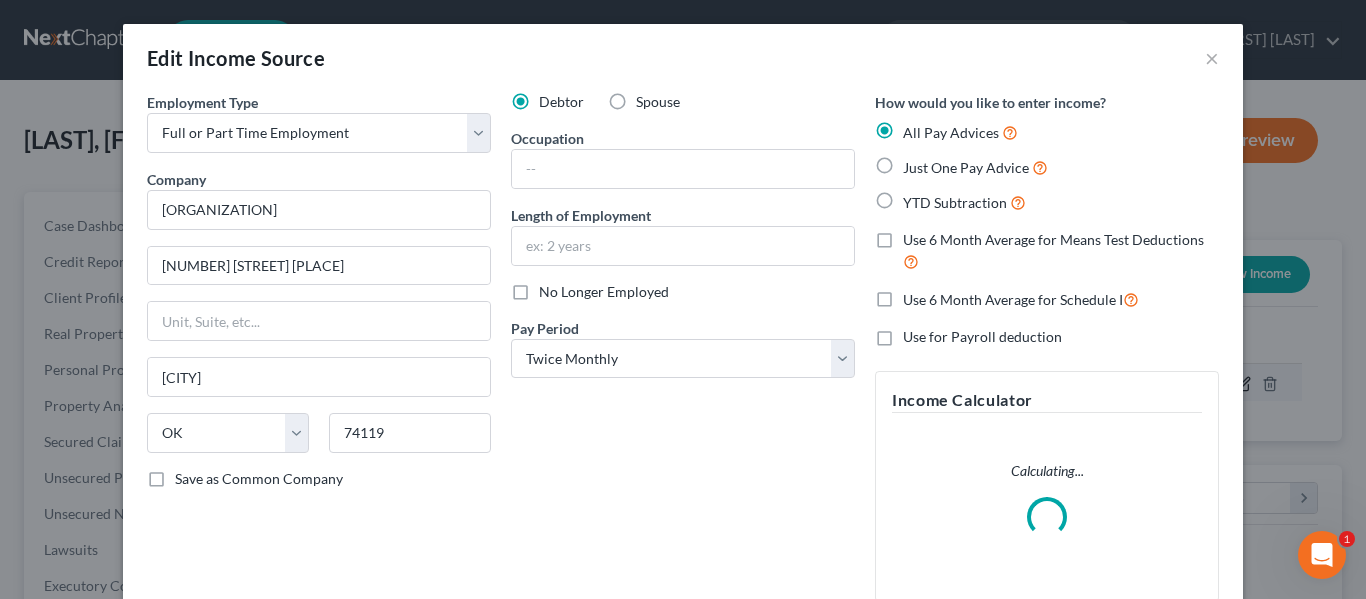 scroll, scrollTop: 999642, scrollLeft: 999450, axis: both 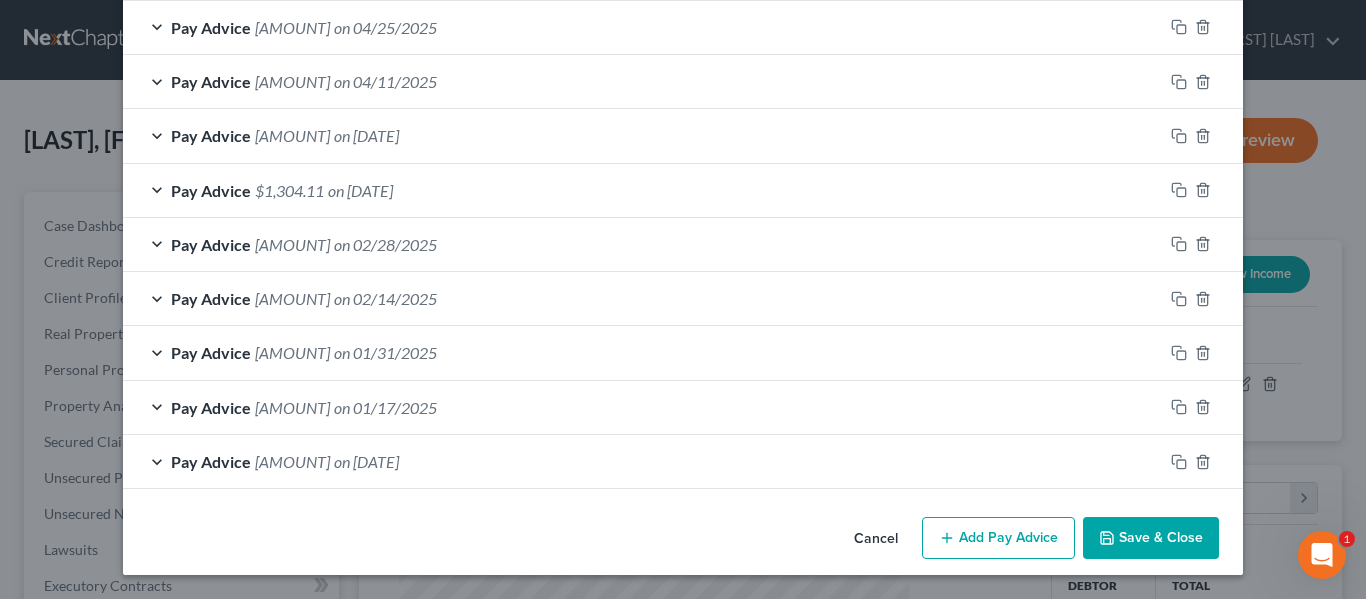 click on "Cancel" at bounding box center [876, 539] 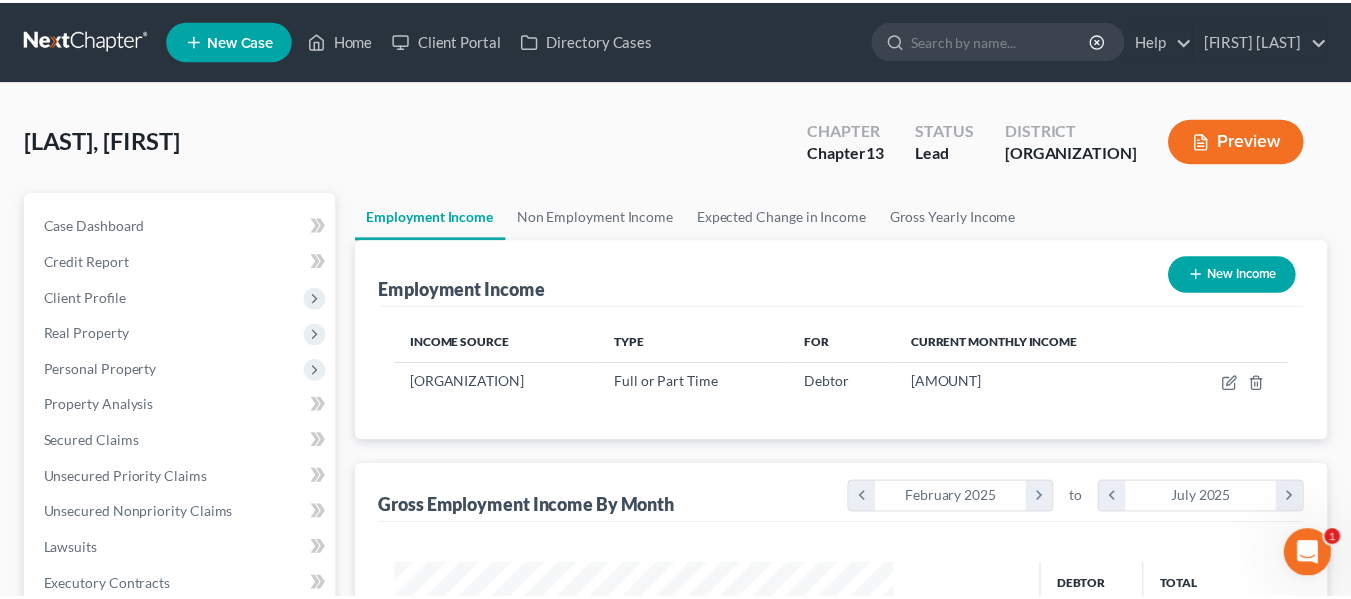 scroll, scrollTop: 359, scrollLeft: 544, axis: both 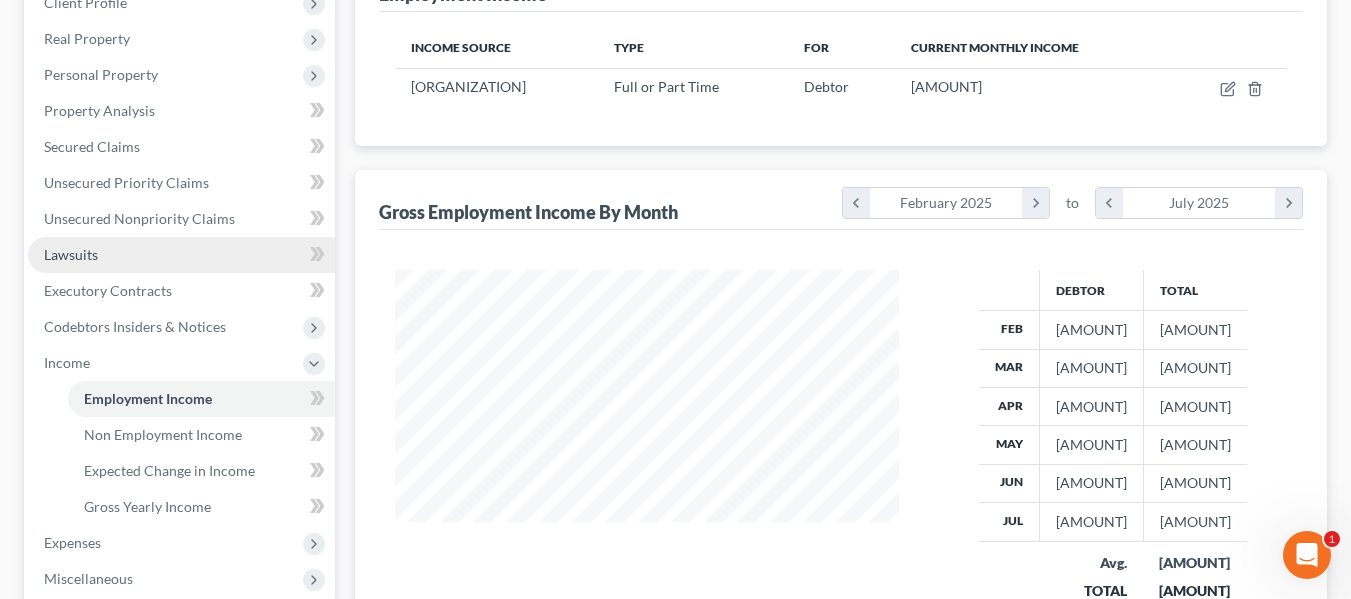 click on "Lawsuits" at bounding box center (181, 255) 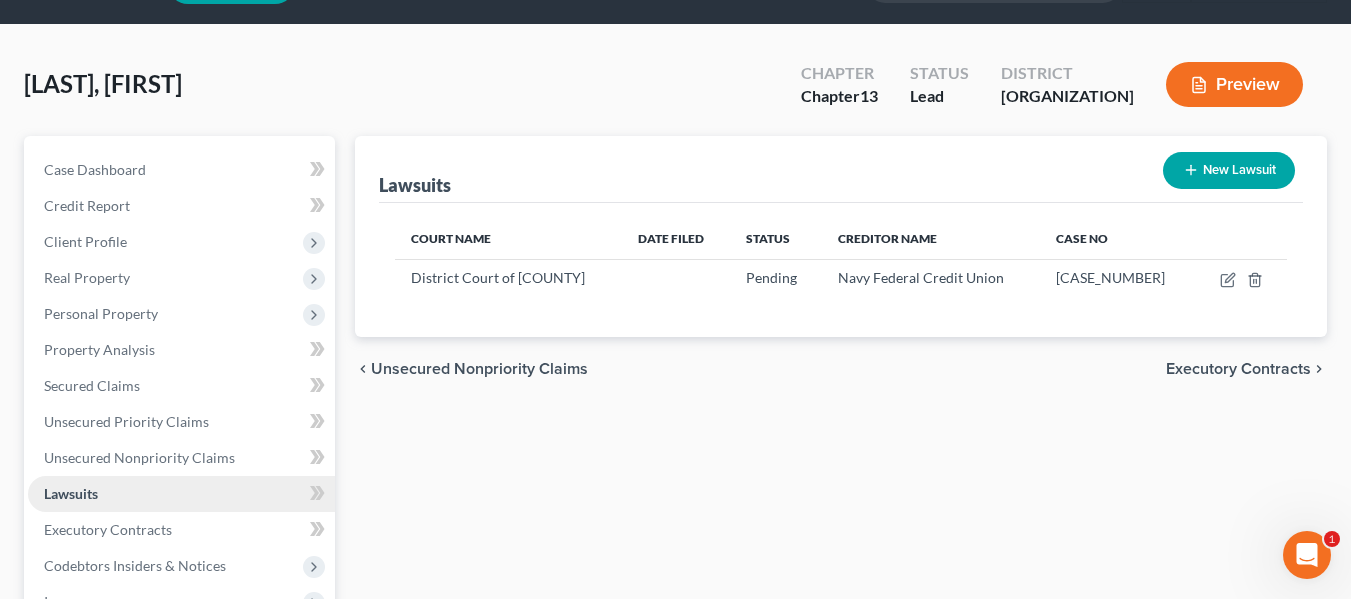 scroll, scrollTop: 0, scrollLeft: 0, axis: both 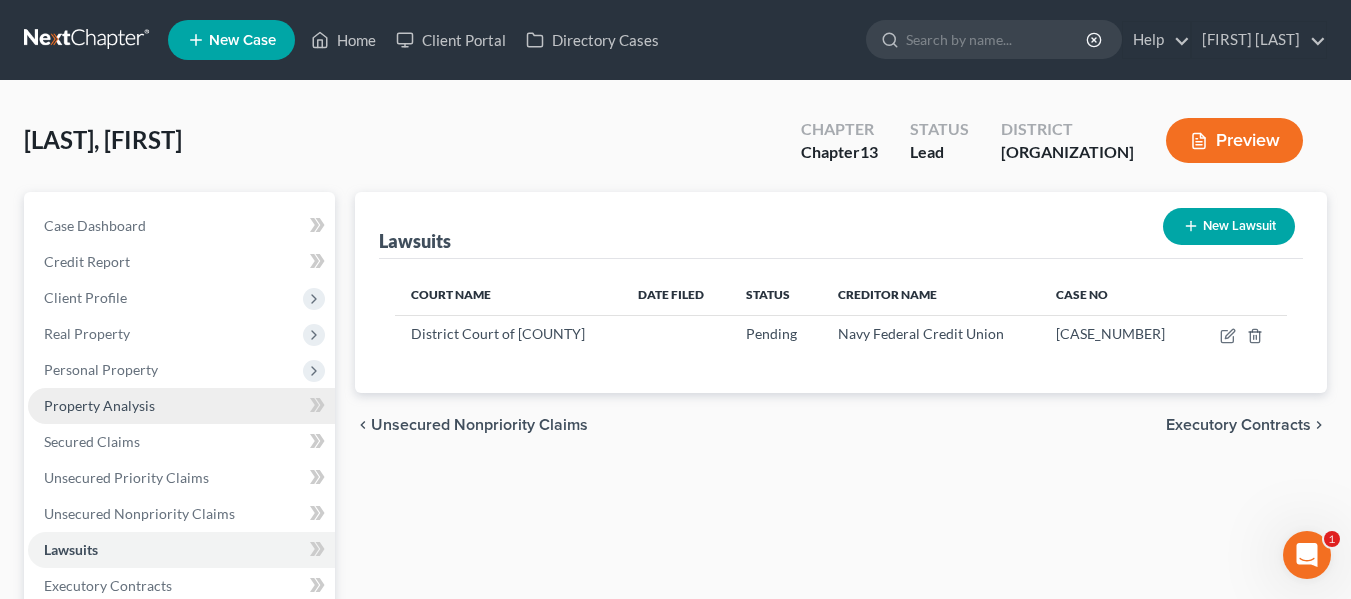 click on "Property Analysis" at bounding box center (99, 405) 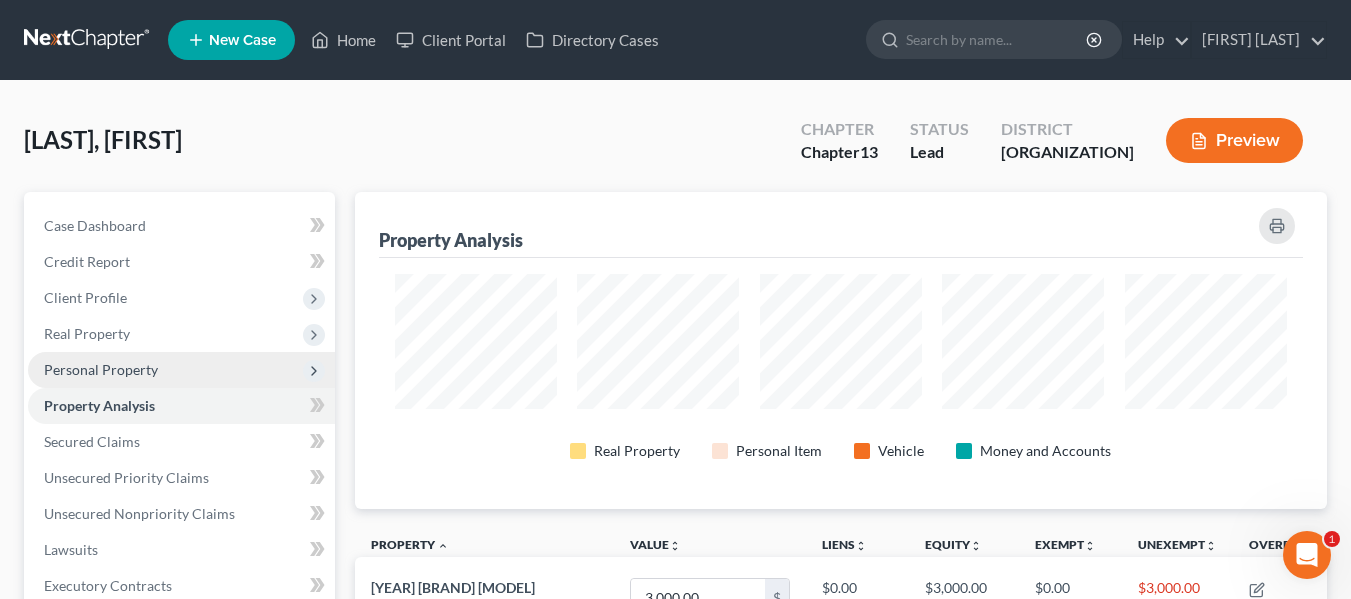 scroll, scrollTop: 999683, scrollLeft: 999028, axis: both 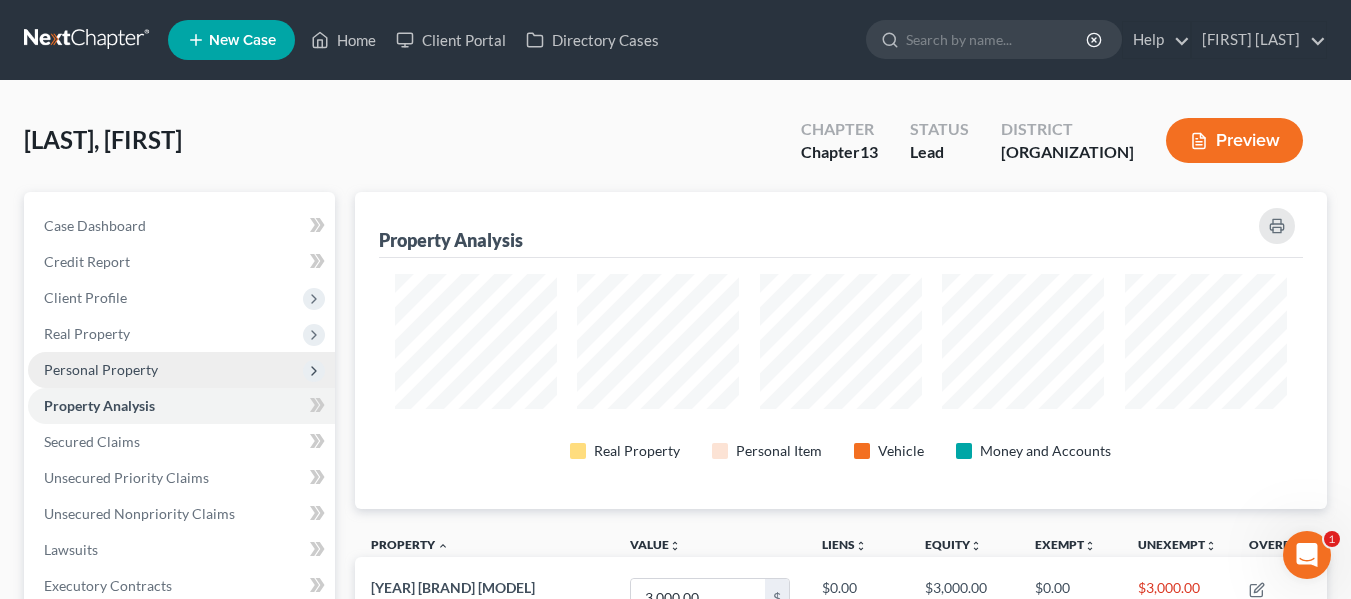 click on "Personal Property" at bounding box center [101, 369] 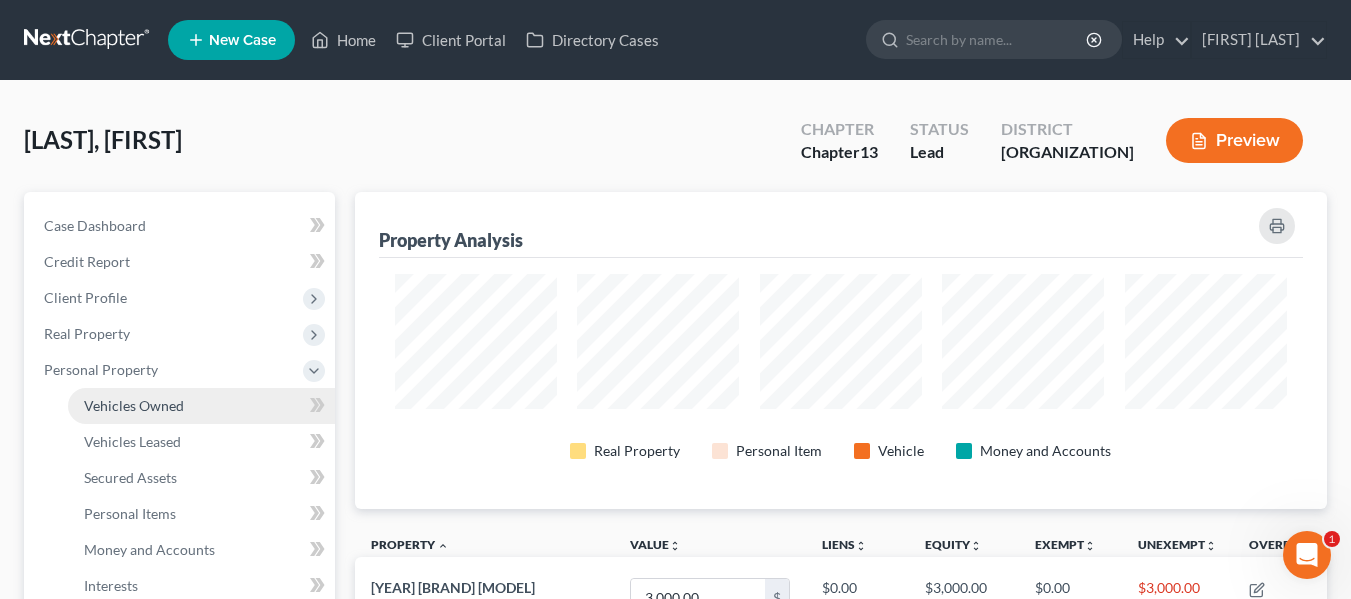 click on "Vehicles Owned" at bounding box center [134, 405] 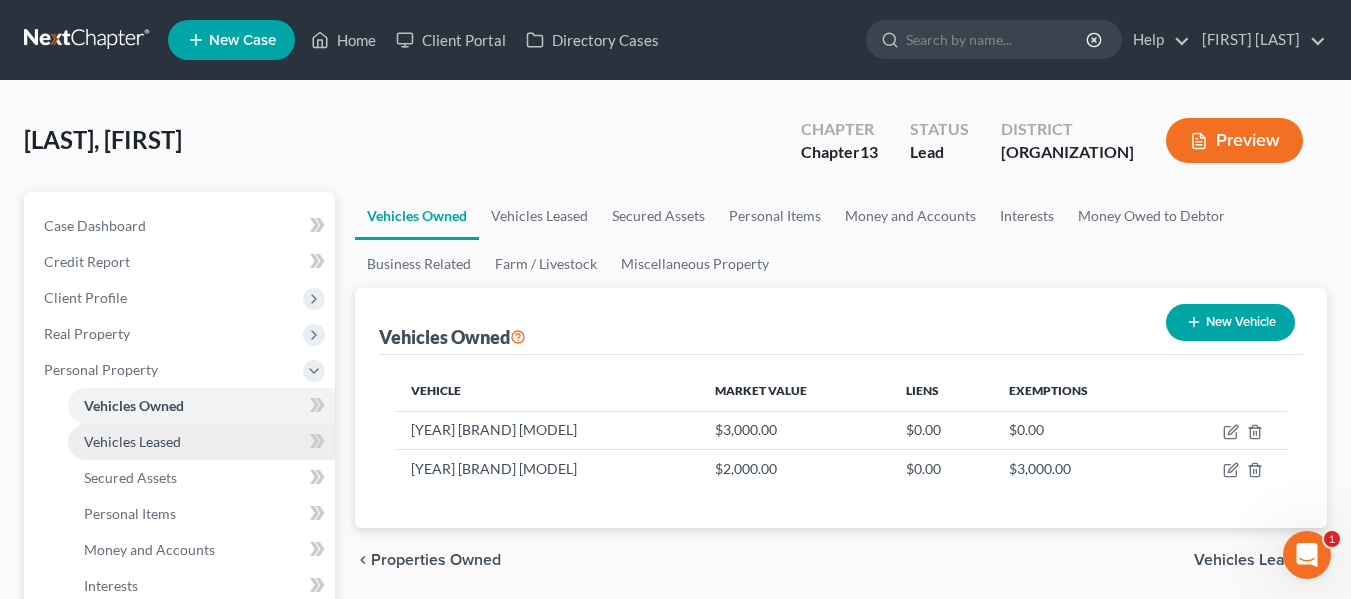 click on "Vehicles Leased" at bounding box center [132, 441] 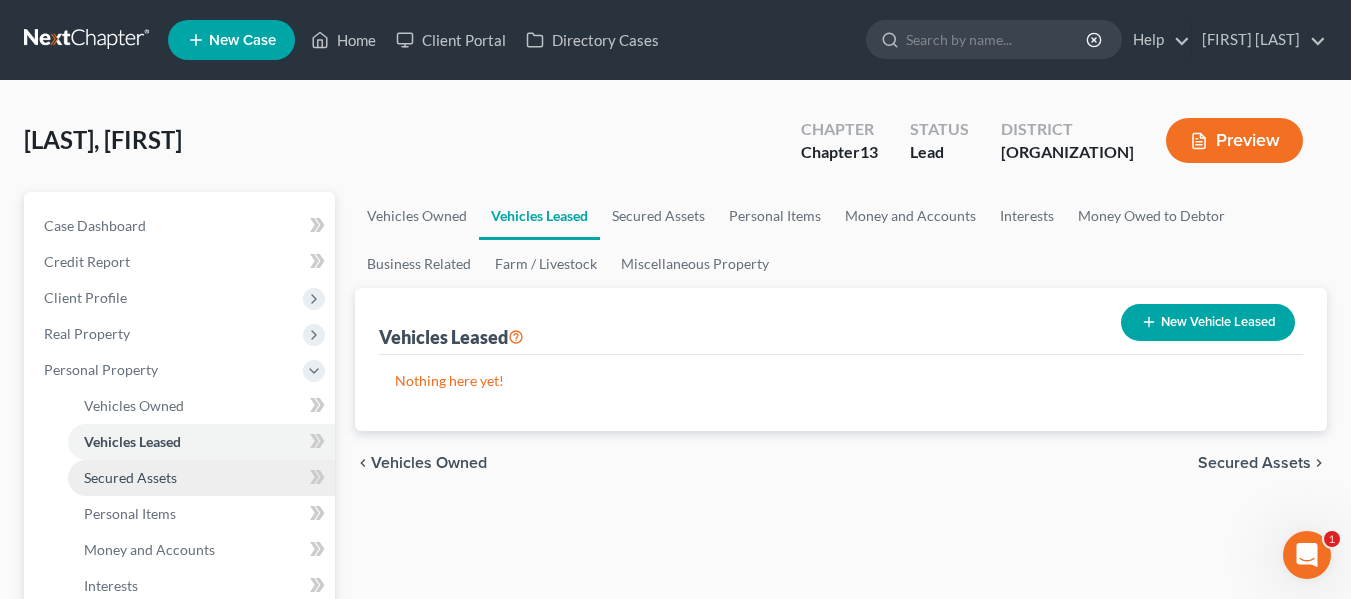 click on "Secured Assets" at bounding box center (130, 477) 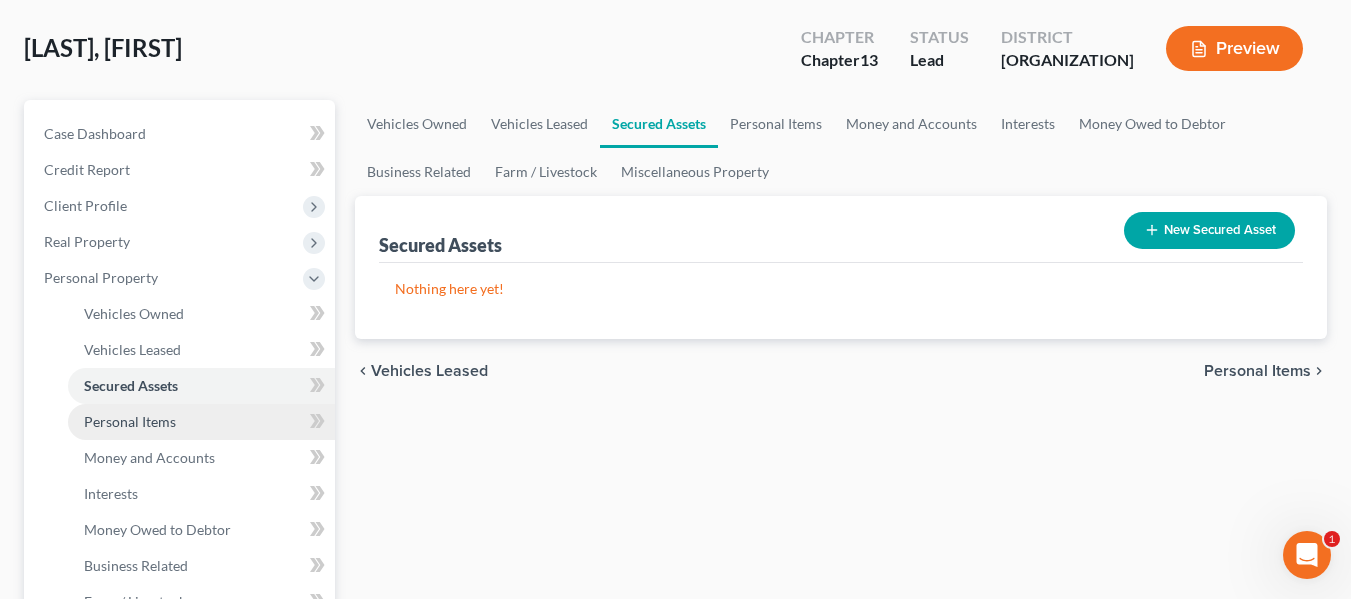 click on "Personal Items" at bounding box center (201, 422) 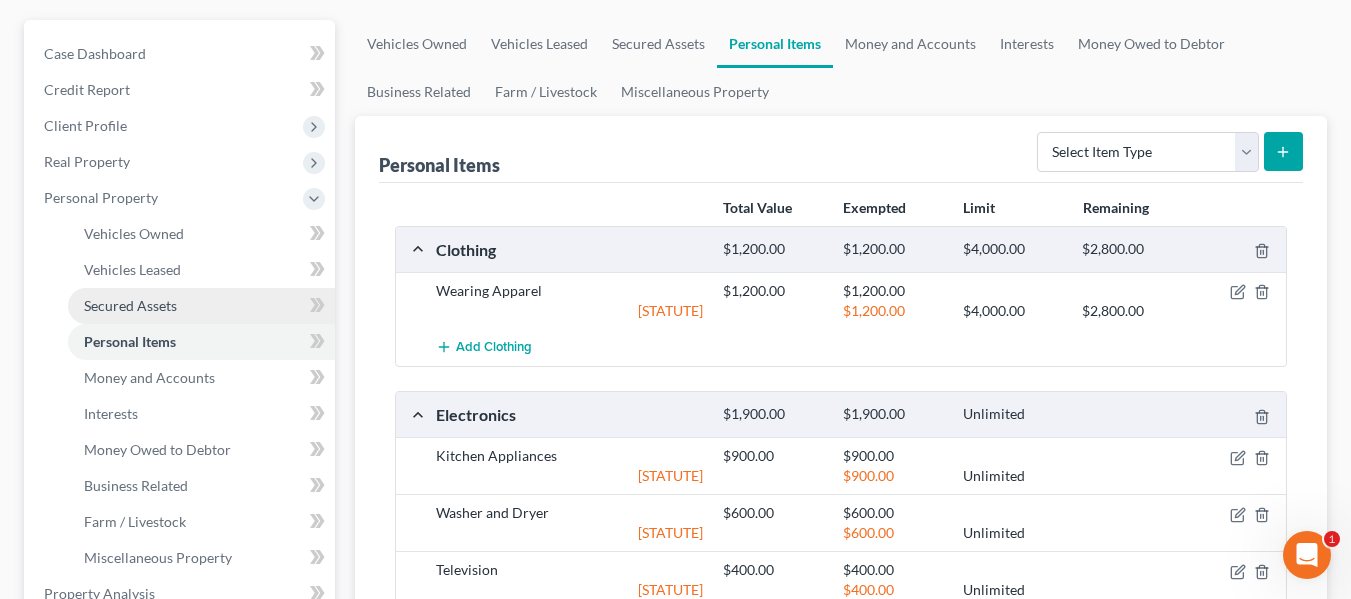 click on "Secured Assets" at bounding box center (130, 305) 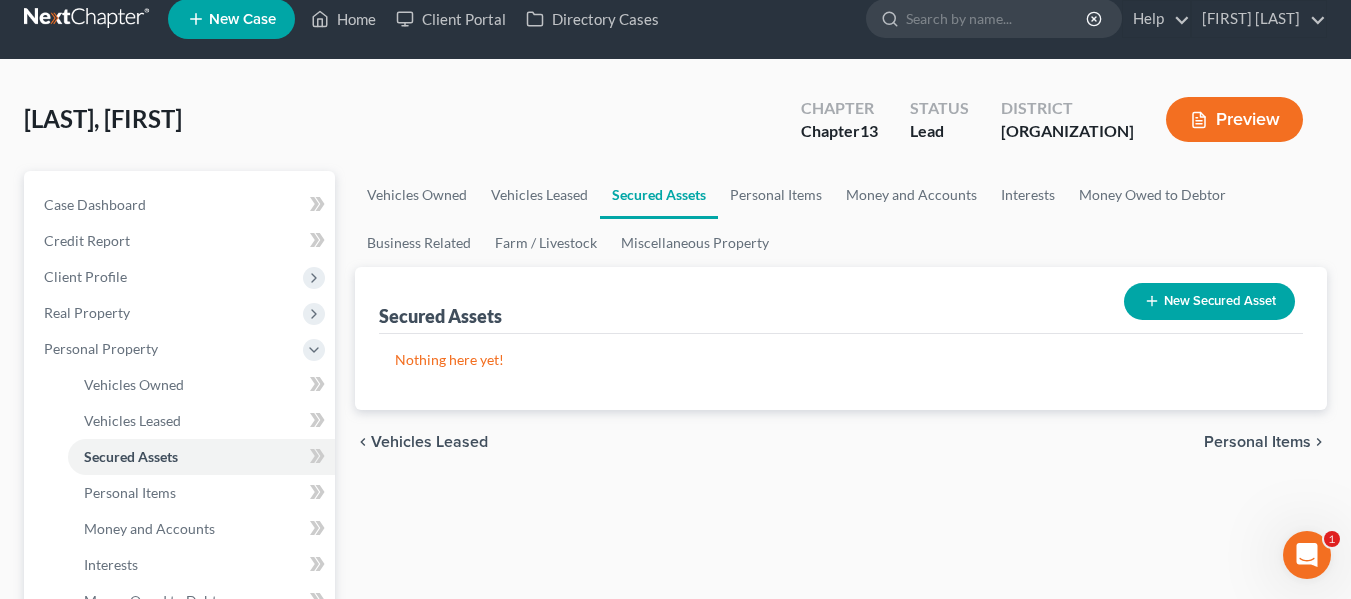 scroll, scrollTop: 20, scrollLeft: 0, axis: vertical 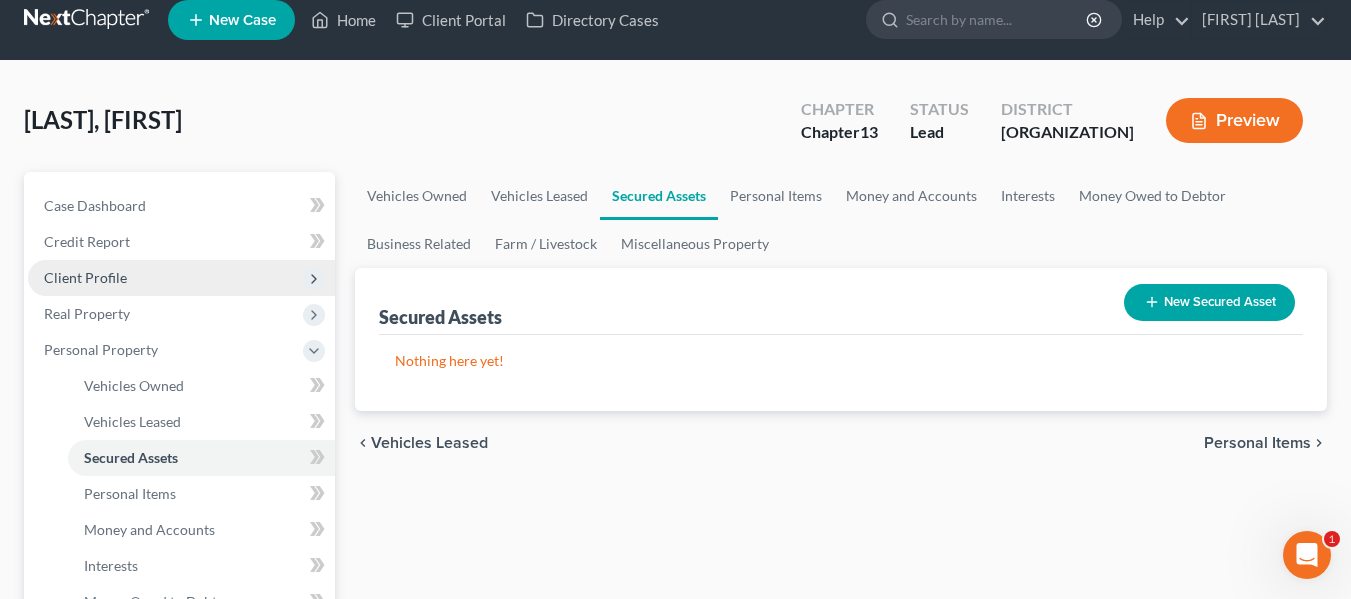 click 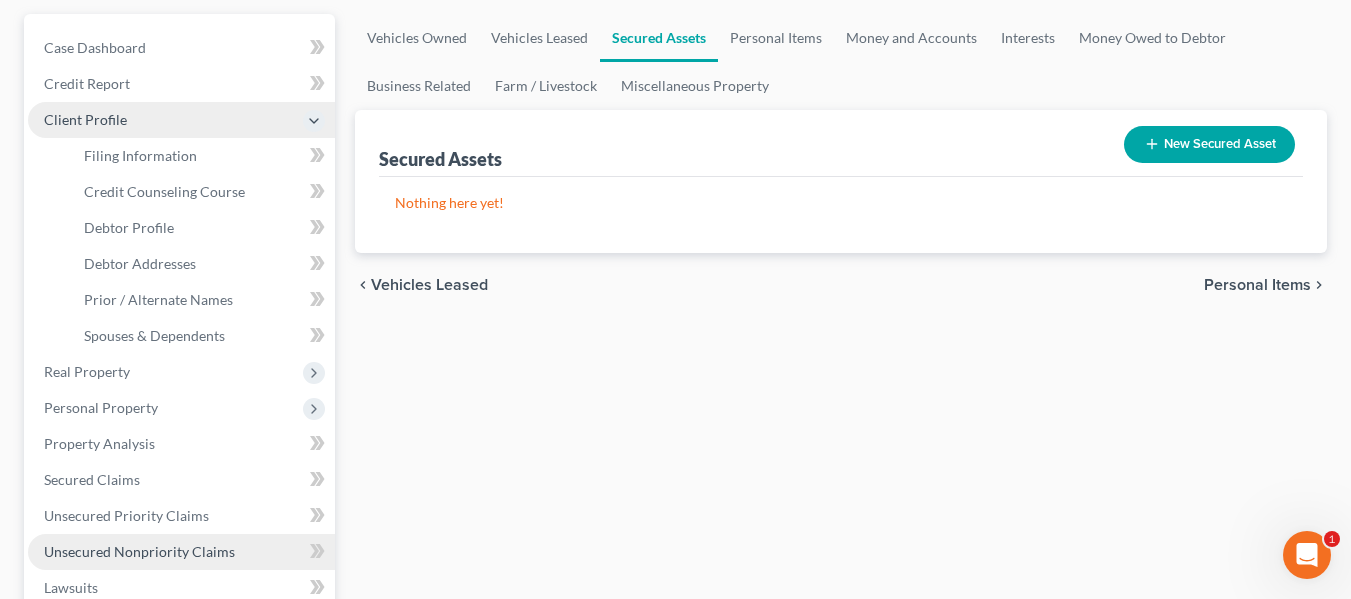 scroll, scrollTop: 169, scrollLeft: 0, axis: vertical 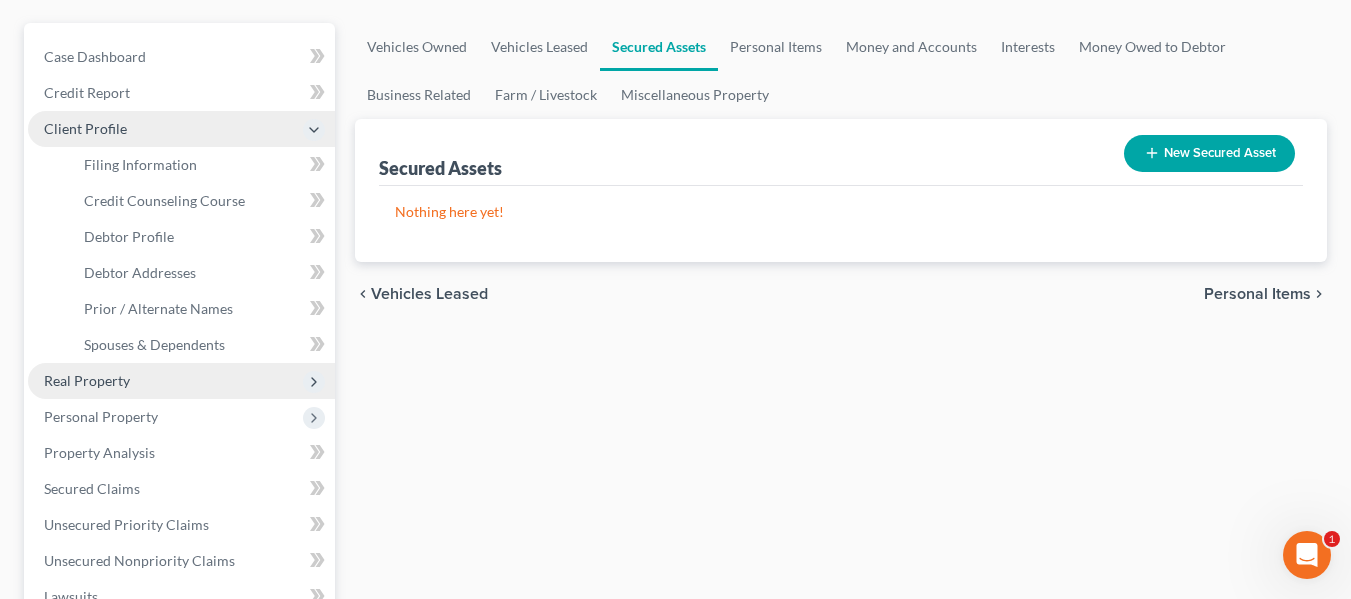 click 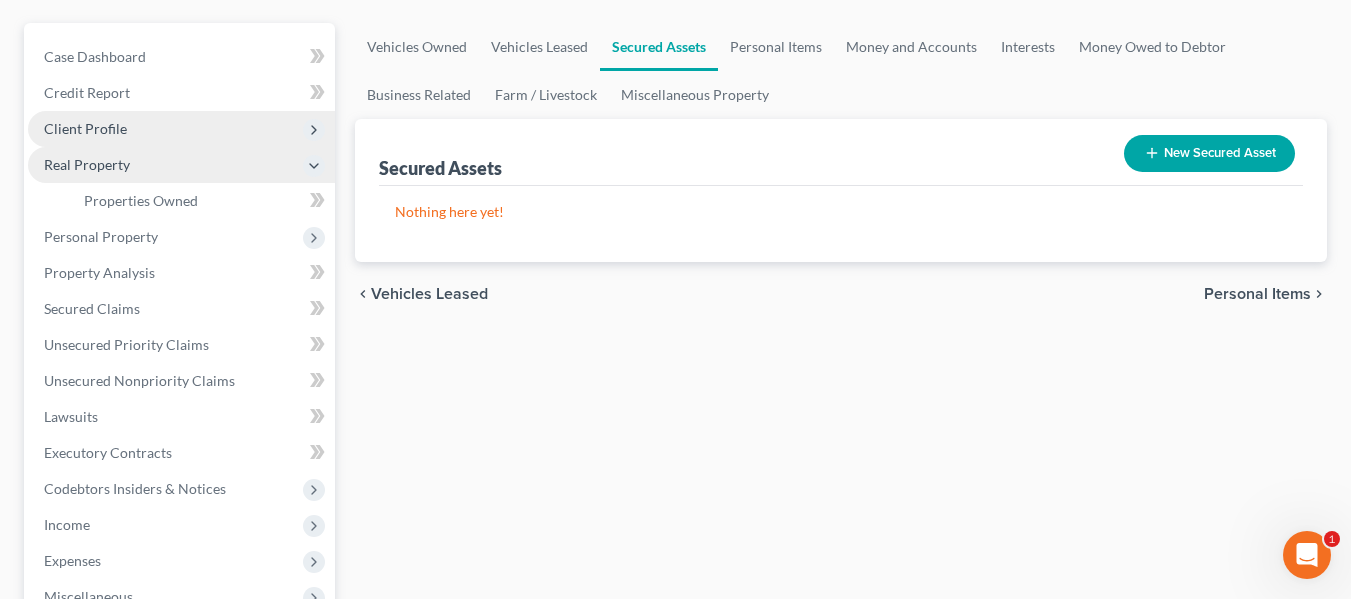 click 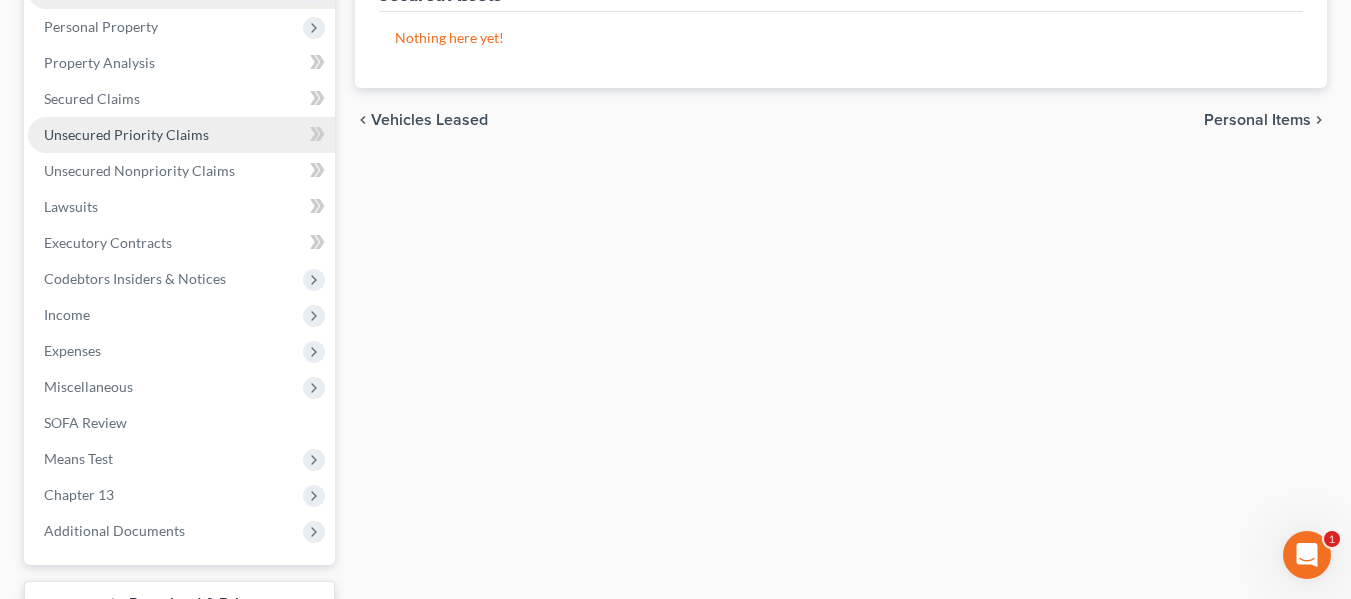 scroll, scrollTop: 344, scrollLeft: 0, axis: vertical 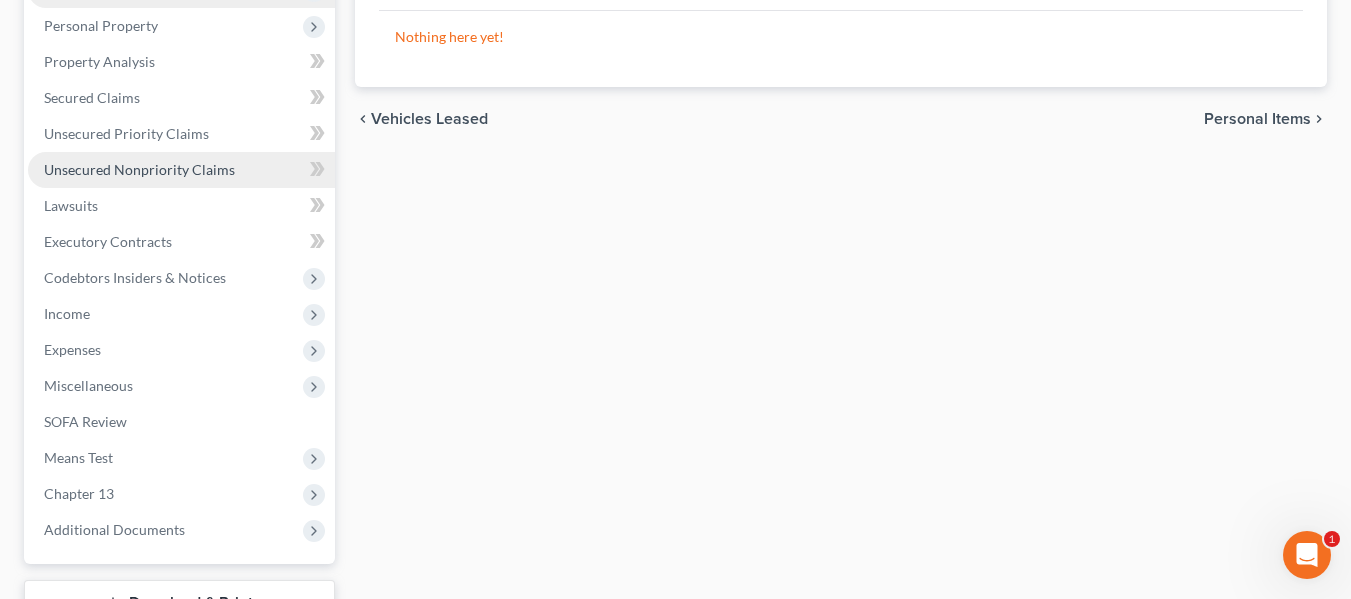 click on "Unsecured Nonpriority Claims" at bounding box center [139, 169] 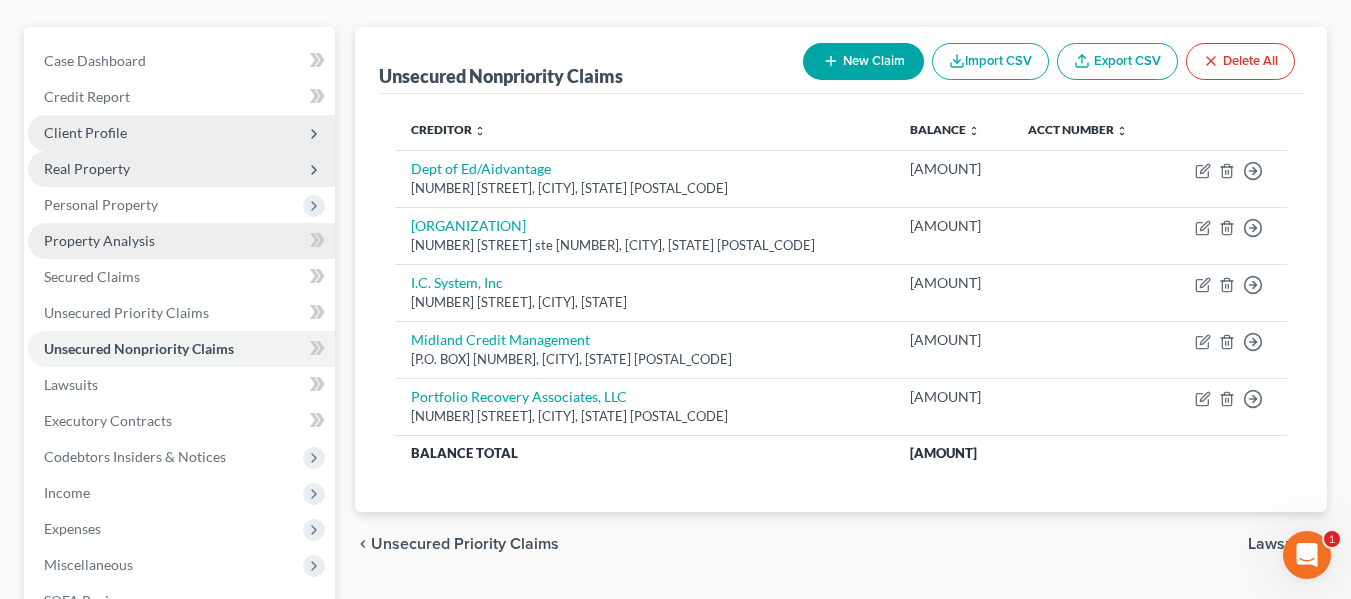 scroll, scrollTop: 164, scrollLeft: 0, axis: vertical 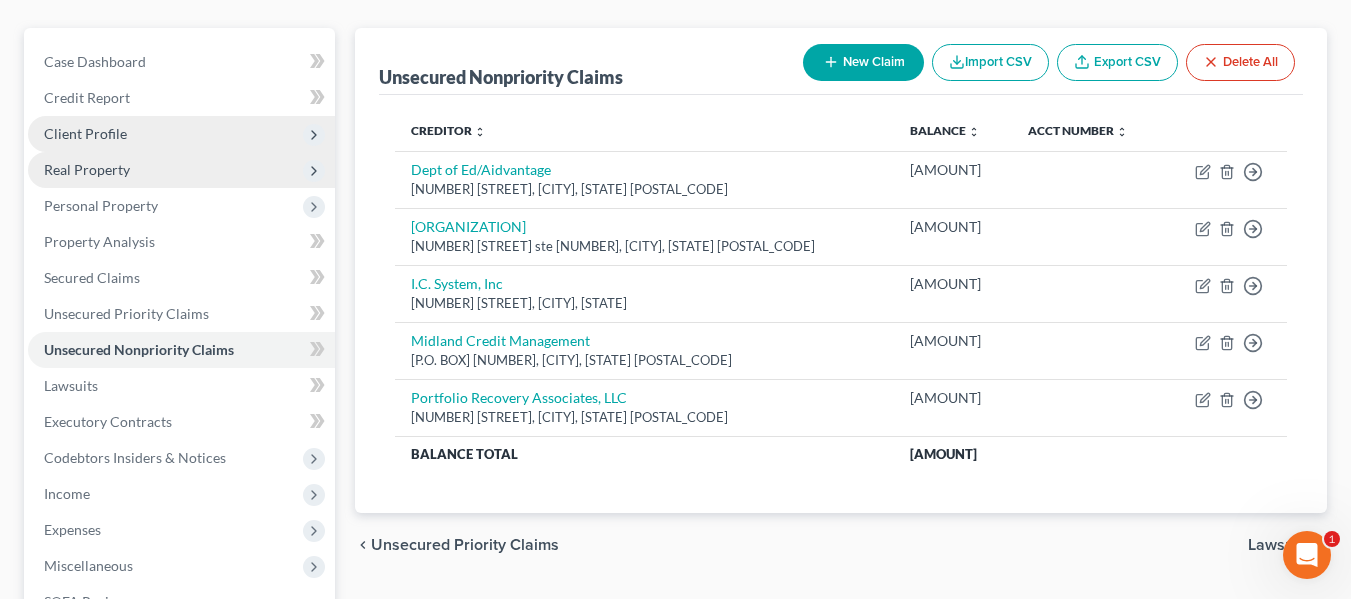 click on "Real Property" at bounding box center (181, 170) 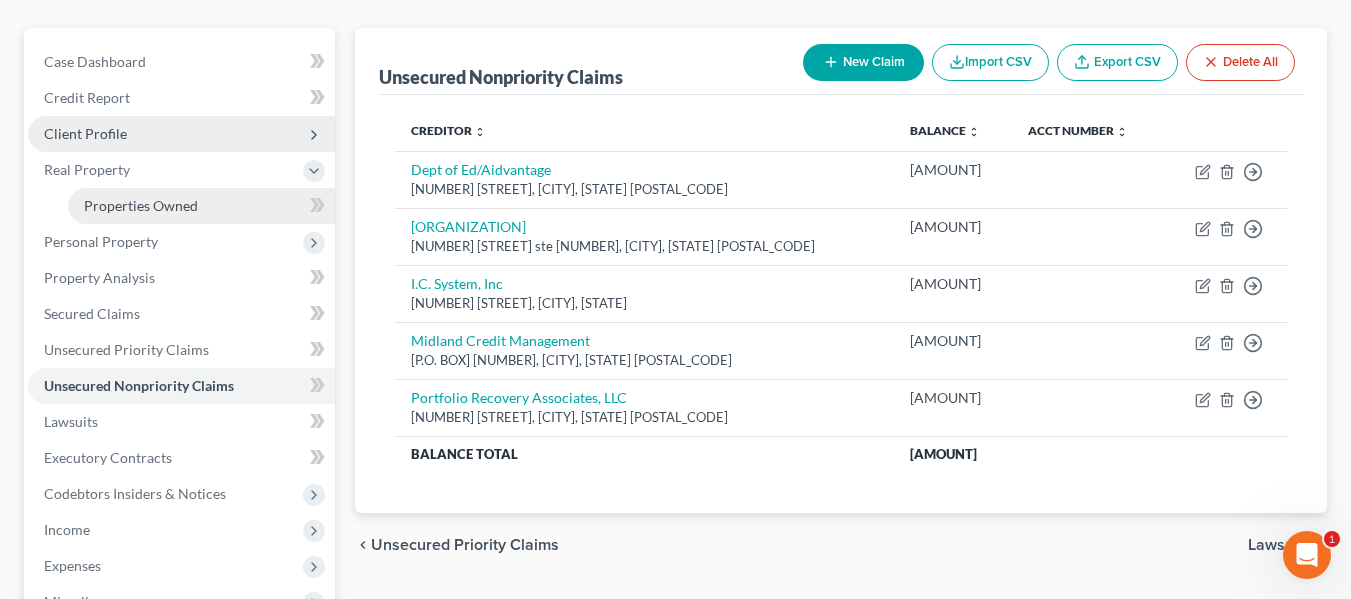 click on "Properties Owned" at bounding box center (141, 205) 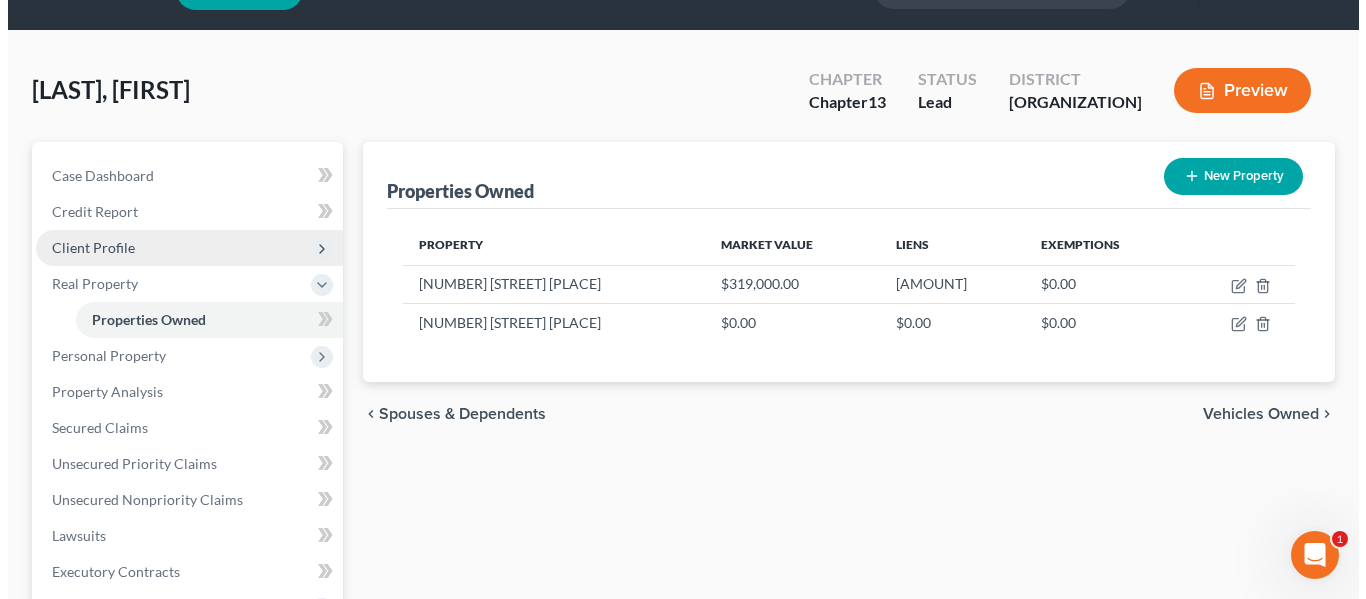 scroll, scrollTop: 51, scrollLeft: 0, axis: vertical 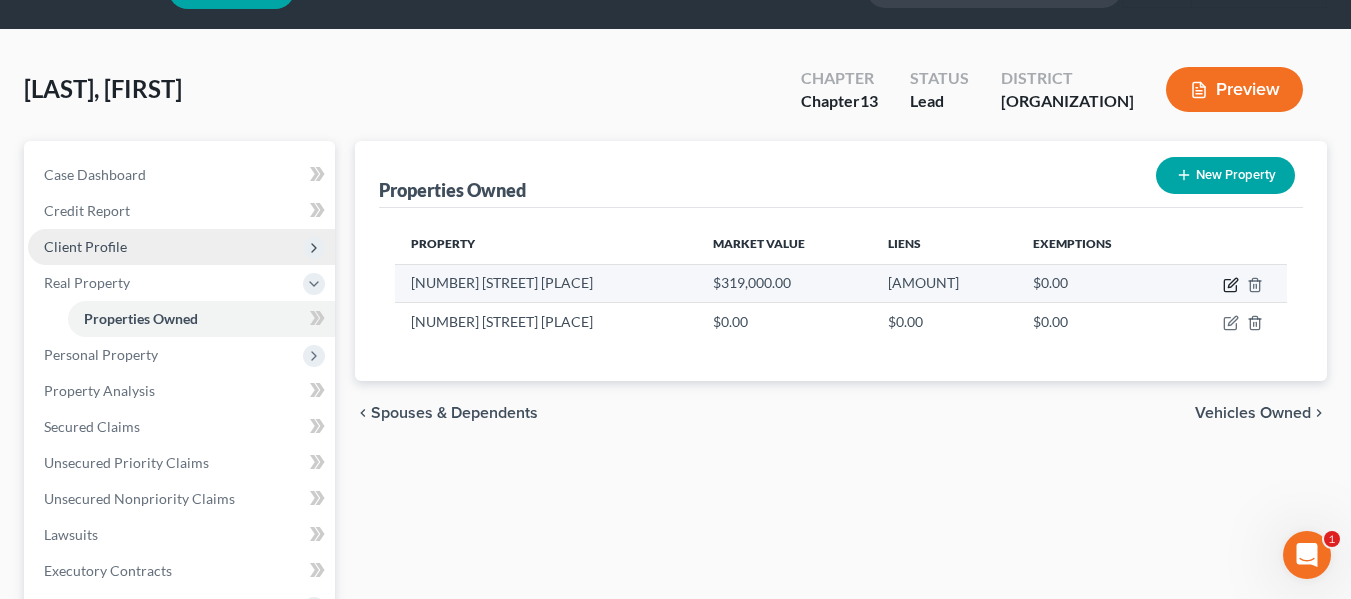 click 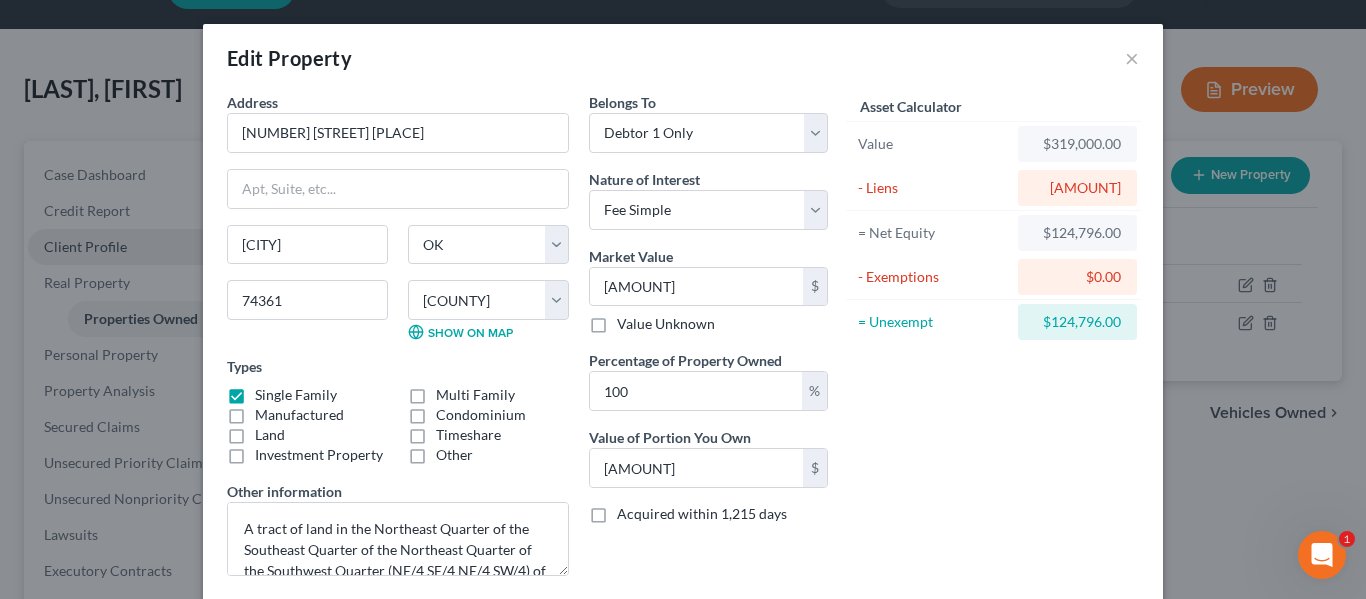 scroll, scrollTop: 174, scrollLeft: 0, axis: vertical 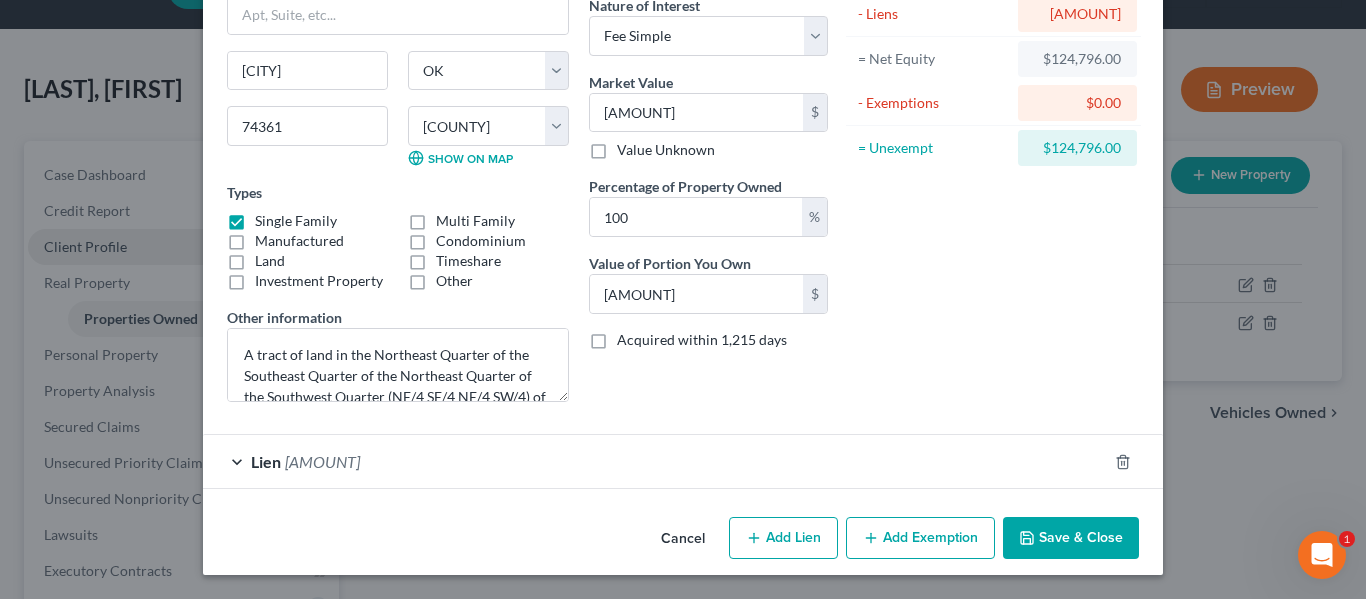 click on "Cancel" at bounding box center (683, 539) 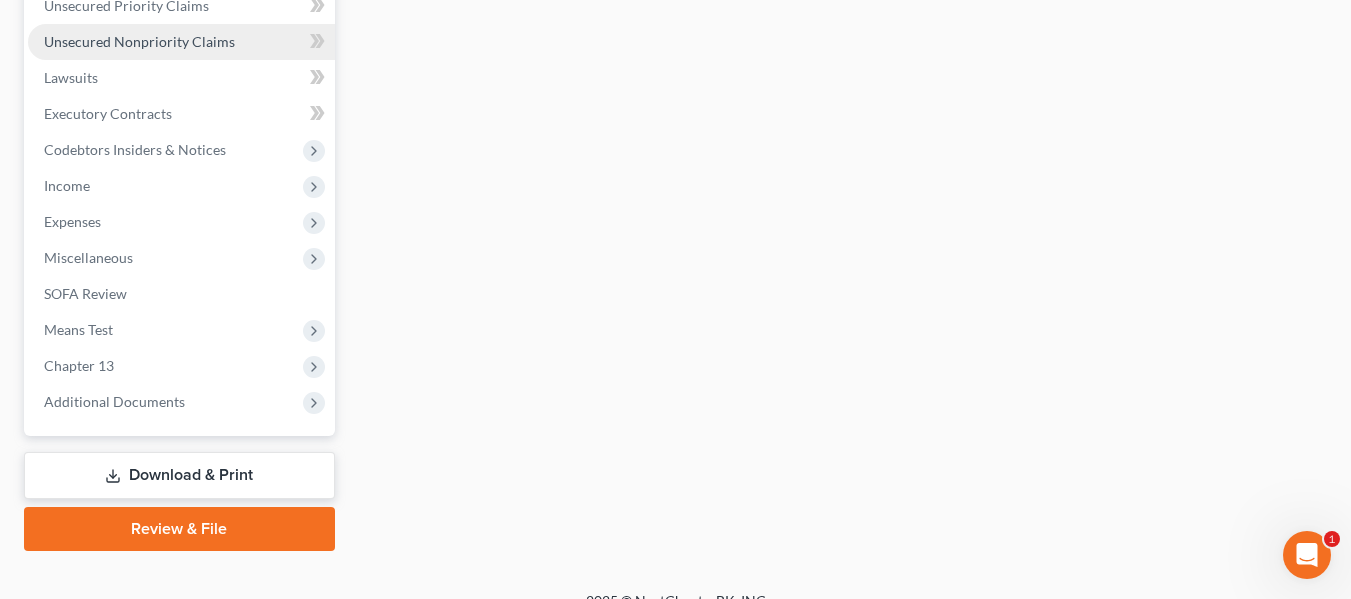 scroll, scrollTop: 536, scrollLeft: 0, axis: vertical 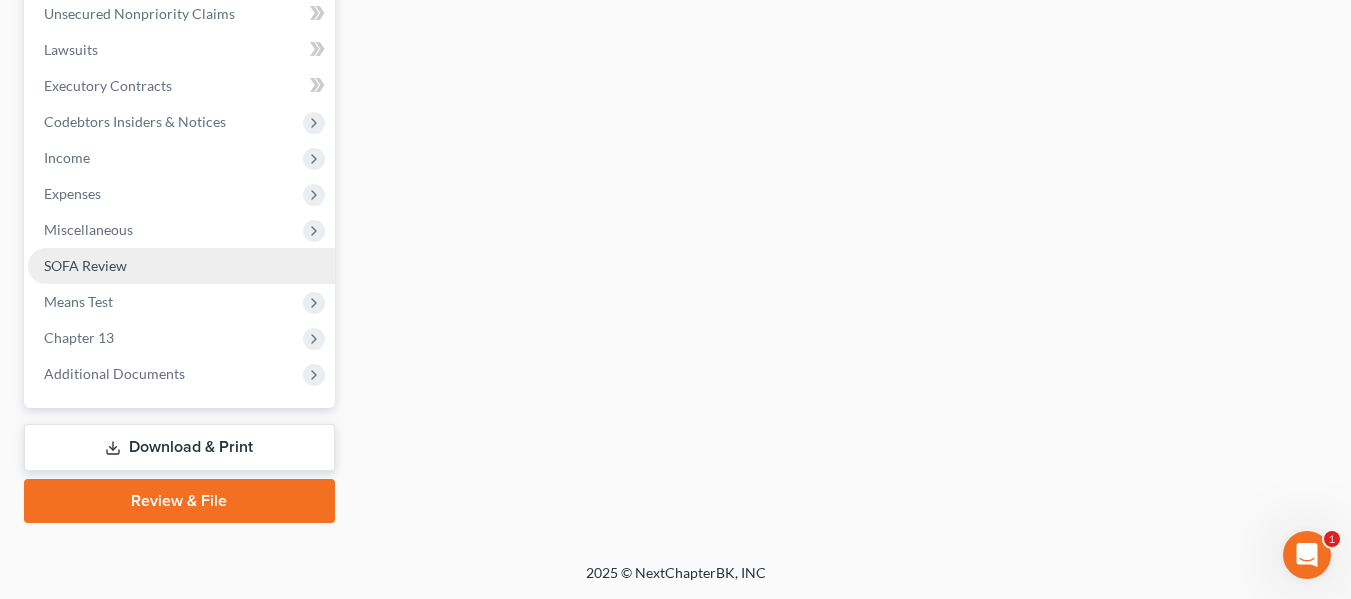 click on "SOFA Review" at bounding box center (181, 266) 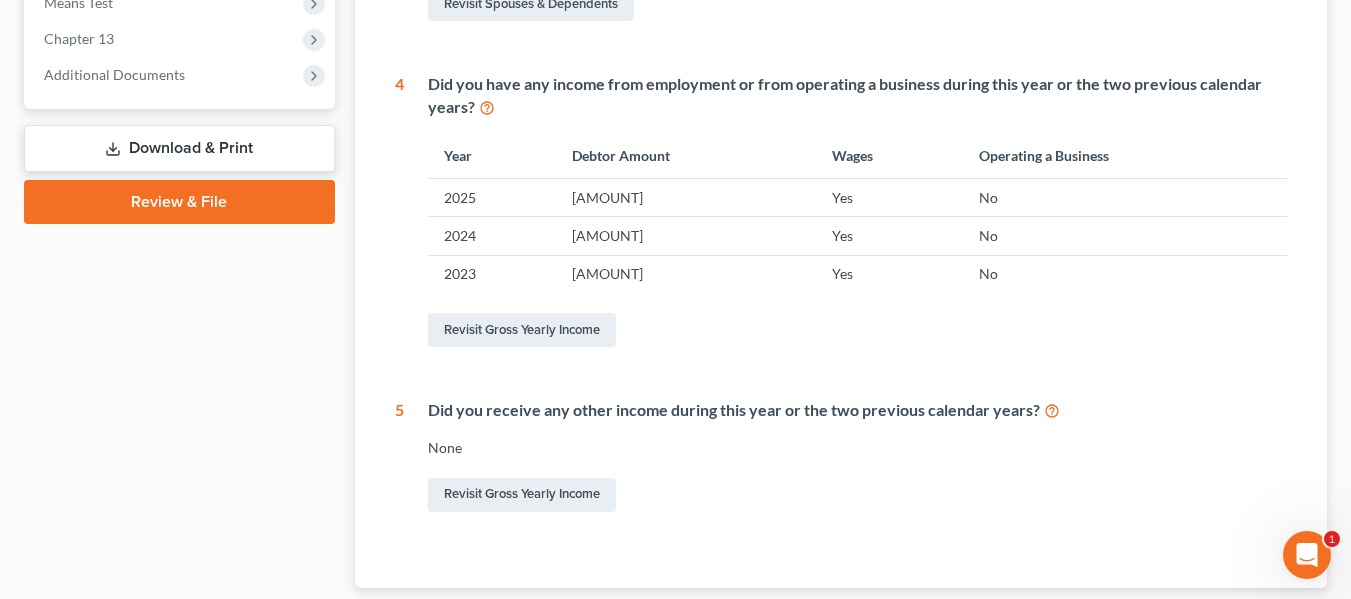 scroll, scrollTop: 800, scrollLeft: 0, axis: vertical 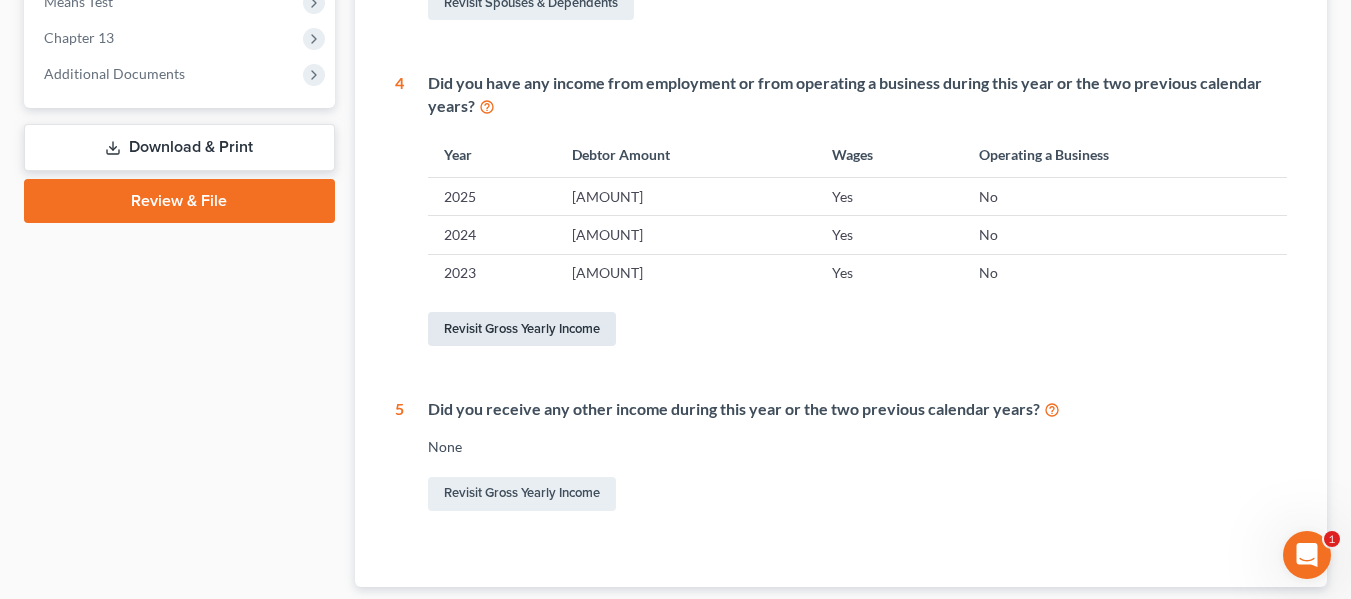 click on "Revisit Gross Yearly Income" at bounding box center (522, 329) 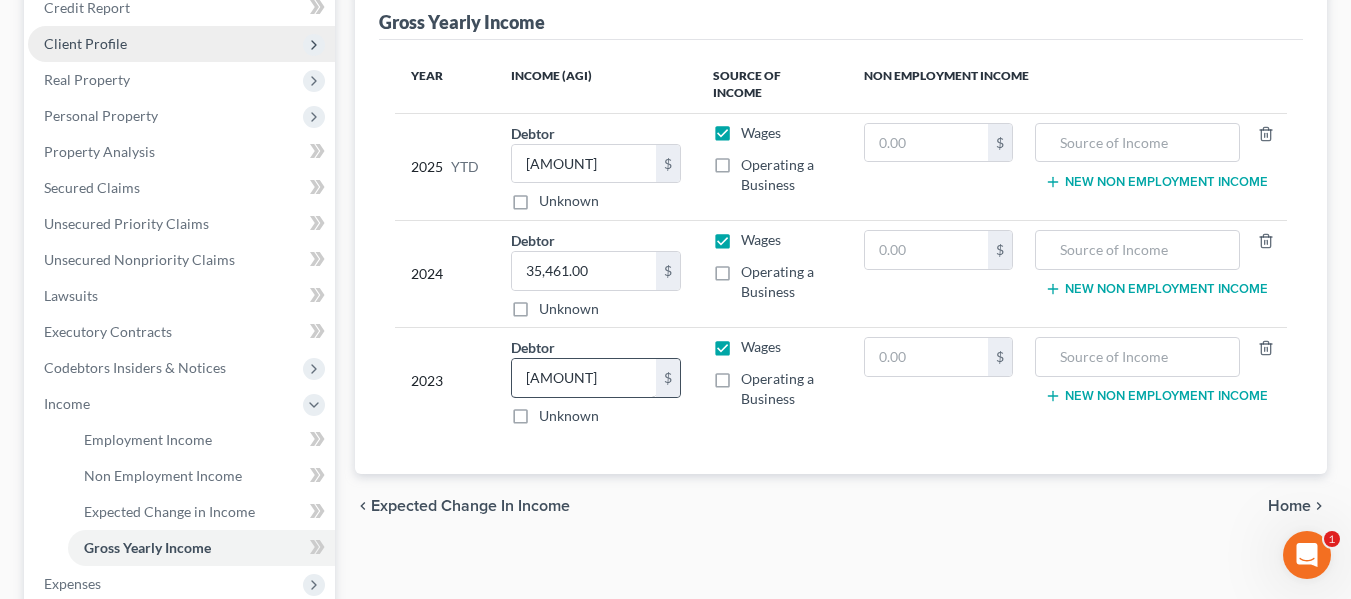 scroll, scrollTop: 253, scrollLeft: 0, axis: vertical 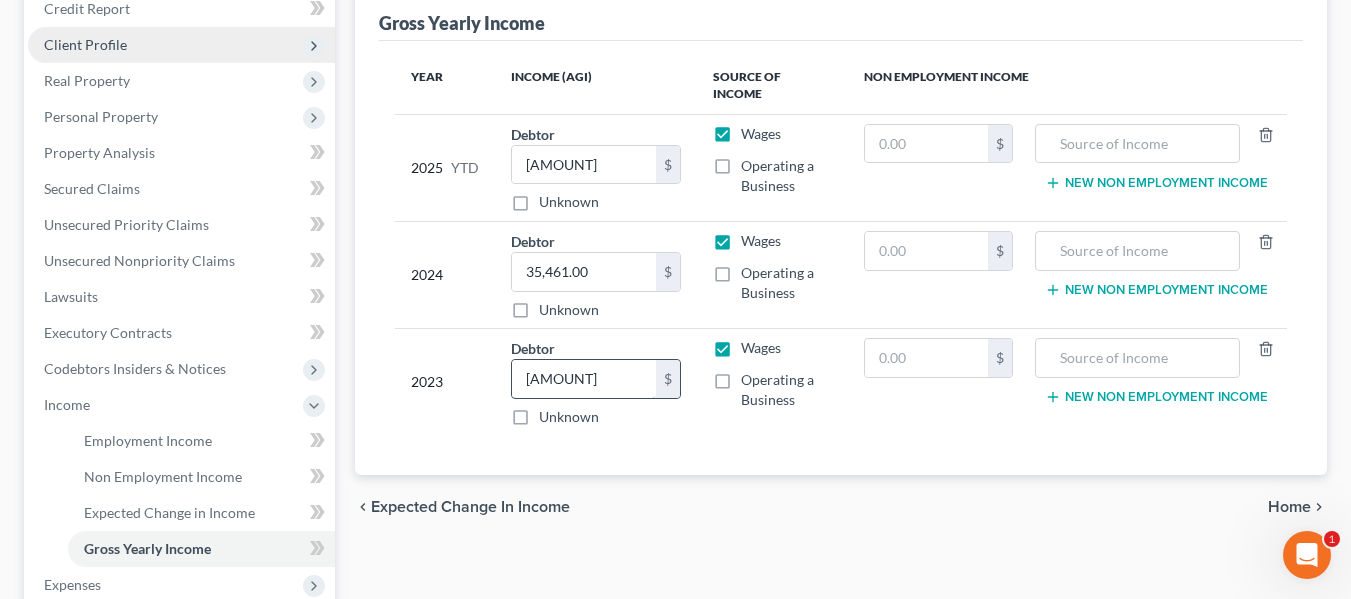 click on "[AMOUNT]" at bounding box center [584, 379] 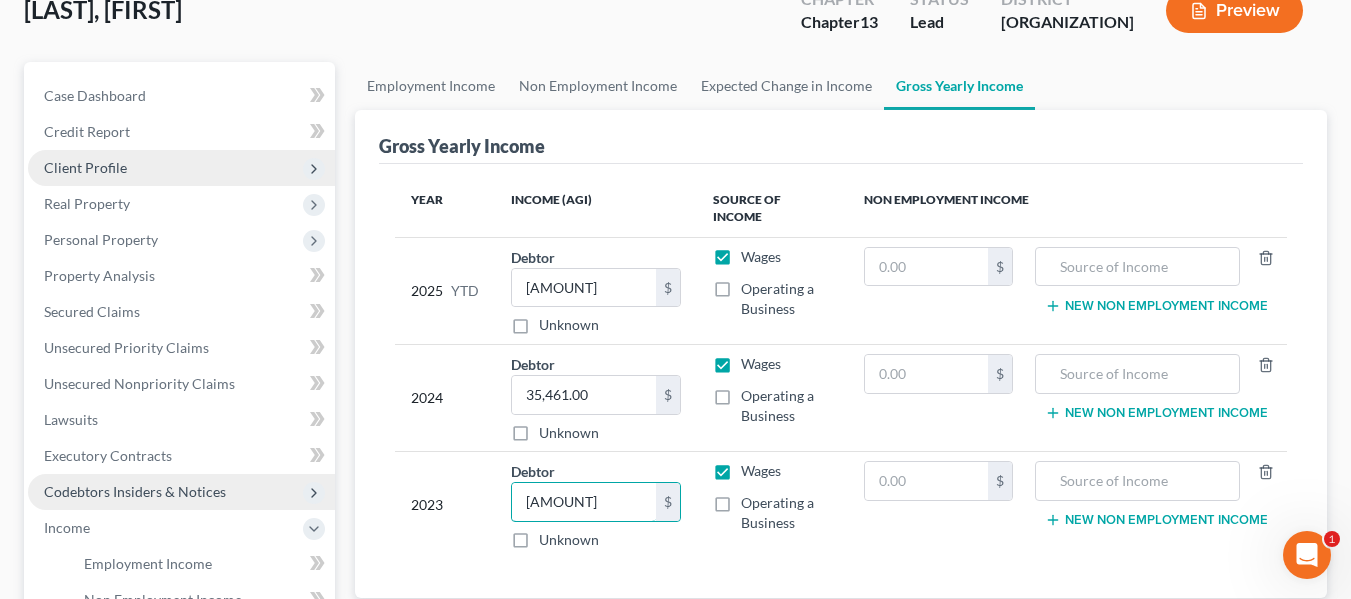scroll, scrollTop: 96, scrollLeft: 0, axis: vertical 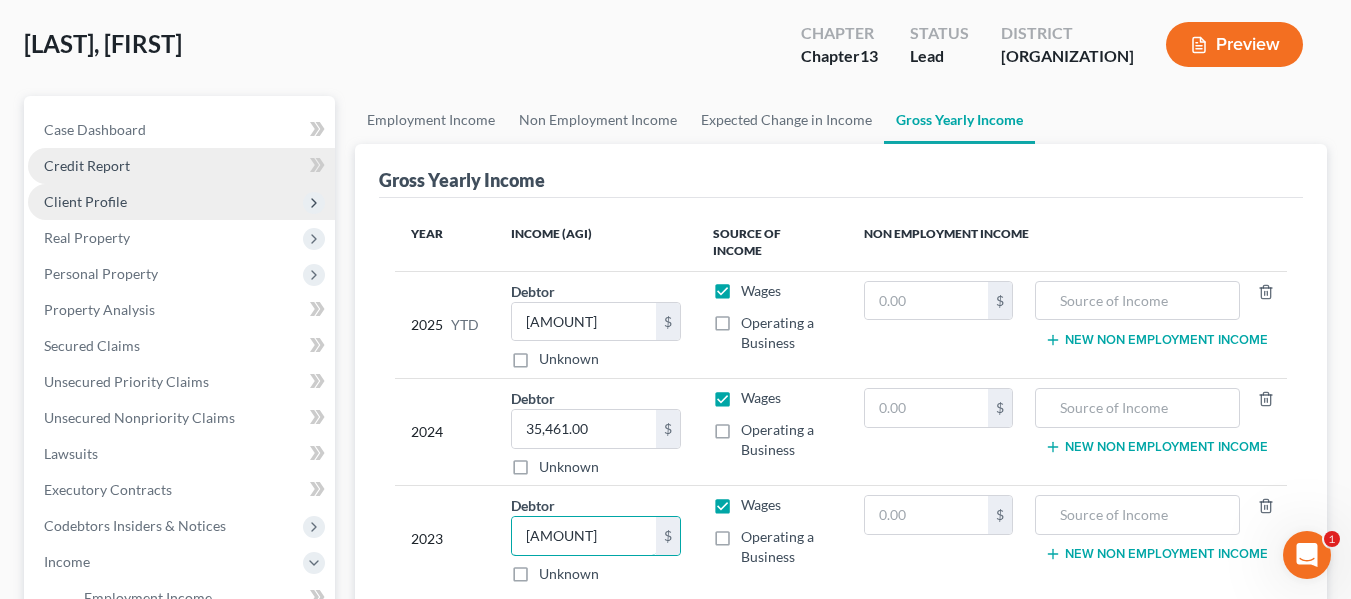 type on "[AMOUNT]" 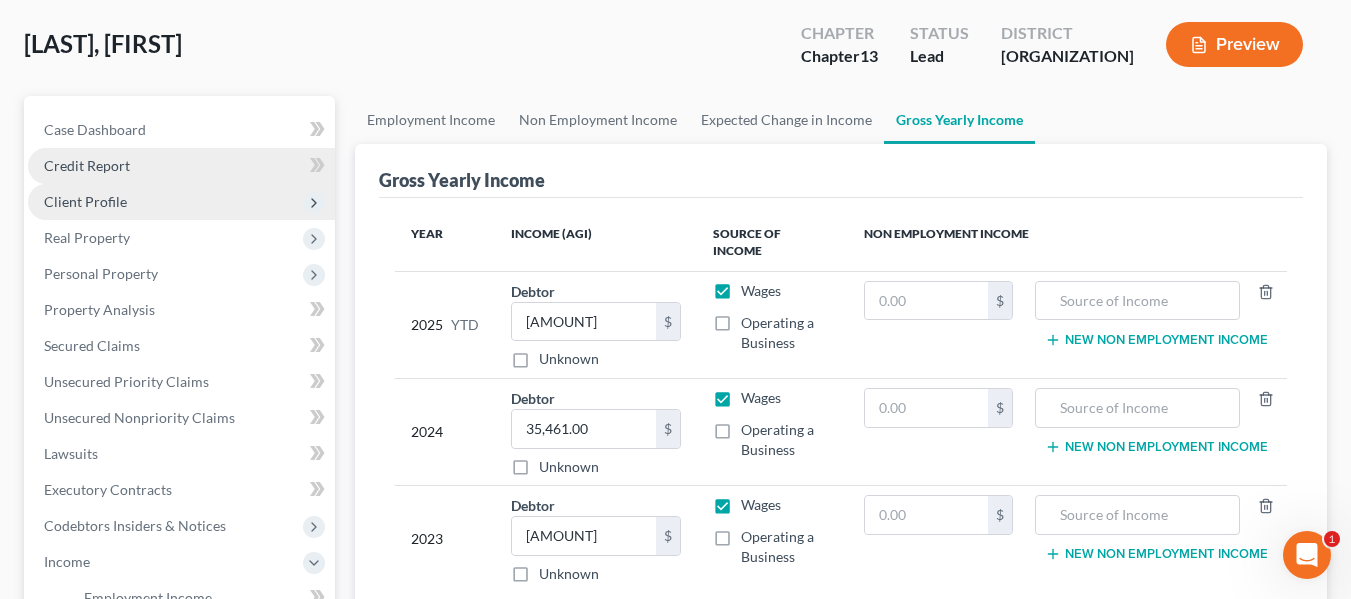 click on "Credit Report" at bounding box center [181, 166] 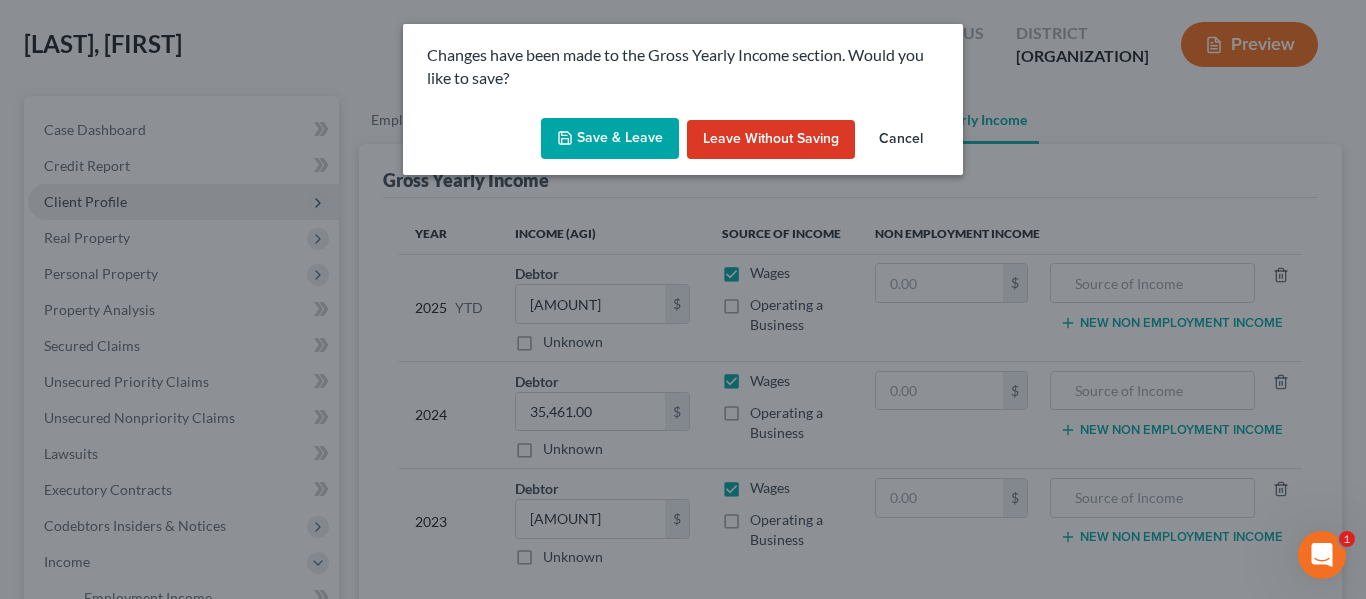 click on "Save & Leave" at bounding box center (610, 139) 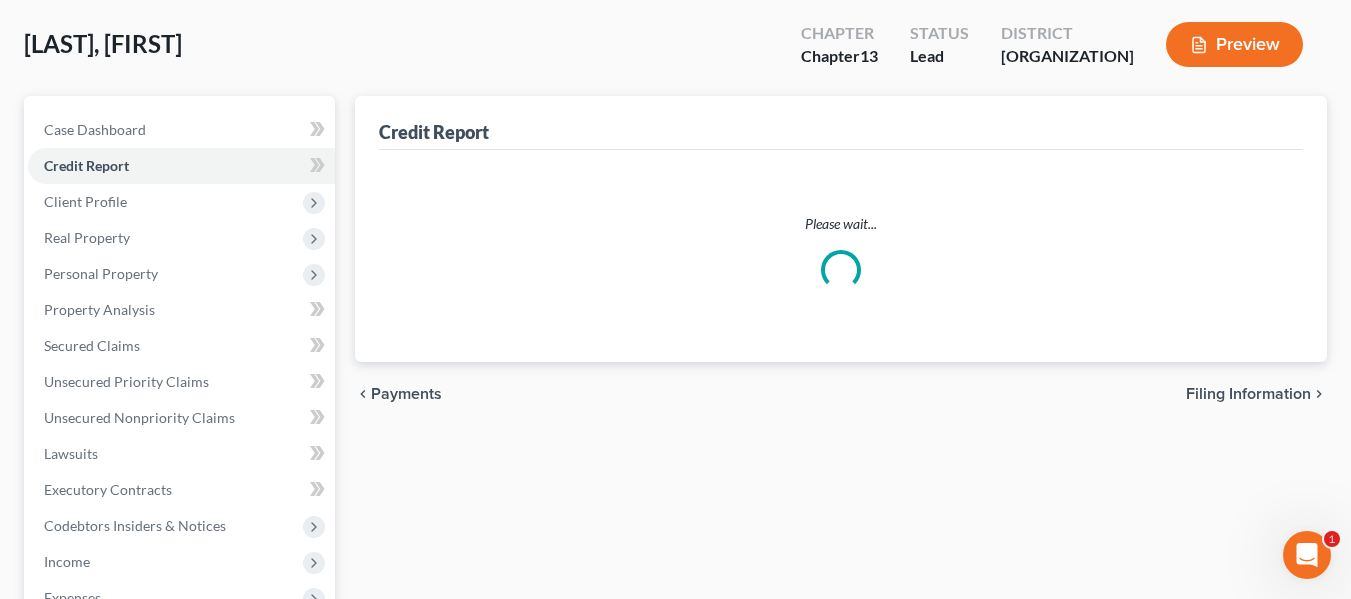 scroll, scrollTop: 0, scrollLeft: 0, axis: both 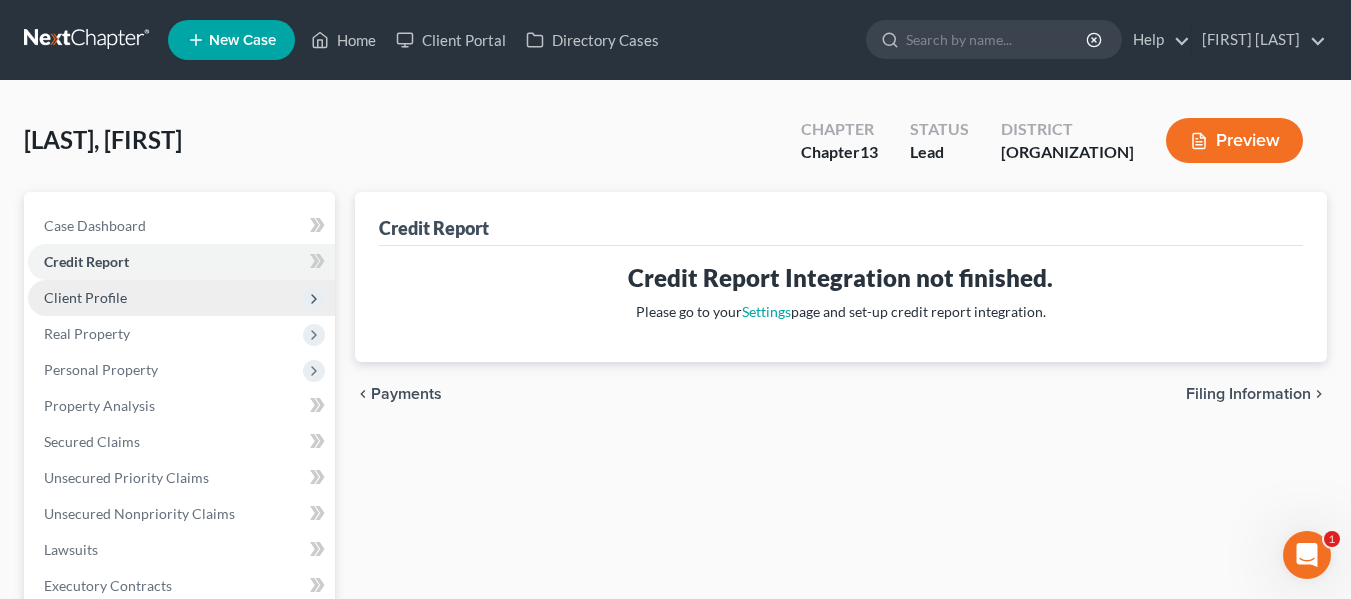click on "Client Profile" at bounding box center (181, 298) 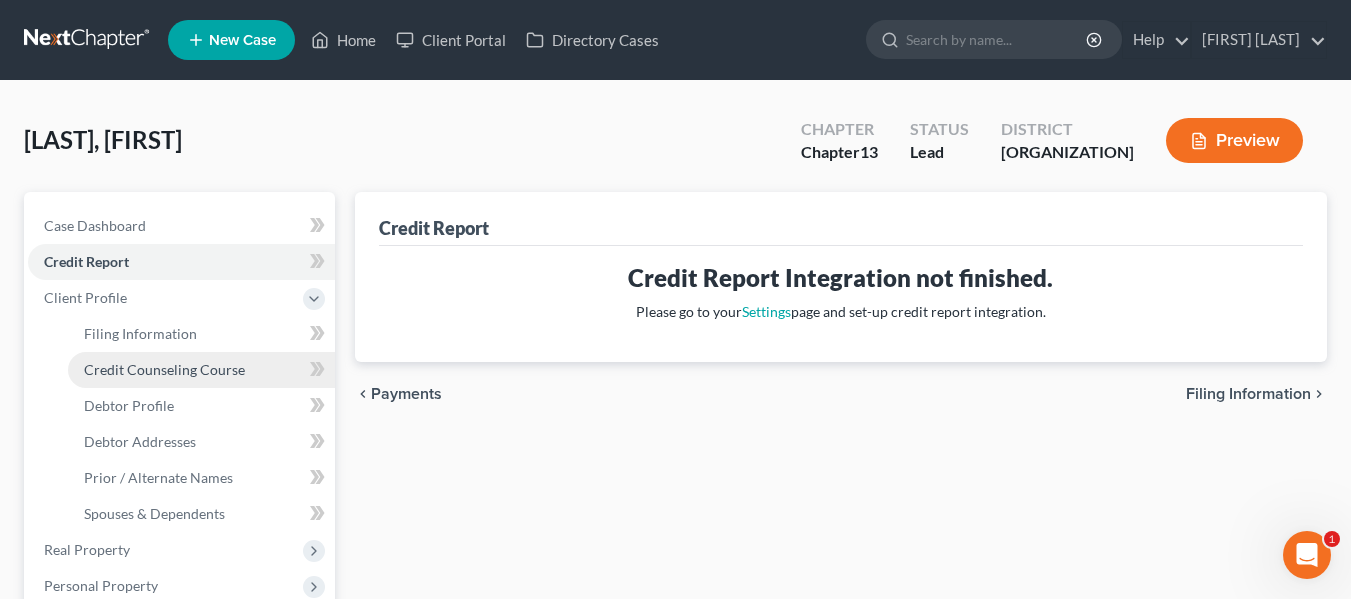 click on "Credit Counseling Course" at bounding box center [164, 369] 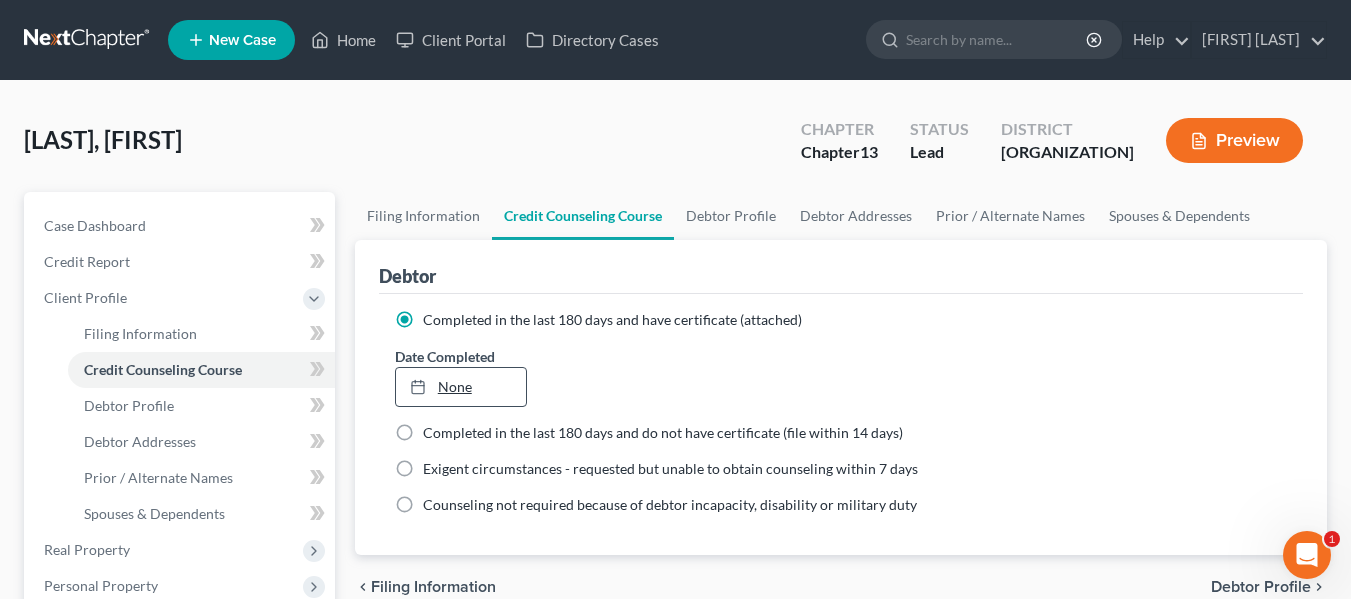 click 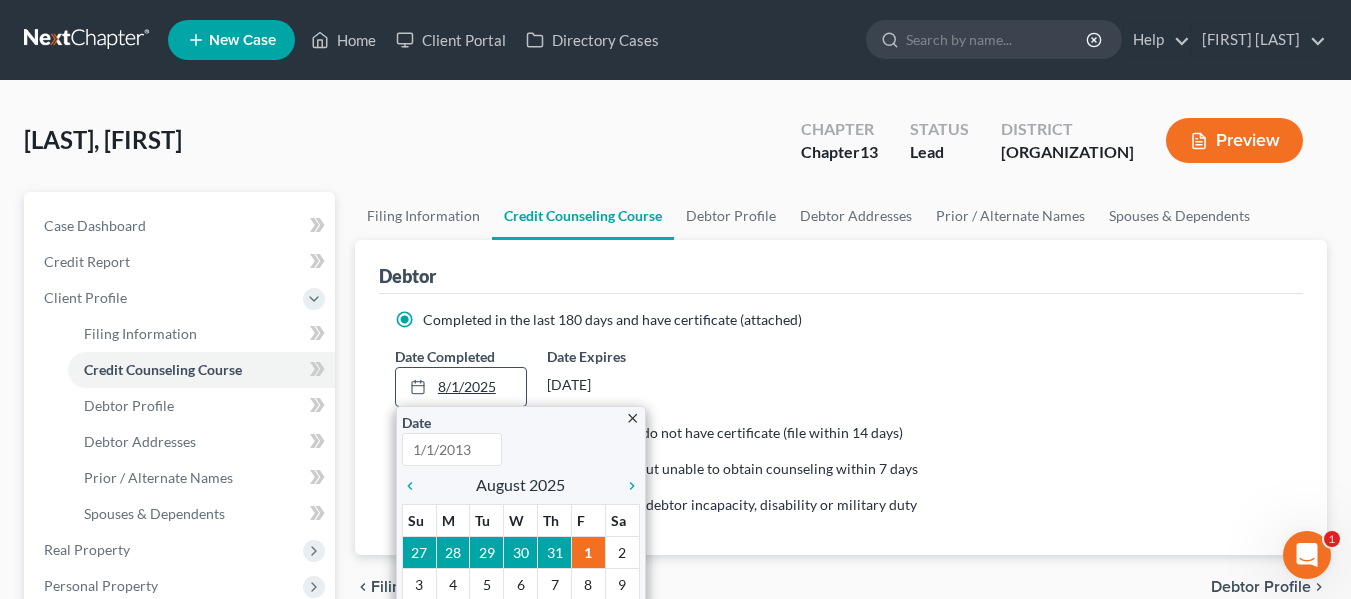 type on "8/1/2025" 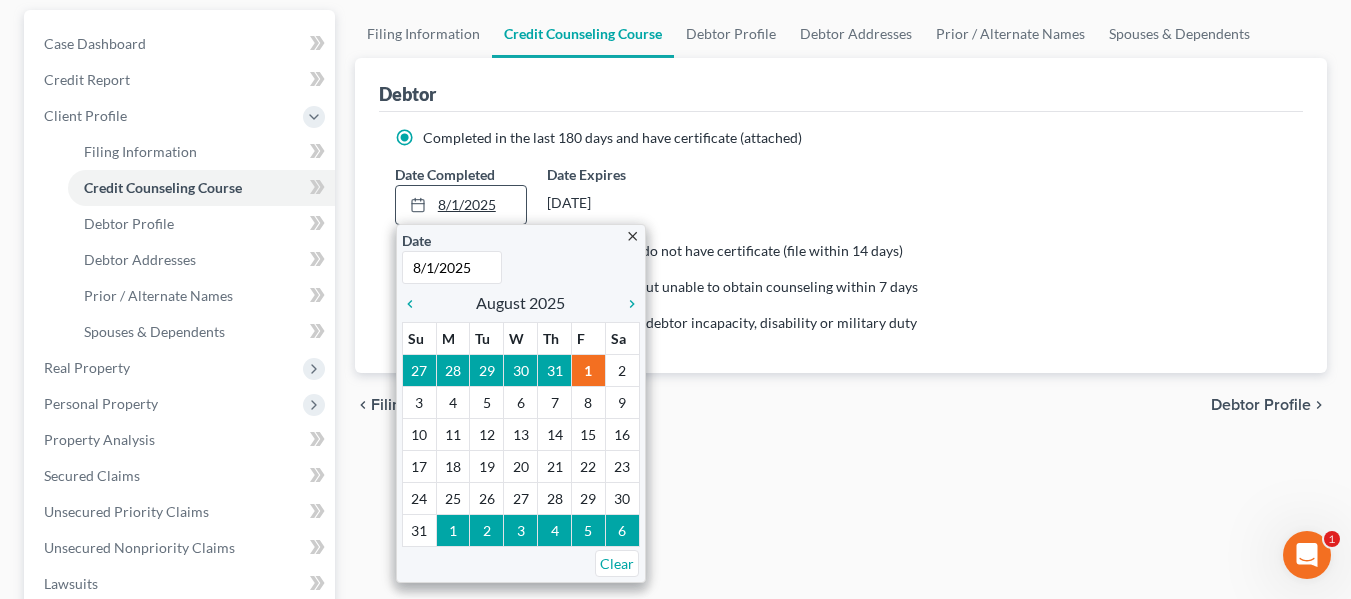 scroll, scrollTop: 183, scrollLeft: 0, axis: vertical 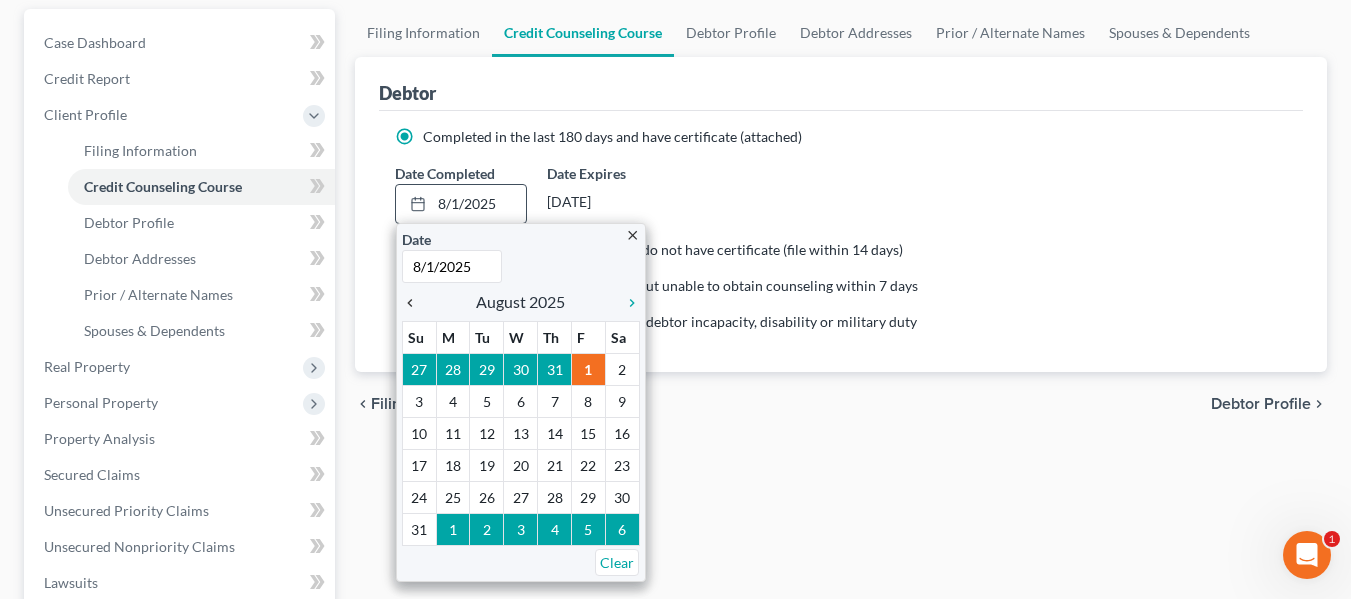 click on "chevron_left" at bounding box center [415, 303] 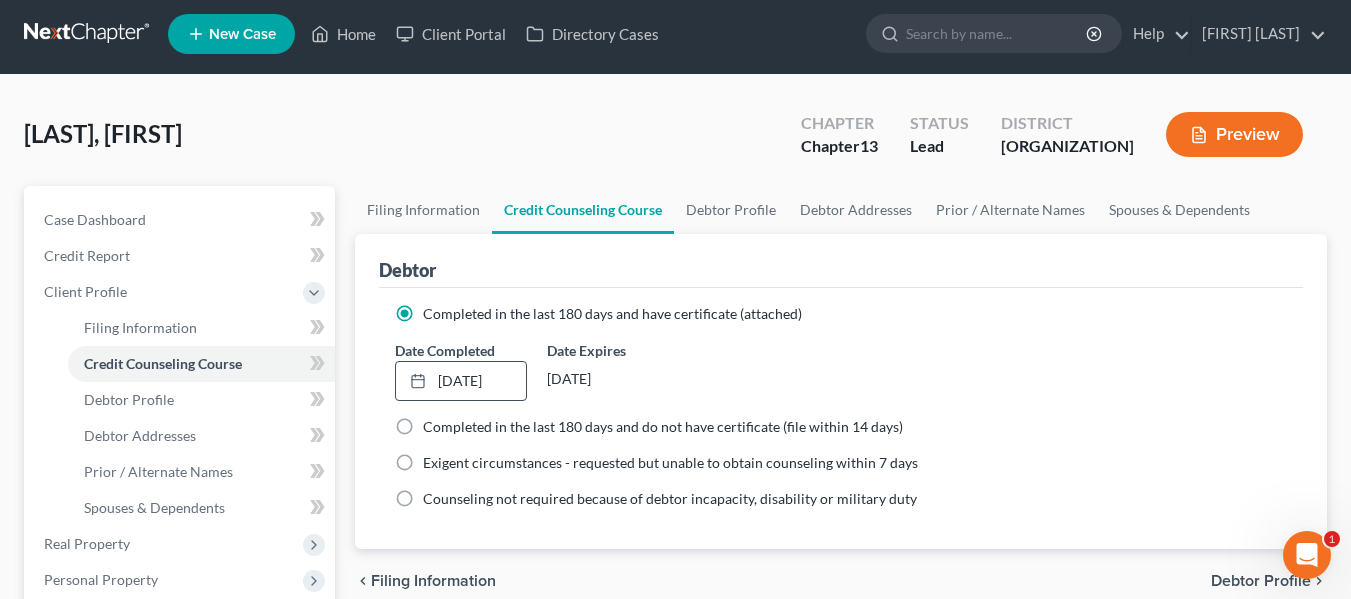 scroll, scrollTop: 219, scrollLeft: 0, axis: vertical 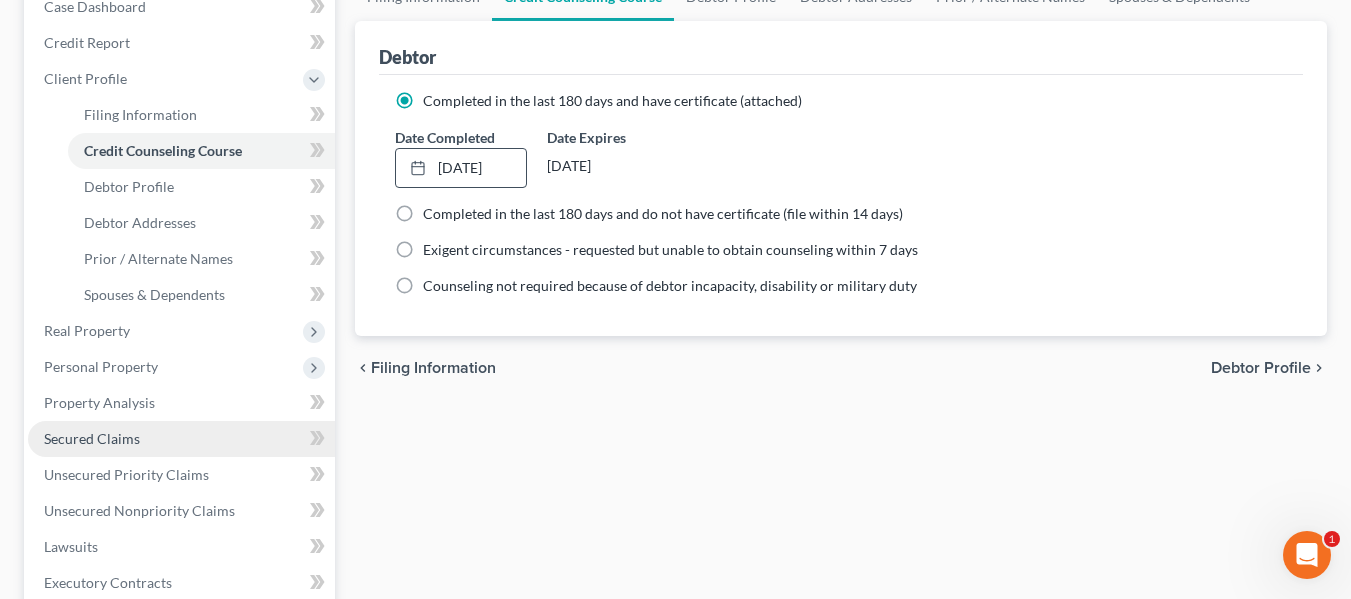 click on "Secured Claims" at bounding box center [181, 439] 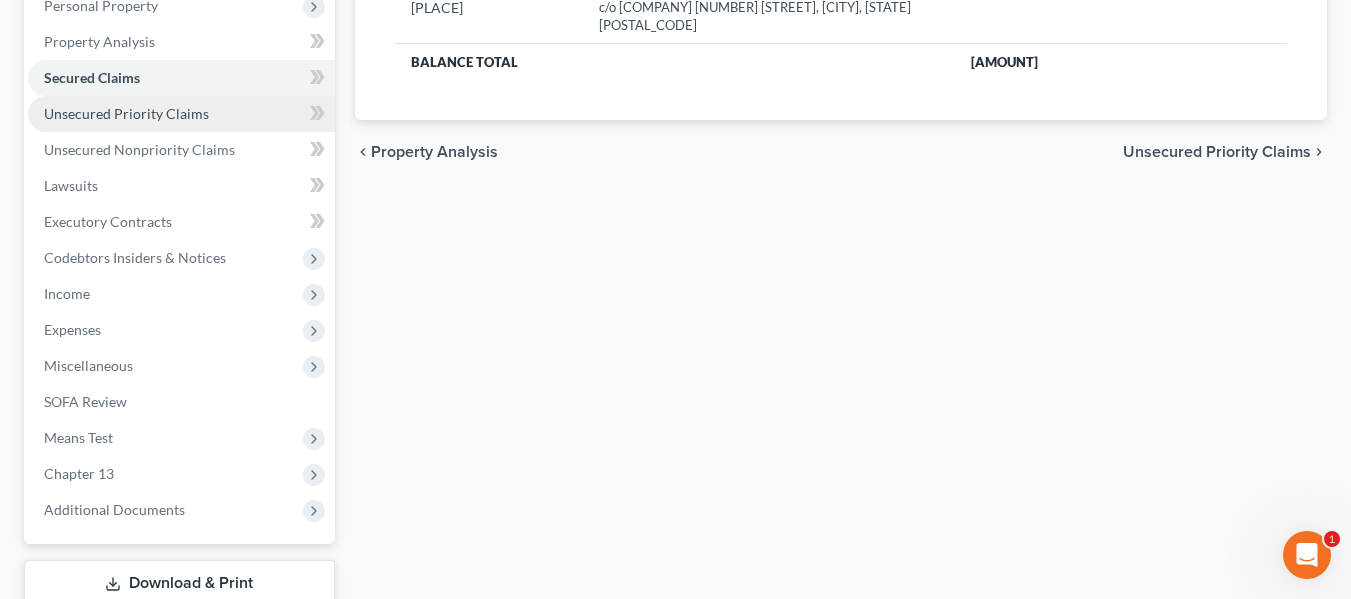scroll, scrollTop: 365, scrollLeft: 0, axis: vertical 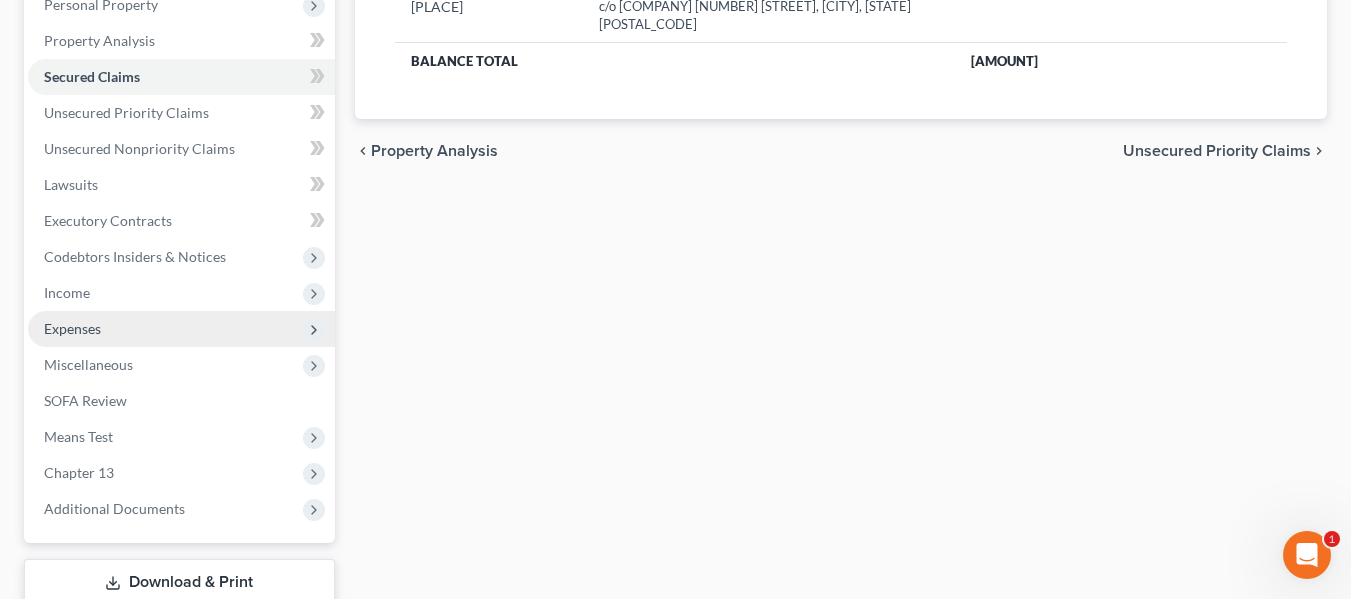 click on "Expenses" at bounding box center (181, 329) 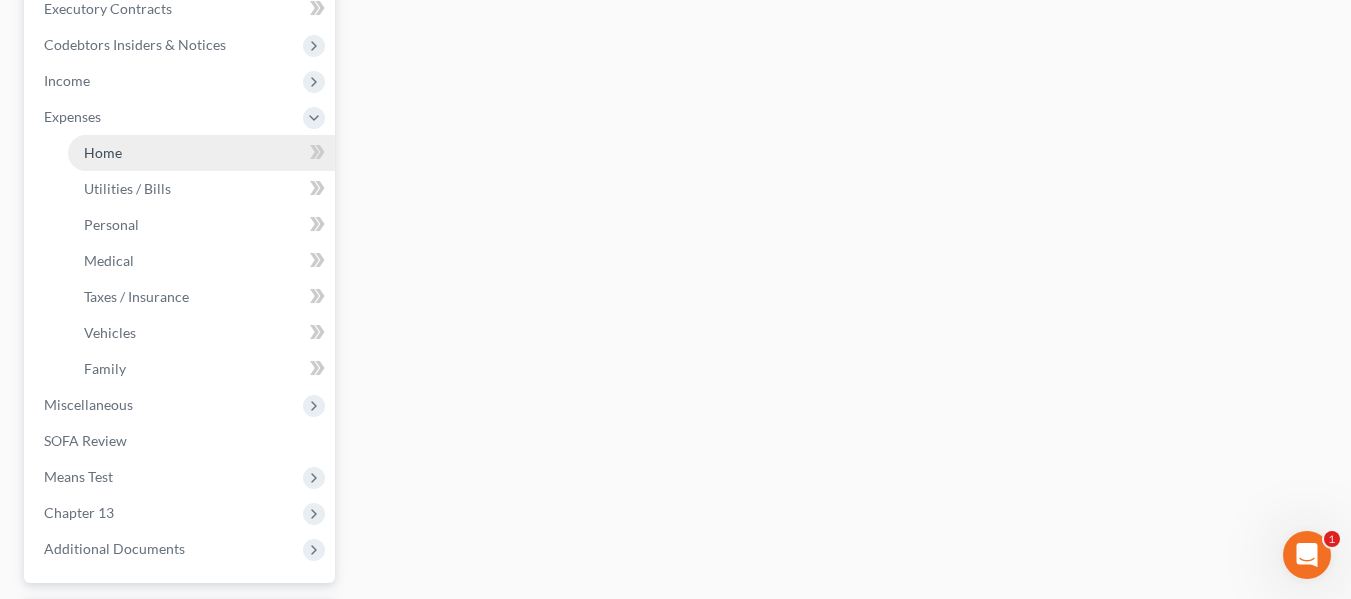 scroll, scrollTop: 578, scrollLeft: 0, axis: vertical 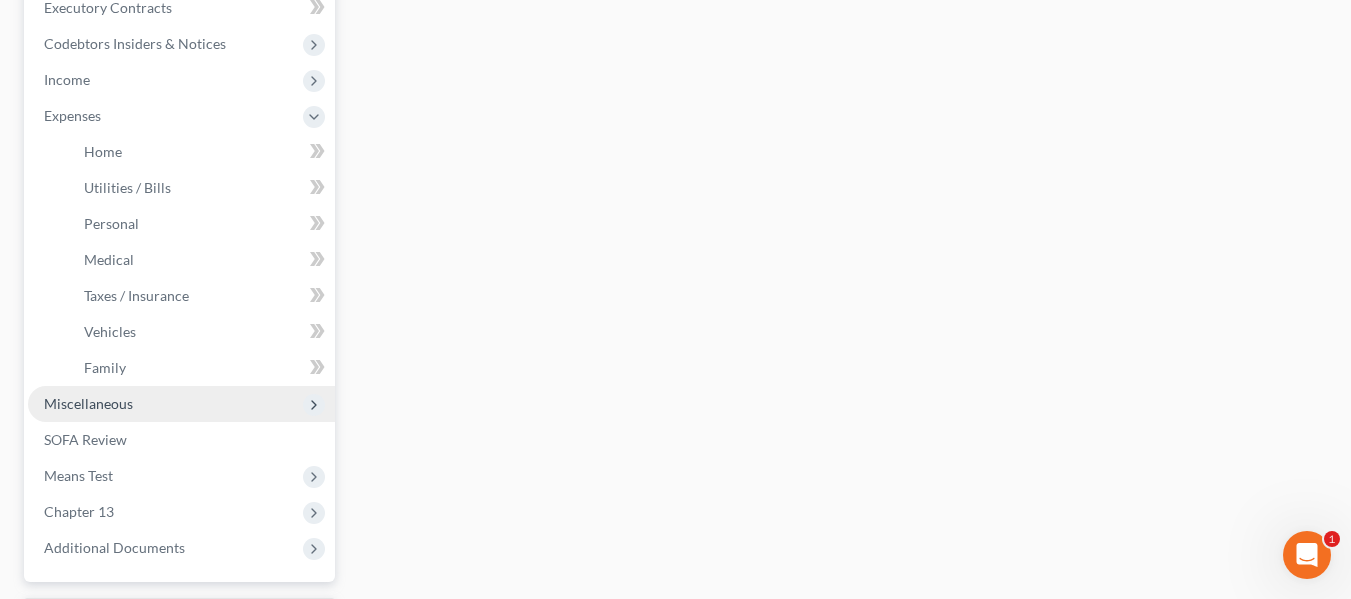 click on "Miscellaneous" at bounding box center [181, 404] 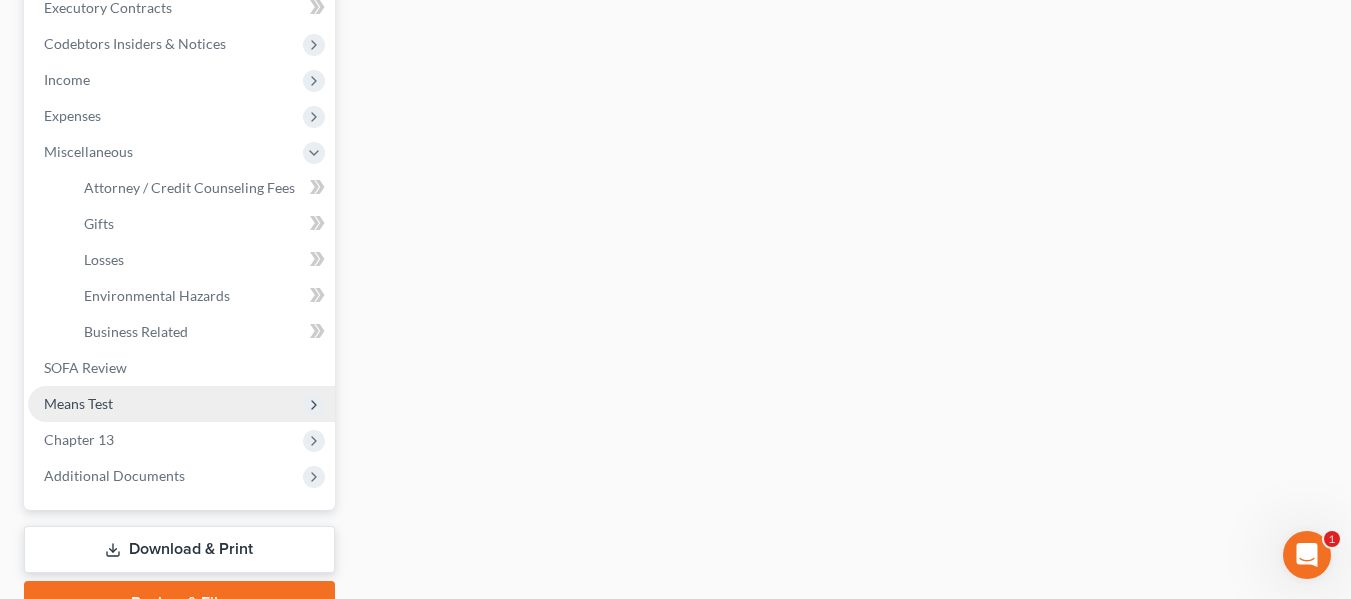 click on "Means Test" at bounding box center [181, 404] 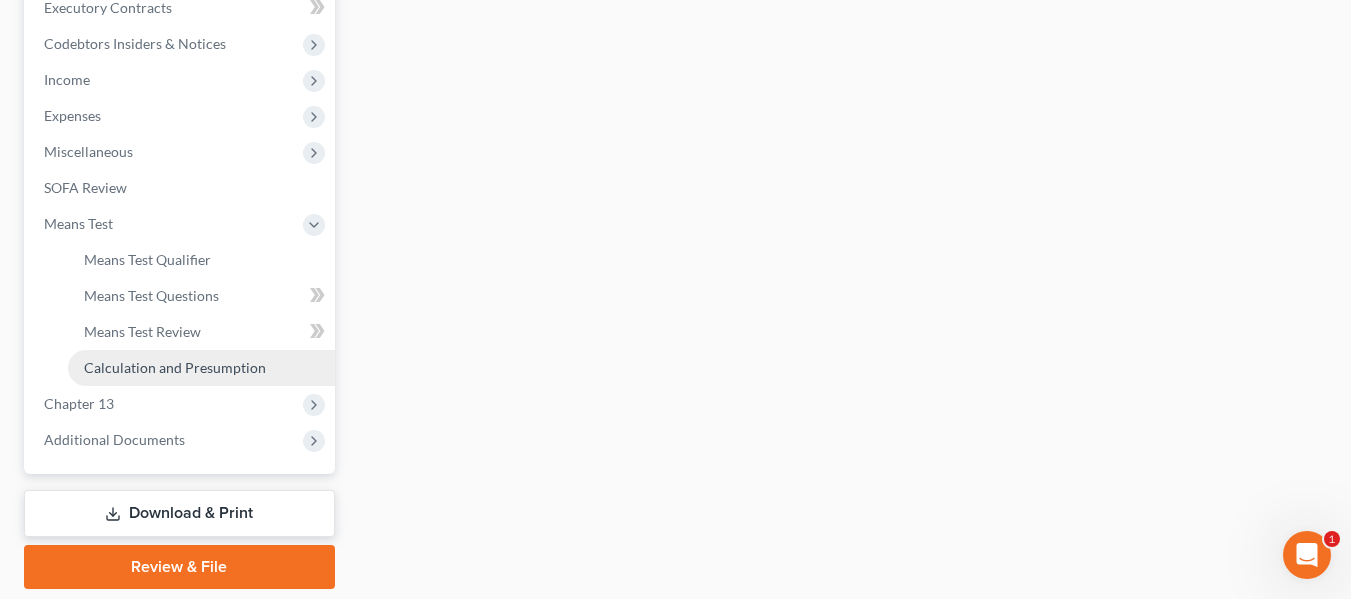 click on "Calculation and Presumption" at bounding box center [175, 367] 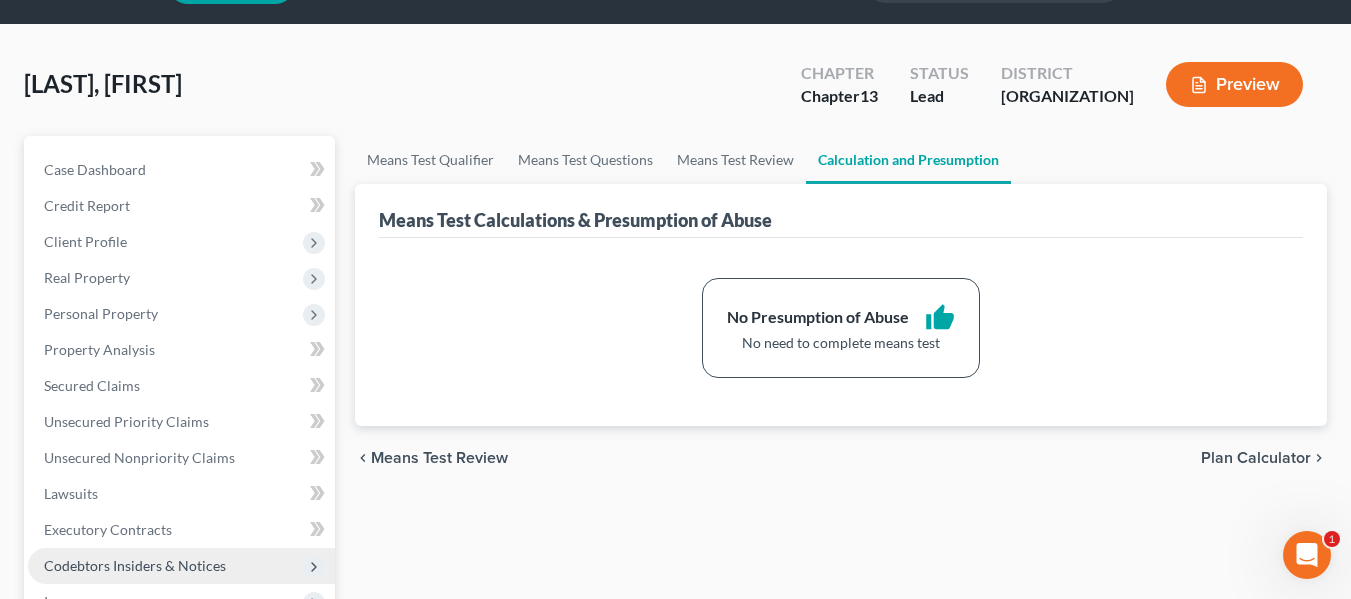 scroll, scrollTop: 52, scrollLeft: 0, axis: vertical 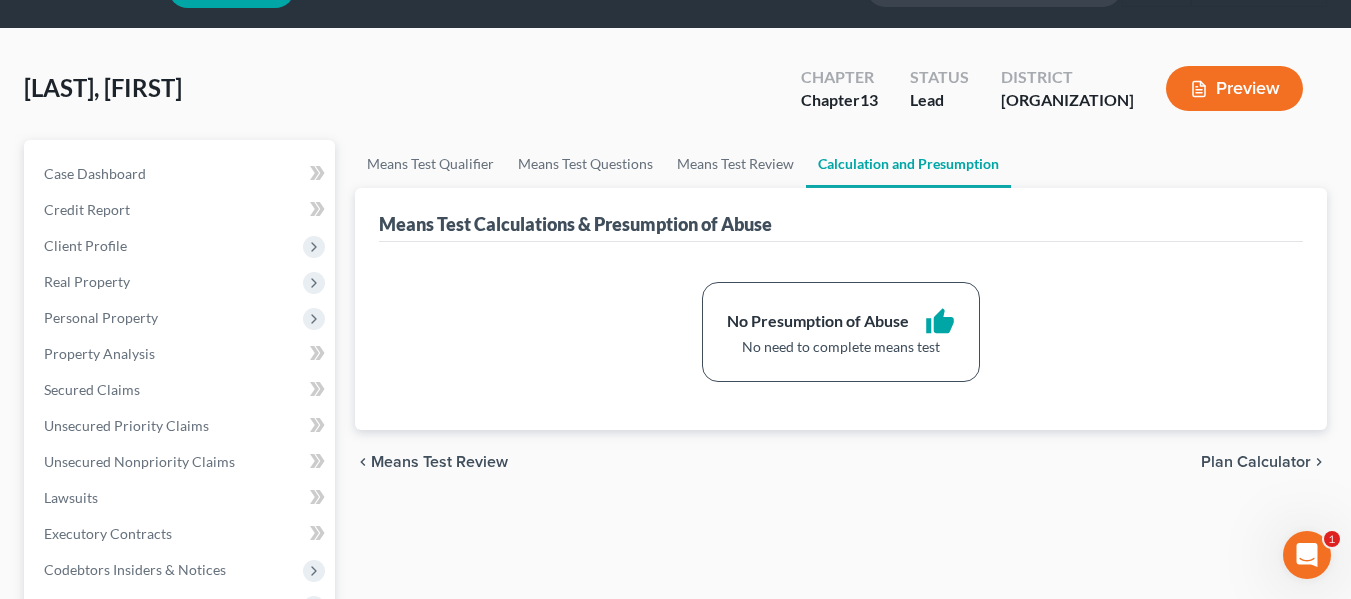 click on "No Presumption of Abuse thumb_up No need to complete means test" at bounding box center (841, 336) 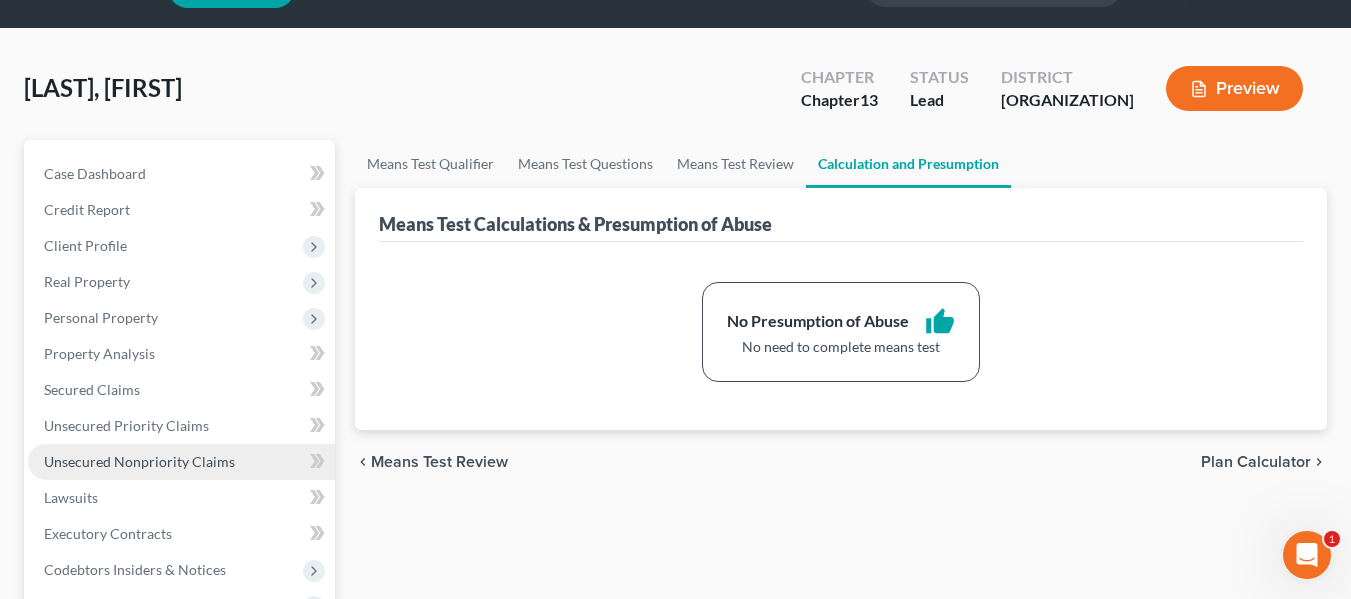 click on "Unsecured Nonpriority Claims" at bounding box center [181, 462] 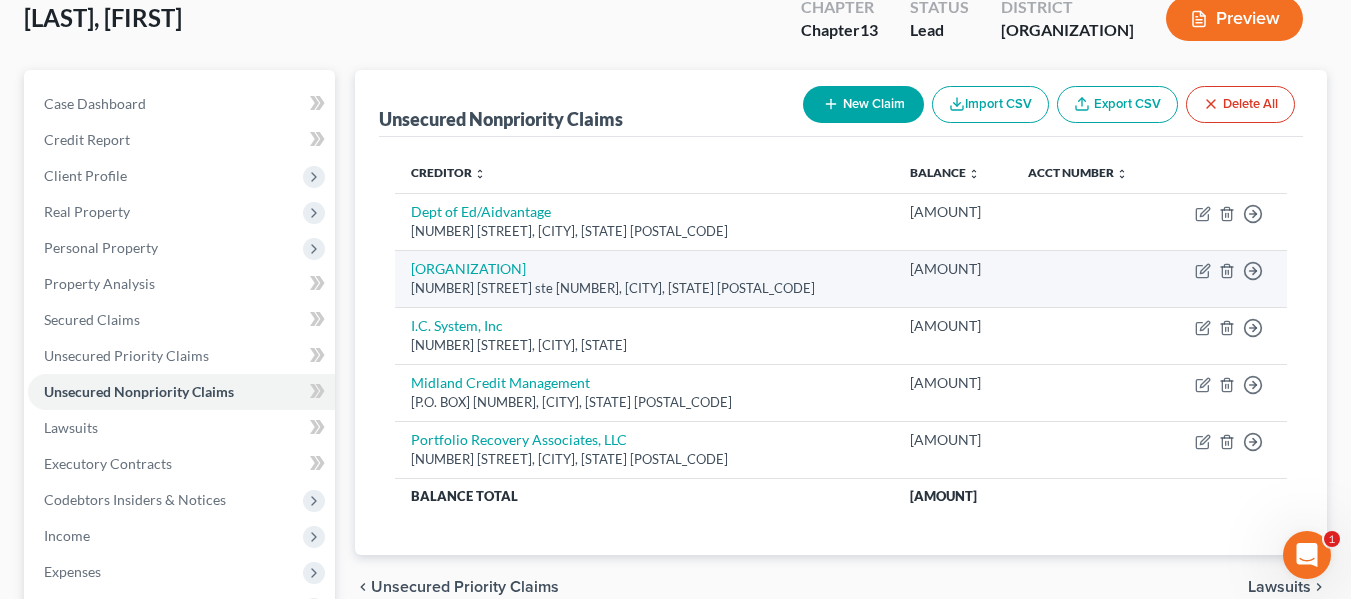 scroll, scrollTop: 123, scrollLeft: 0, axis: vertical 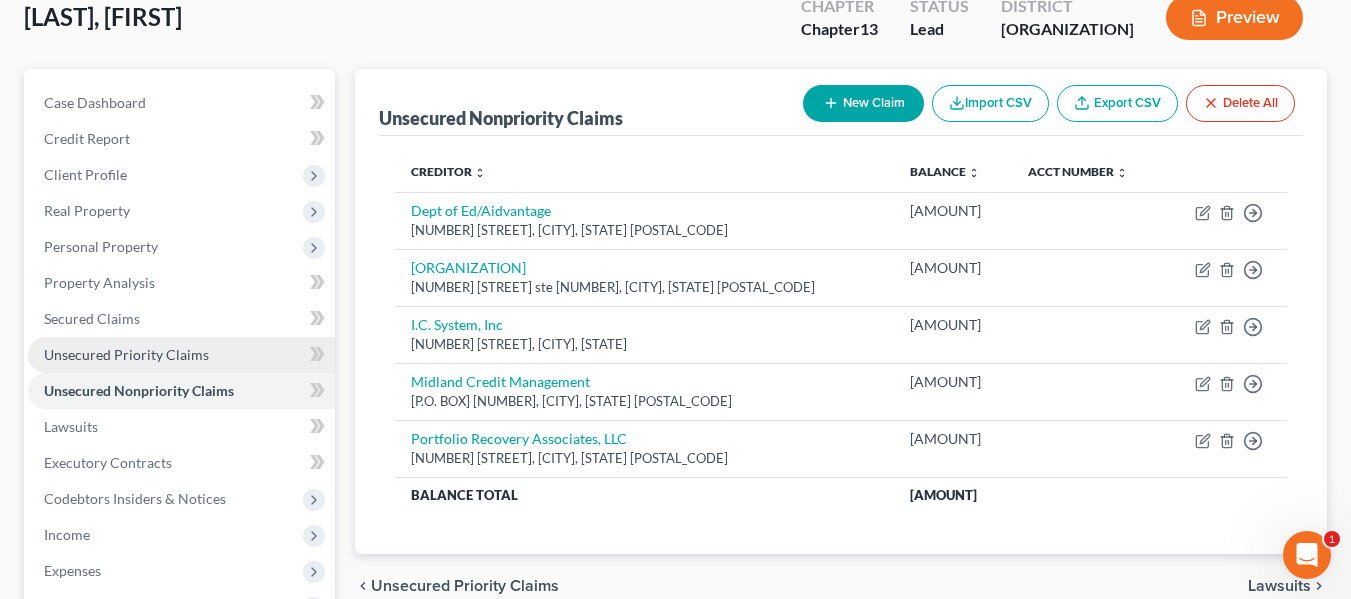 click on "Unsecured Priority Claims" at bounding box center (126, 354) 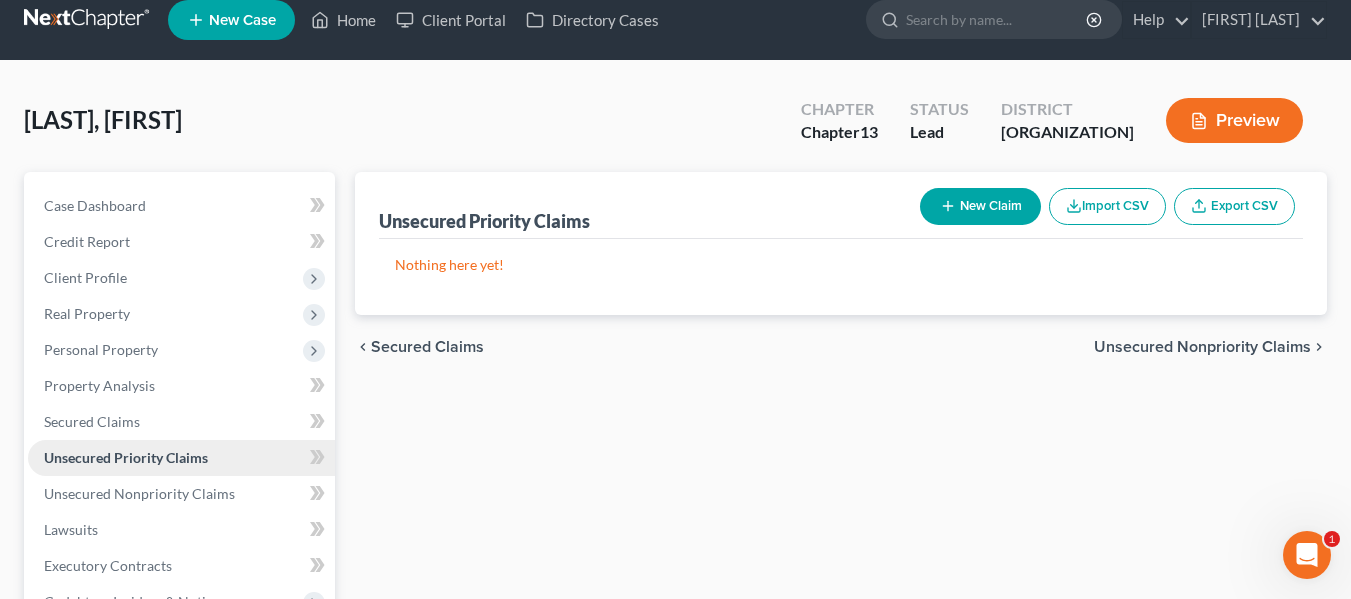 scroll, scrollTop: 0, scrollLeft: 0, axis: both 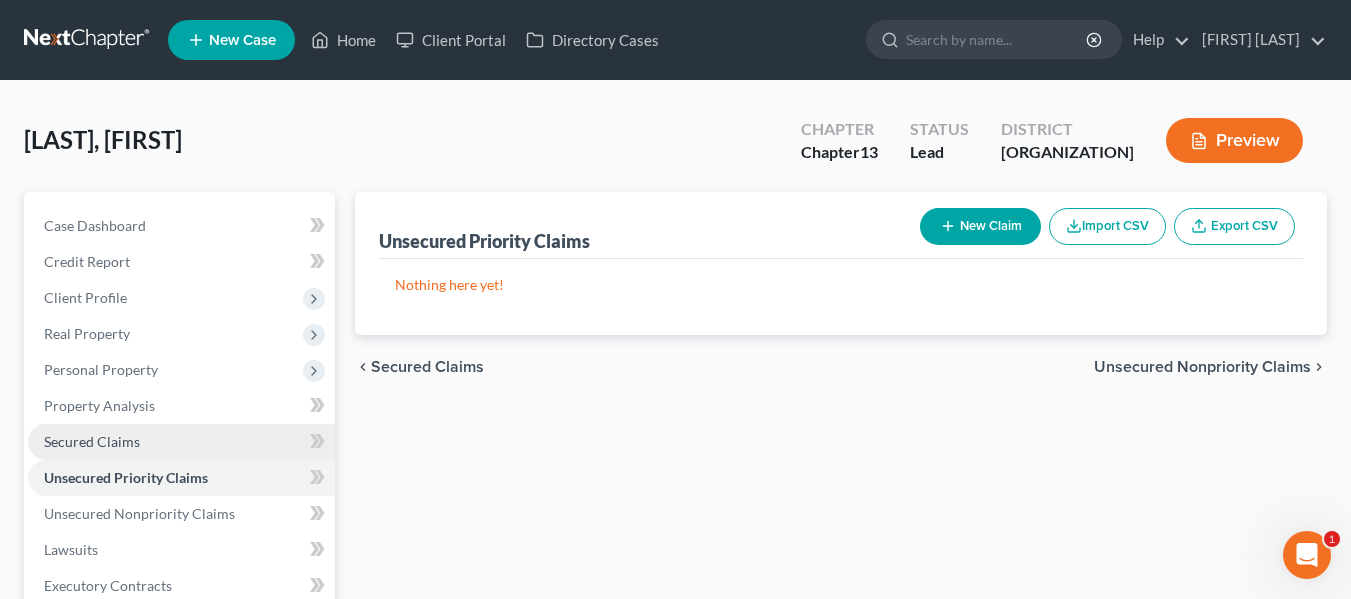 click on "Secured Claims" at bounding box center (181, 442) 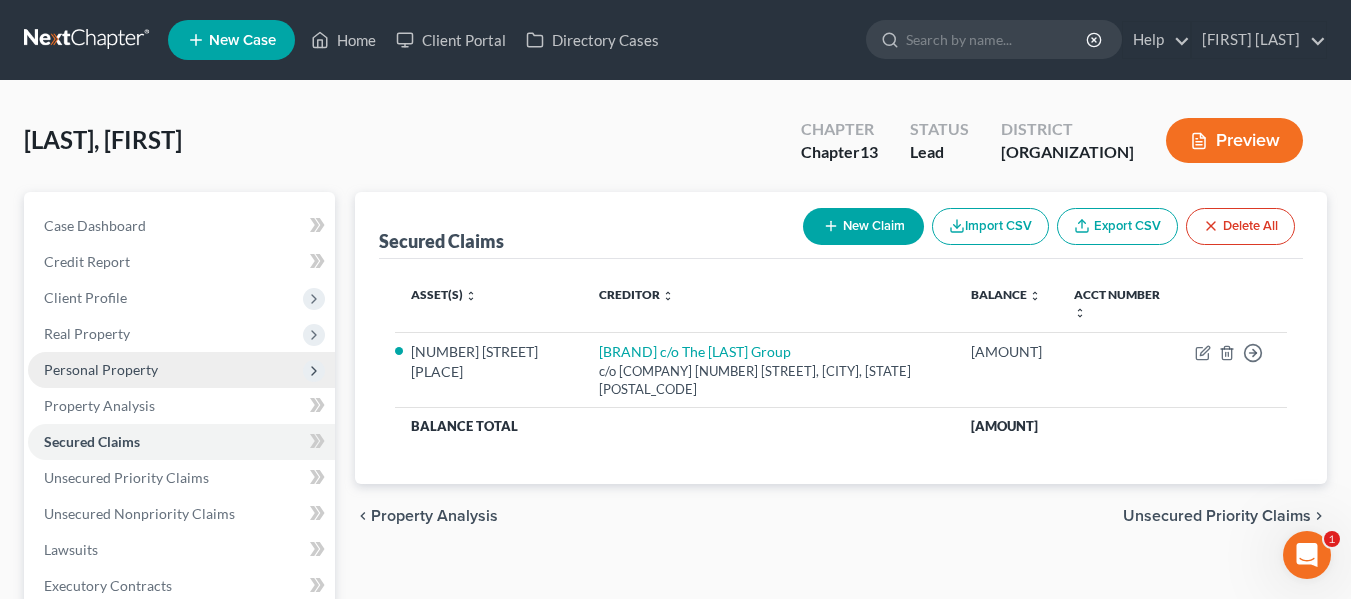 click on "Personal Property" at bounding box center [101, 369] 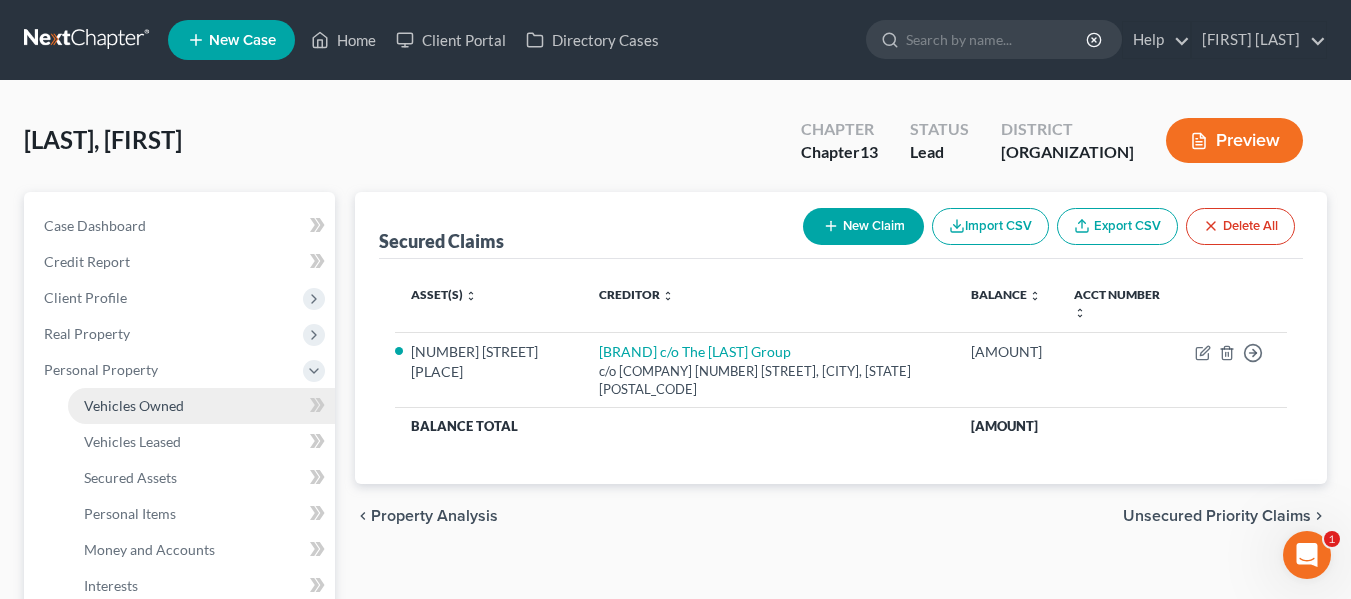 click on "Vehicles Owned" at bounding box center (134, 405) 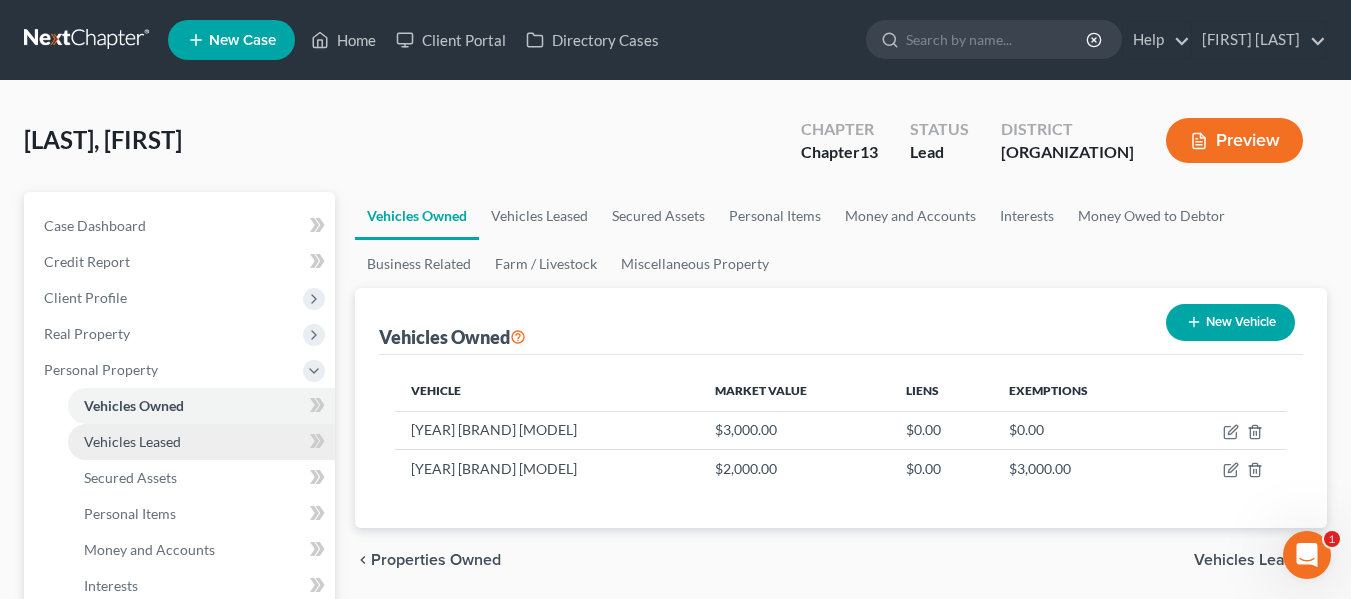 click on "Vehicles Leased" at bounding box center (132, 441) 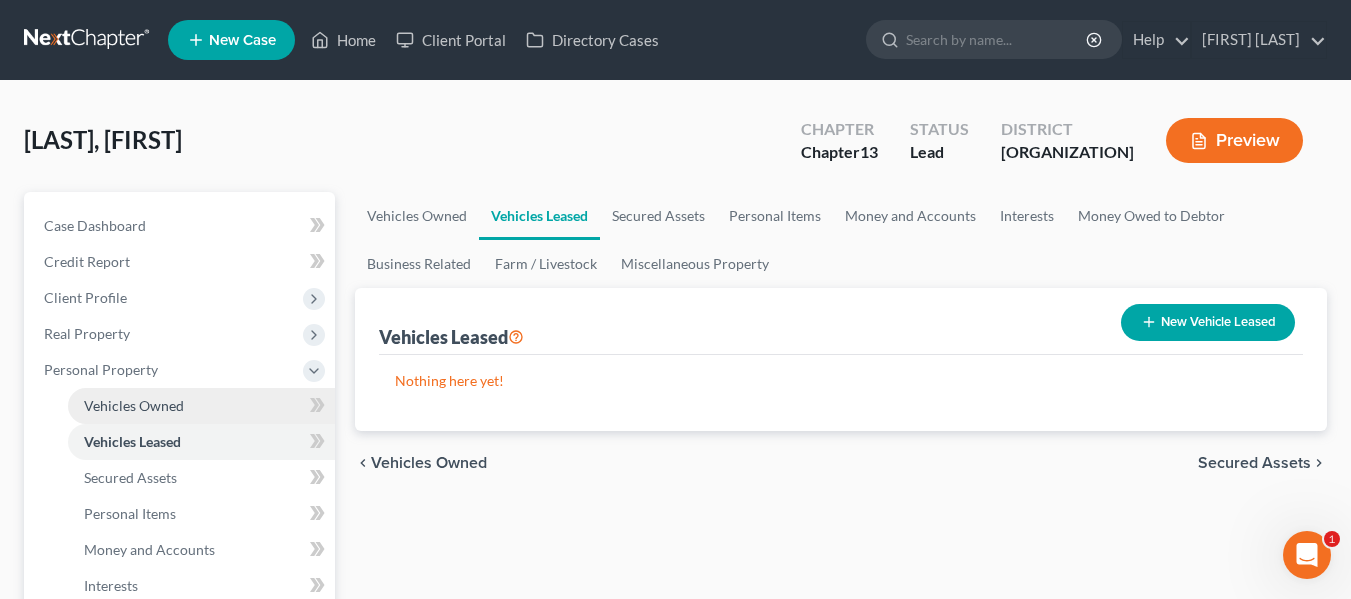 click on "Vehicles Owned" at bounding box center [134, 405] 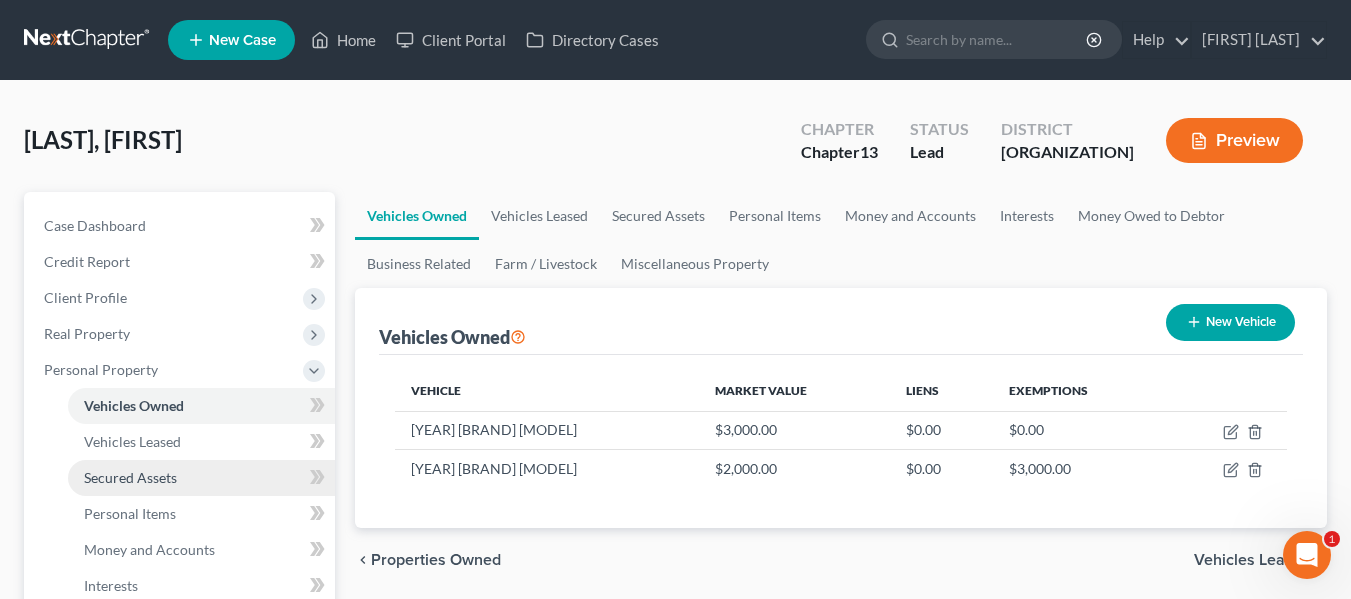 click on "Secured Assets" at bounding box center [130, 477] 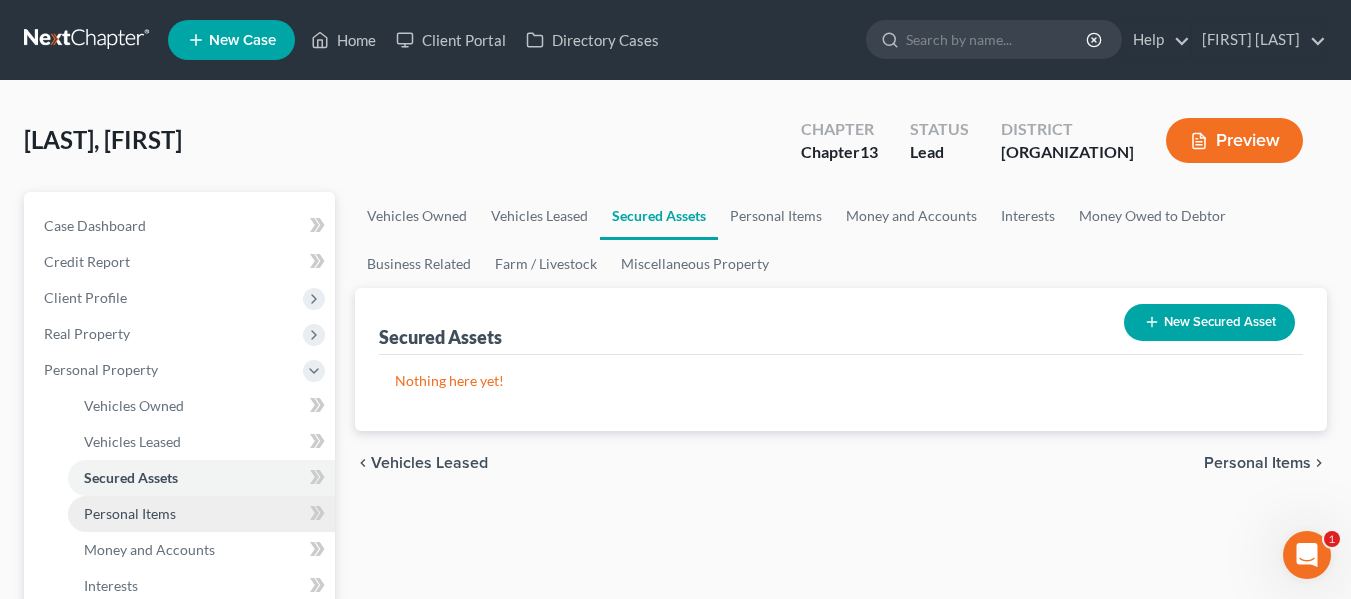 click on "Personal Items" at bounding box center (130, 513) 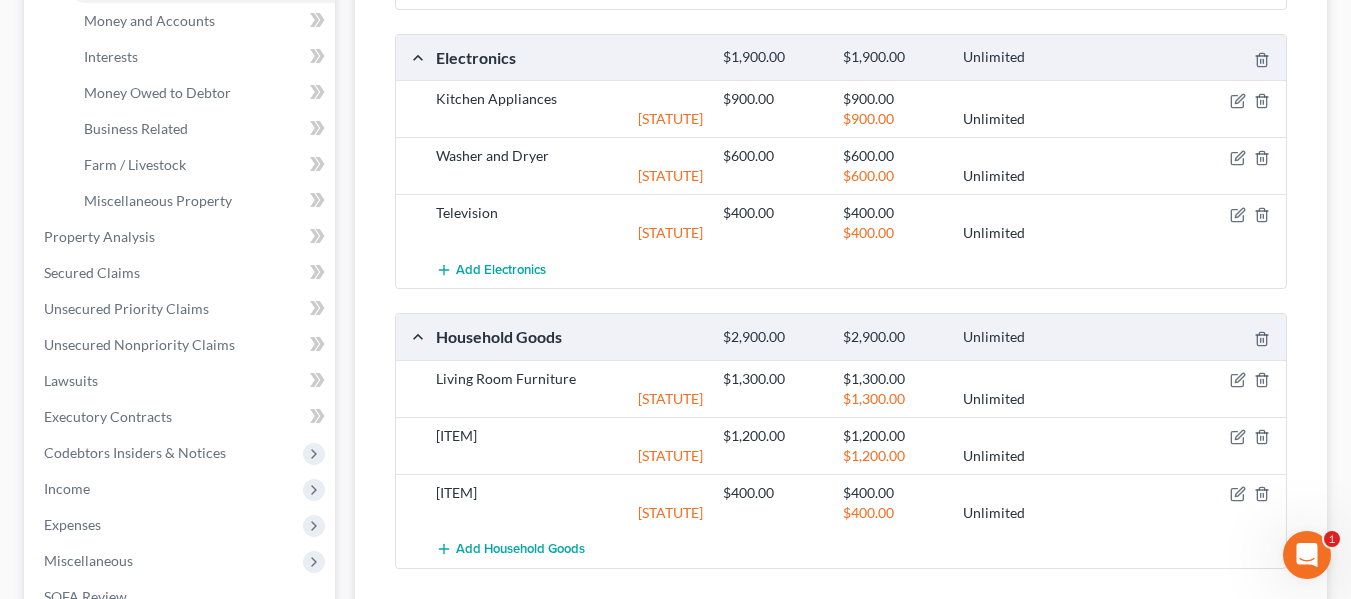 scroll, scrollTop: 838, scrollLeft: 0, axis: vertical 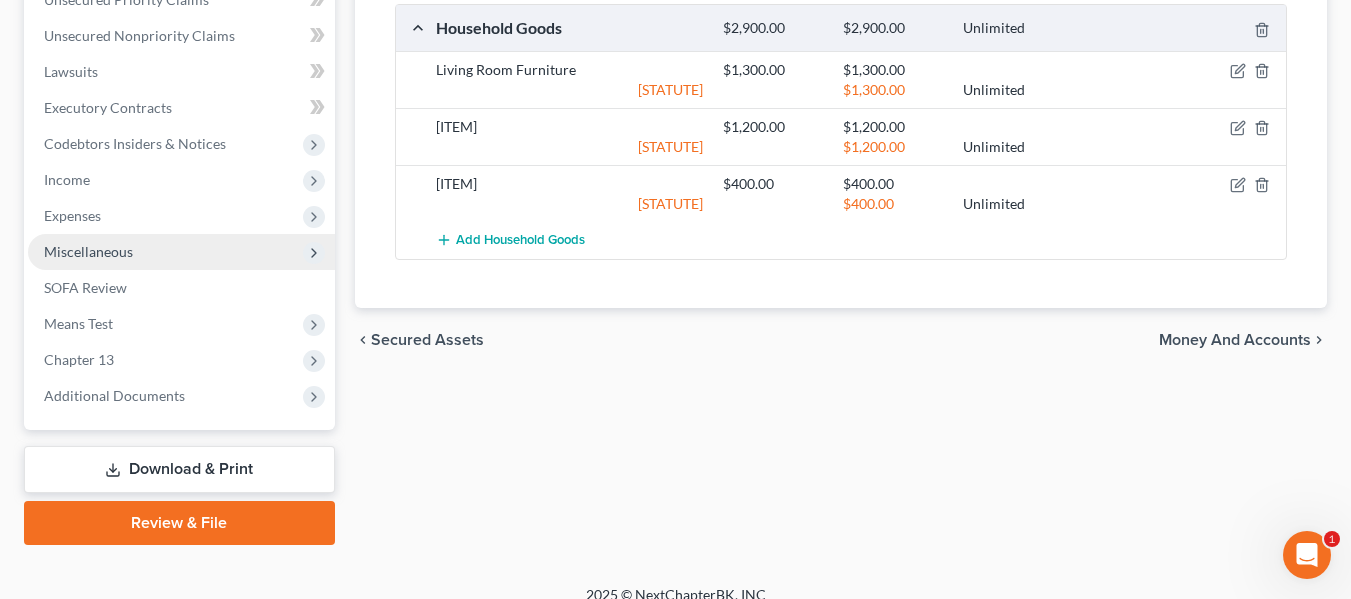 click on "Miscellaneous" at bounding box center (181, 252) 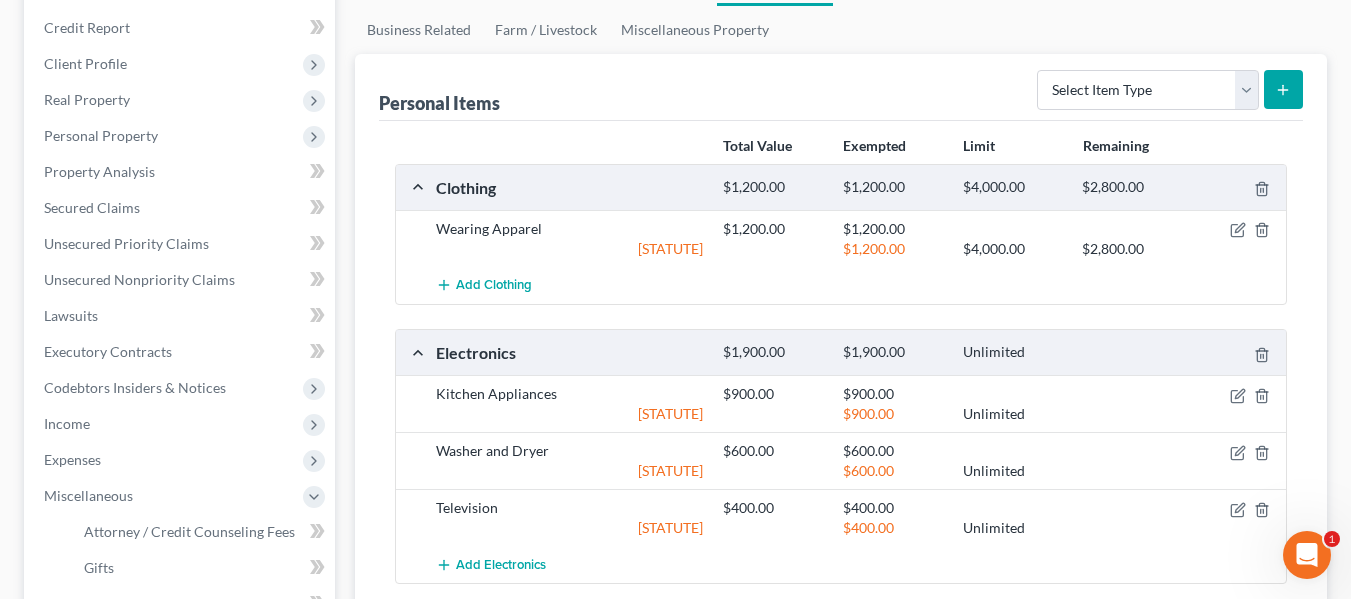 scroll, scrollTop: 0, scrollLeft: 0, axis: both 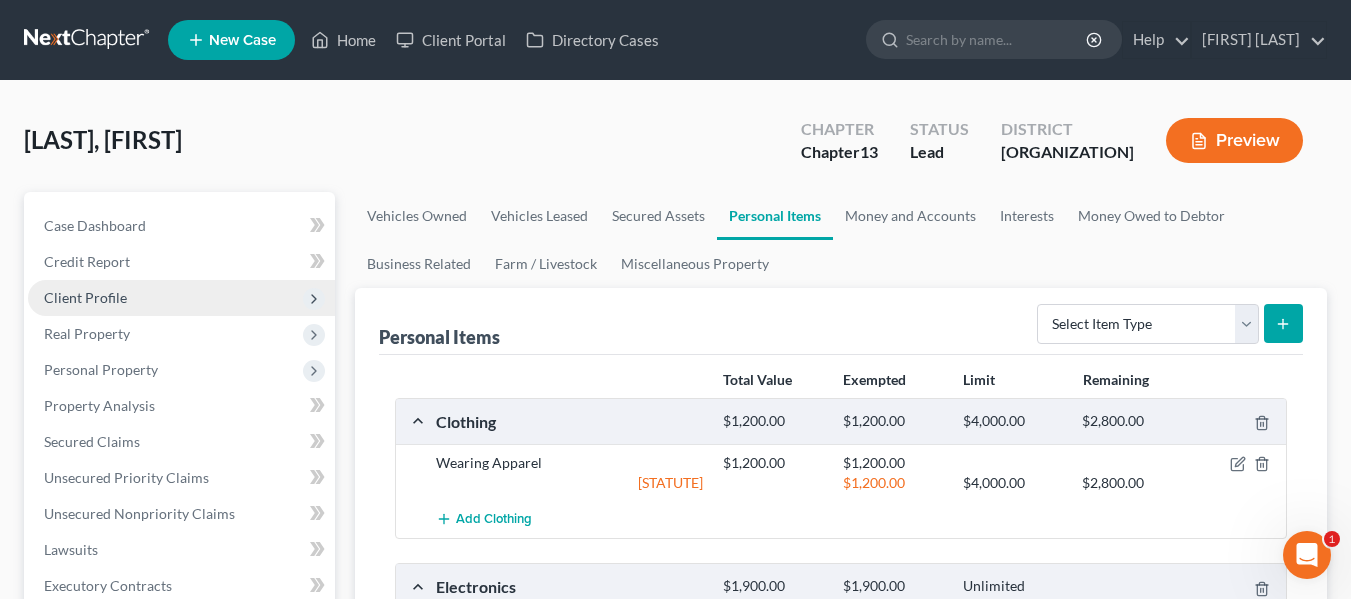 click on "Client Profile" at bounding box center [181, 298] 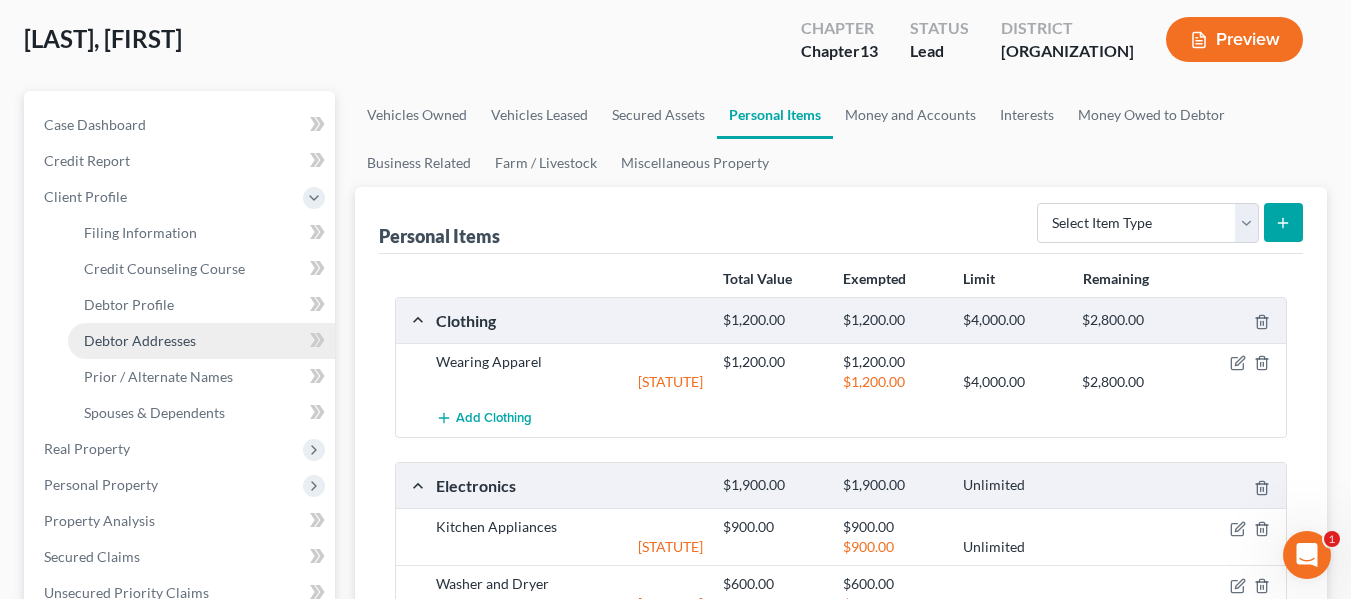 scroll, scrollTop: 102, scrollLeft: 0, axis: vertical 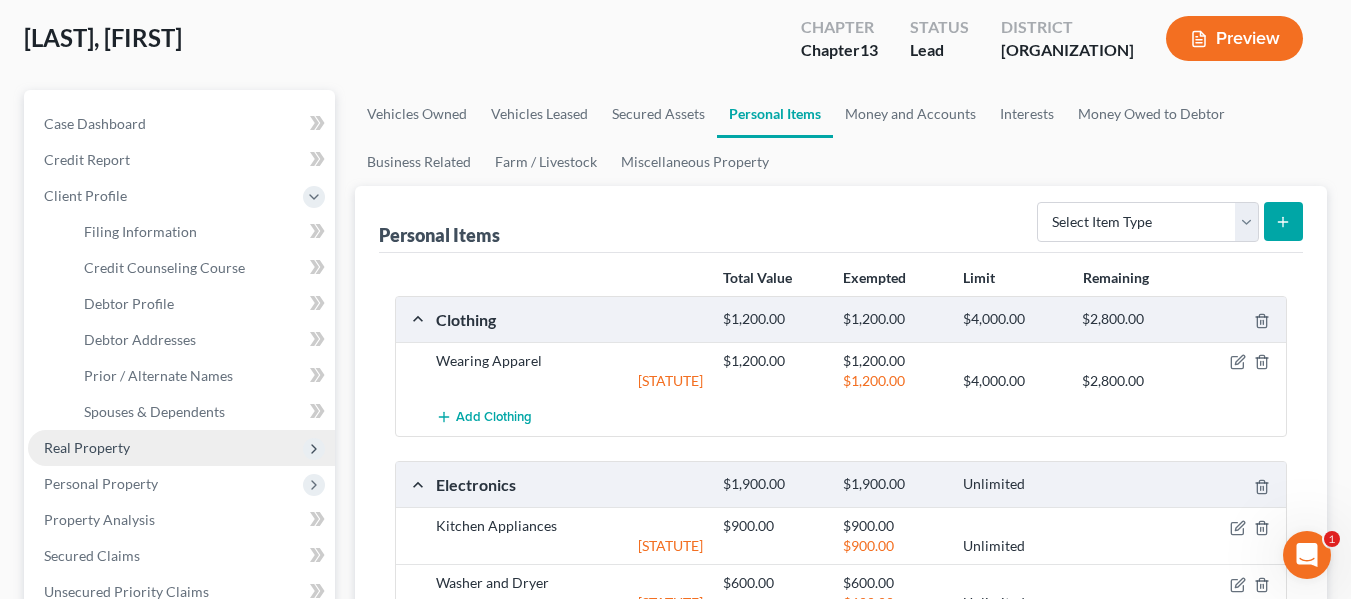 click on "Real Property" at bounding box center (181, 448) 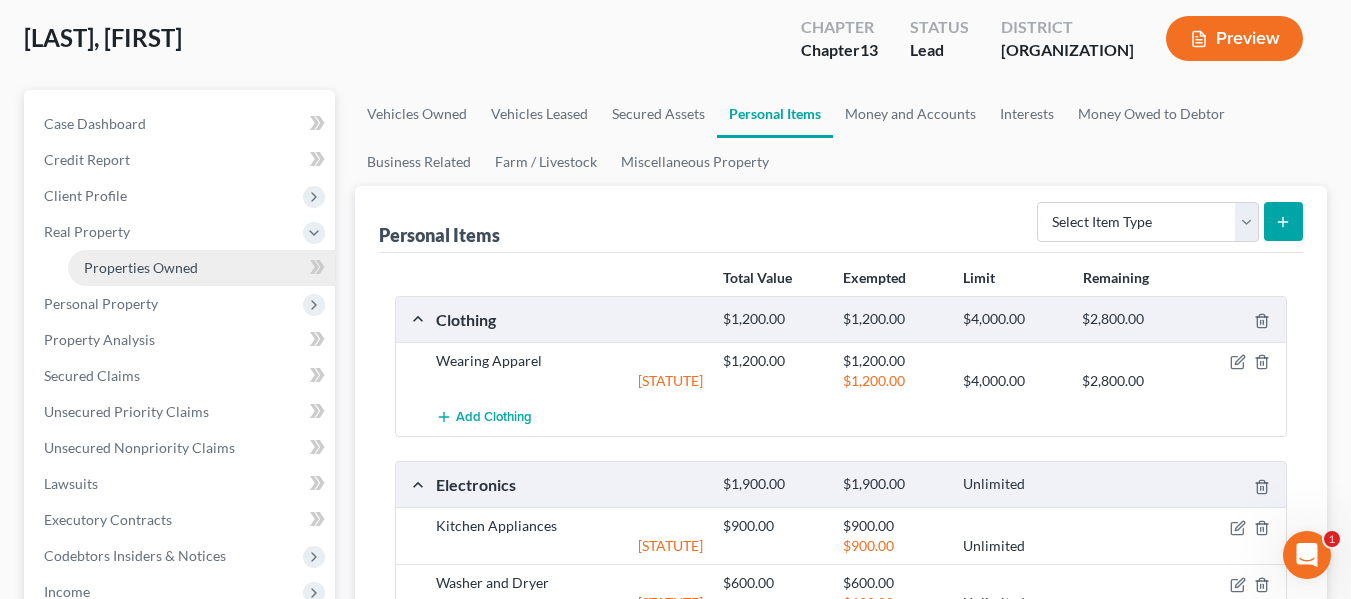 click on "Properties Owned" at bounding box center [141, 267] 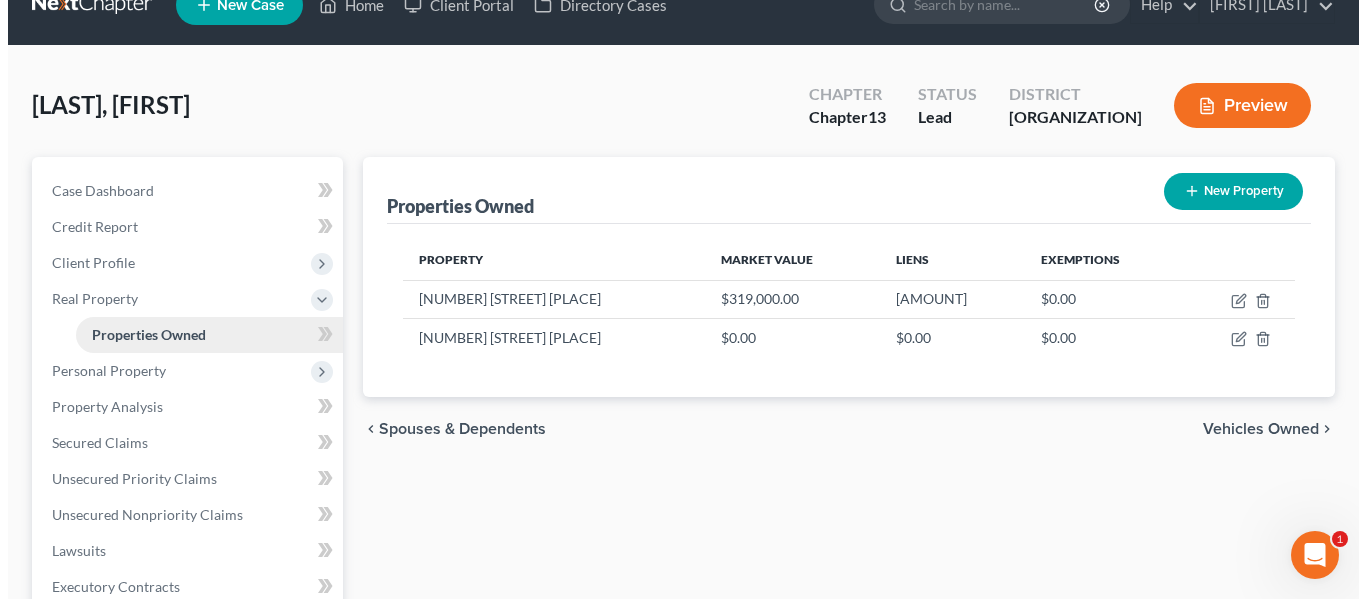 scroll, scrollTop: 0, scrollLeft: 0, axis: both 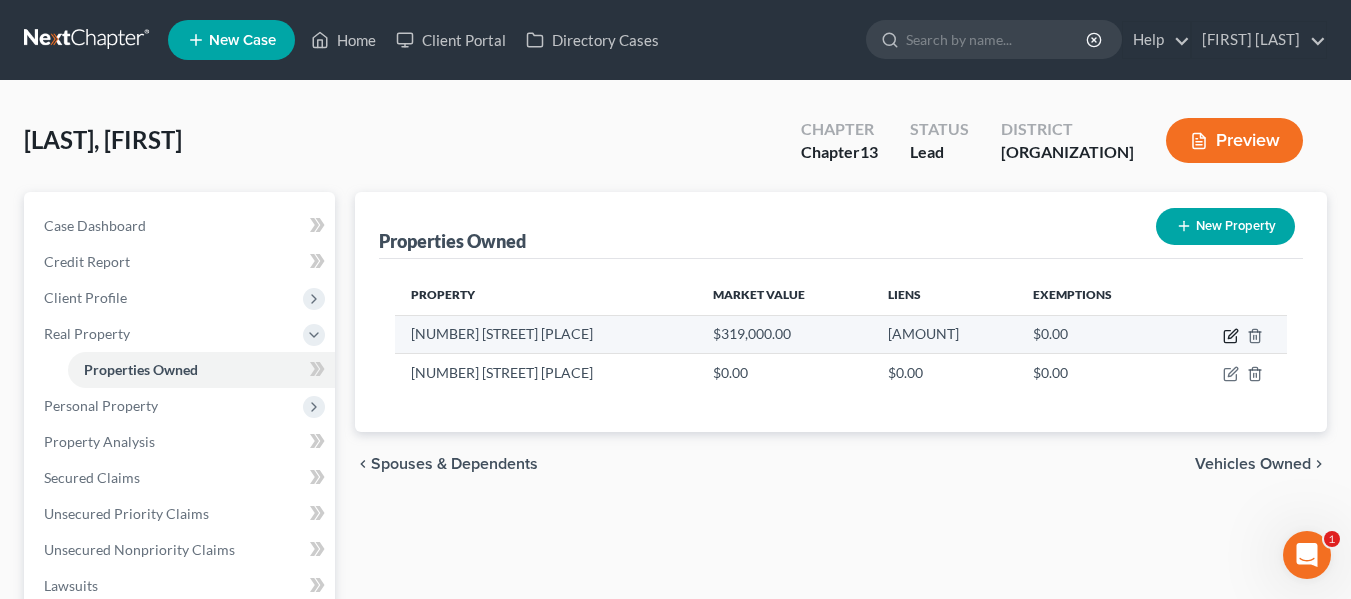 click 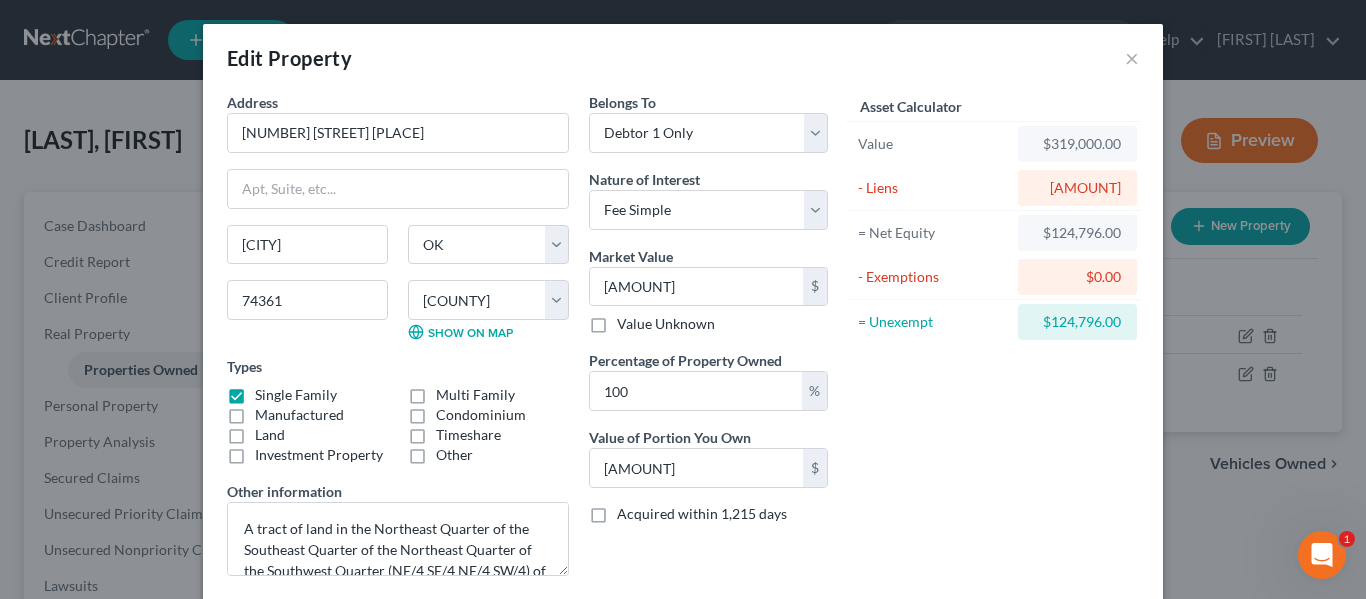 scroll, scrollTop: 174, scrollLeft: 0, axis: vertical 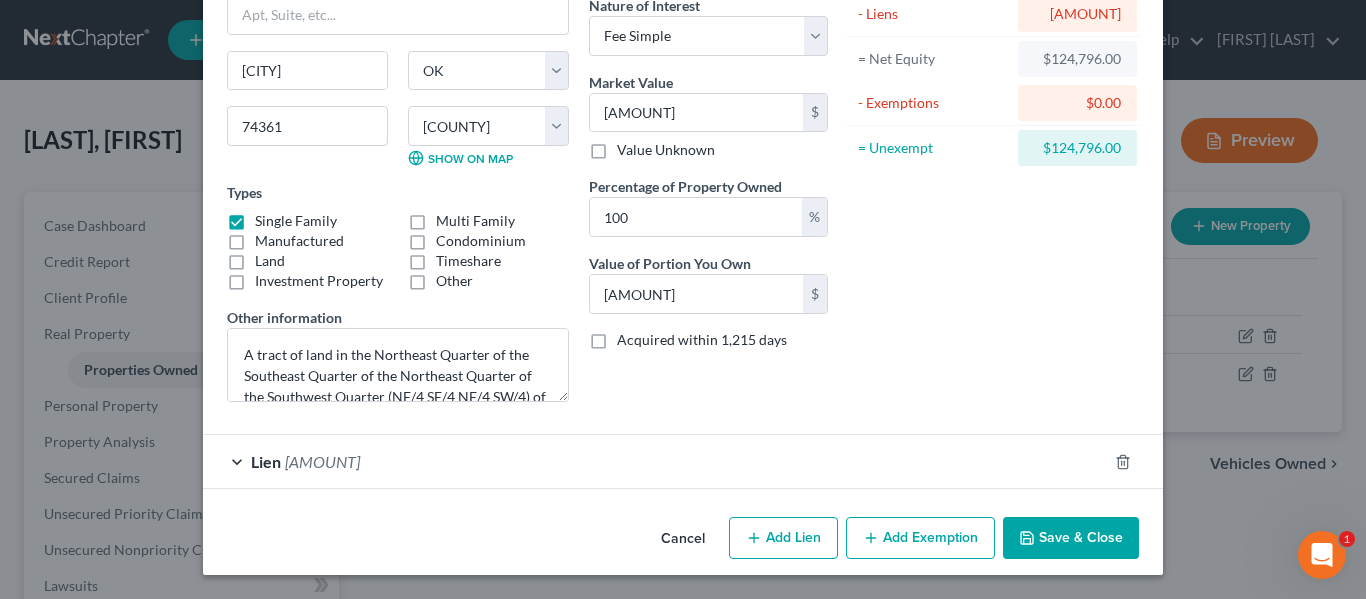 click on "Cancel" at bounding box center [683, 539] 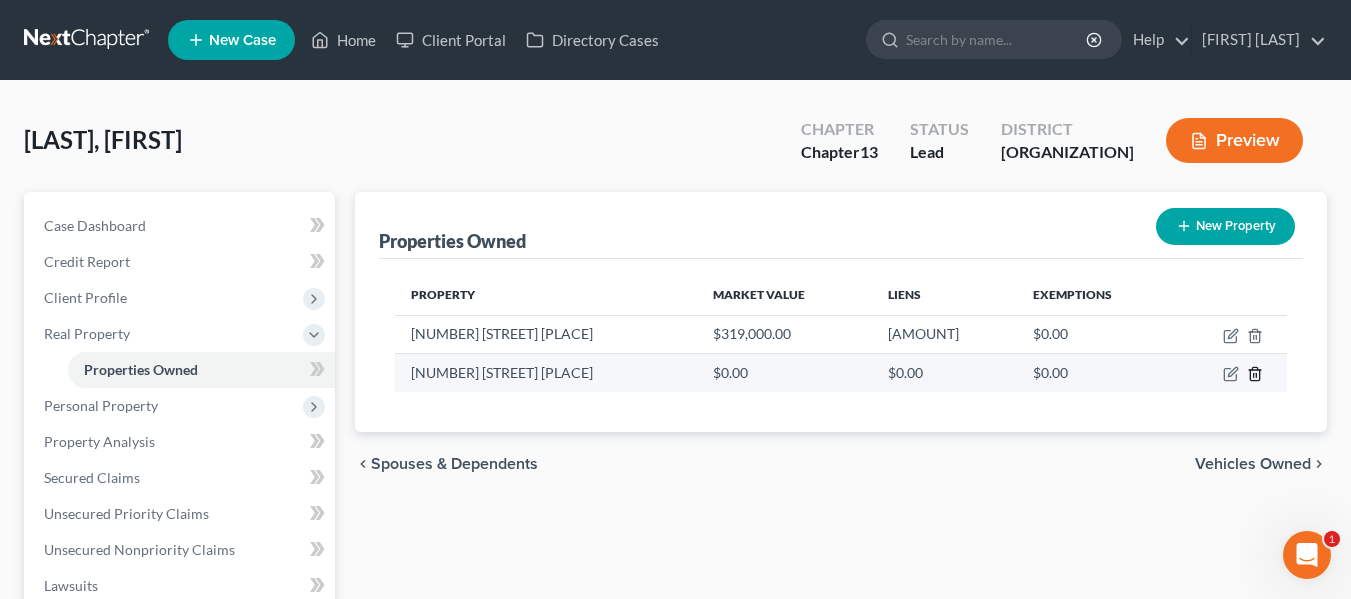 click 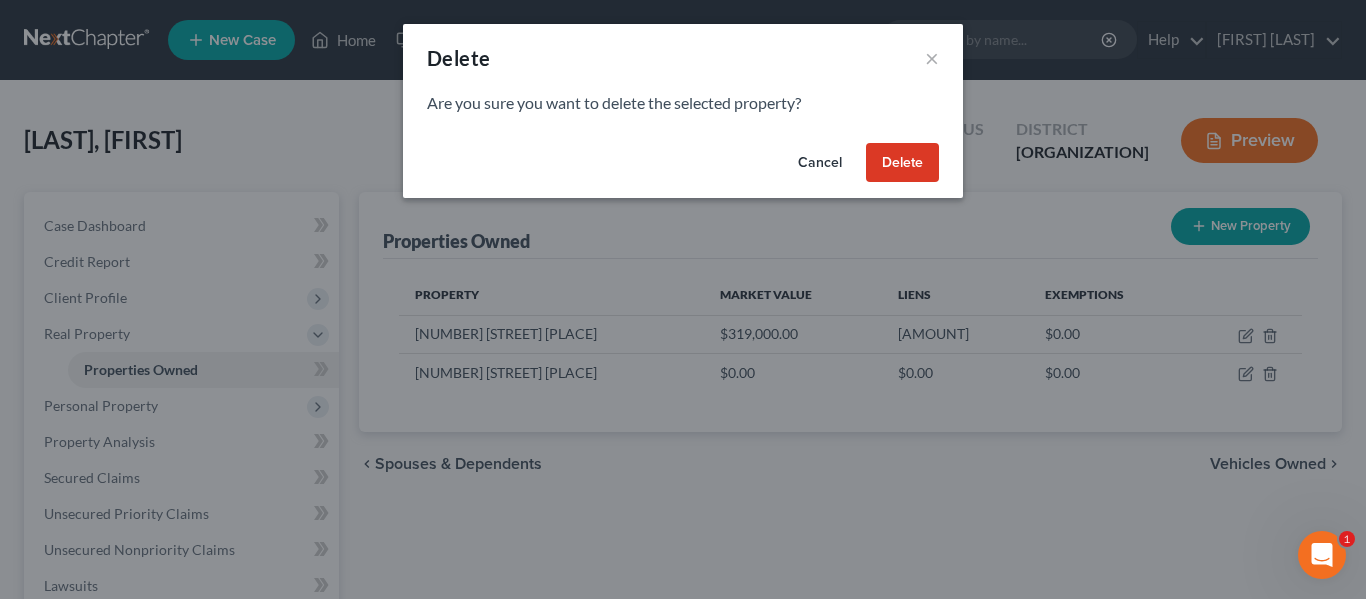 click on "Delete" at bounding box center [902, 163] 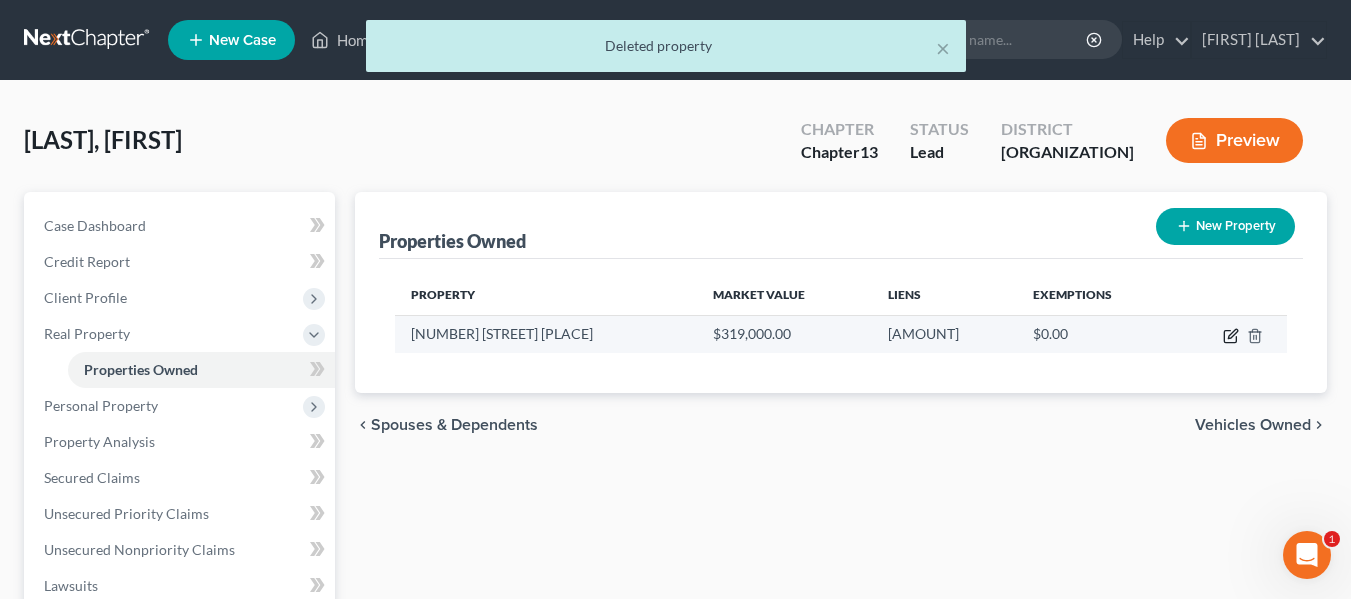click 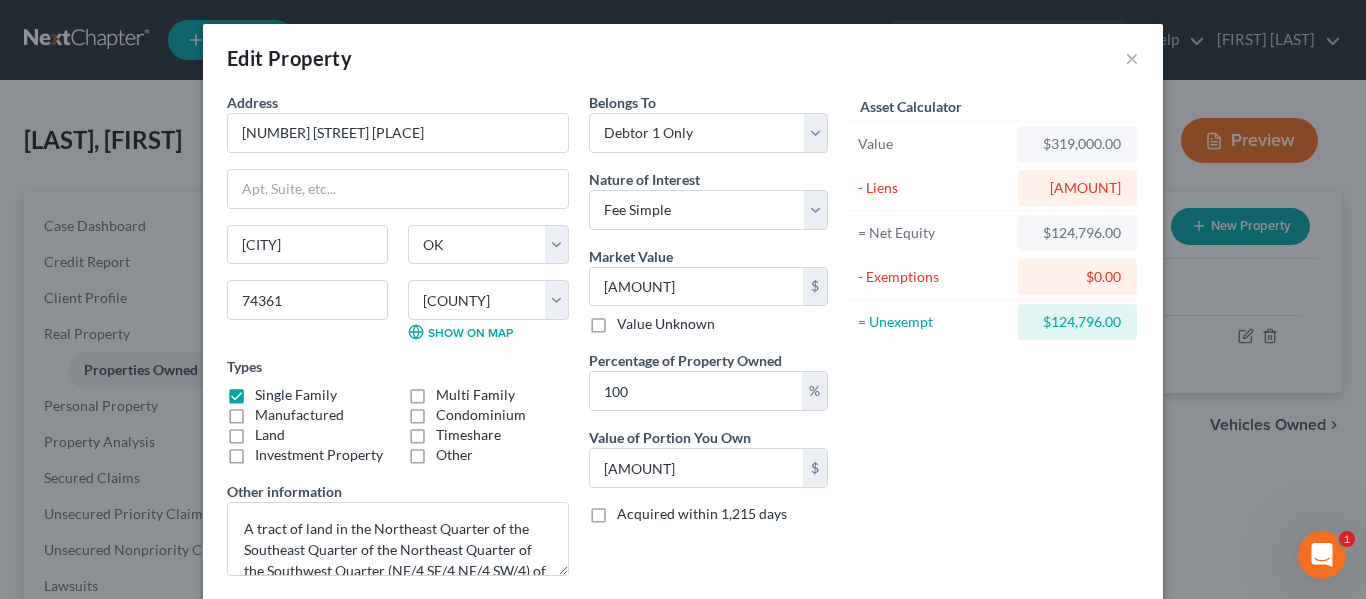 scroll, scrollTop: 174, scrollLeft: 0, axis: vertical 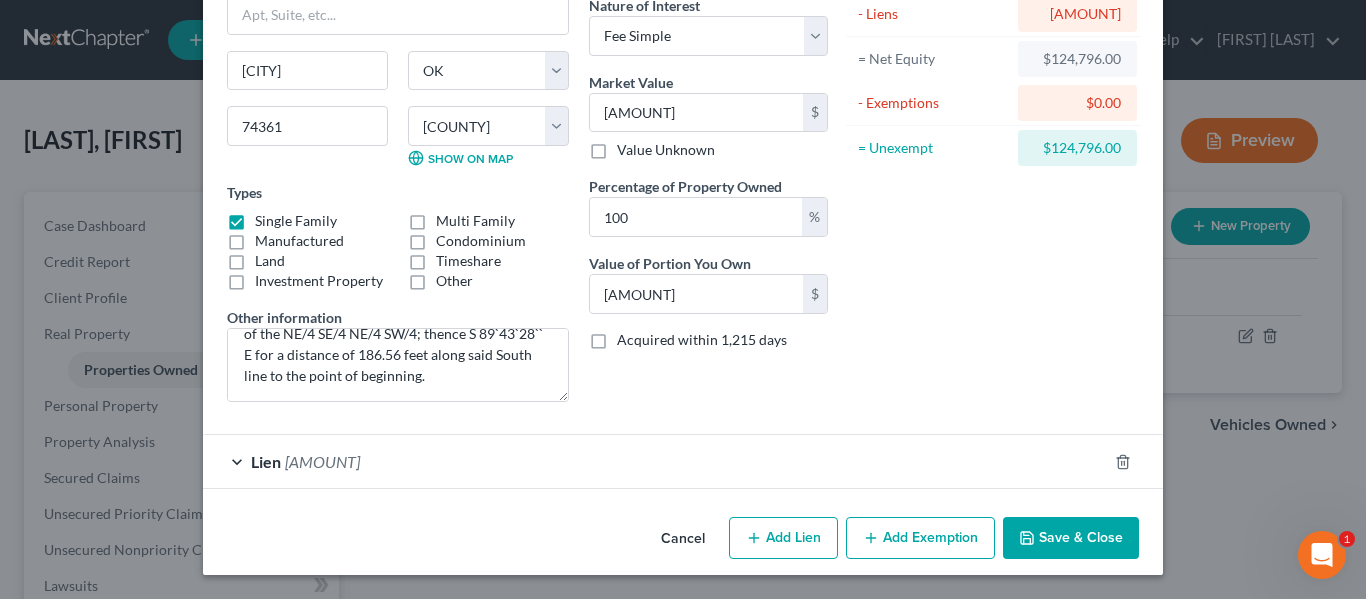 click on "Lien [AMOUNT]" at bounding box center (655, 461) 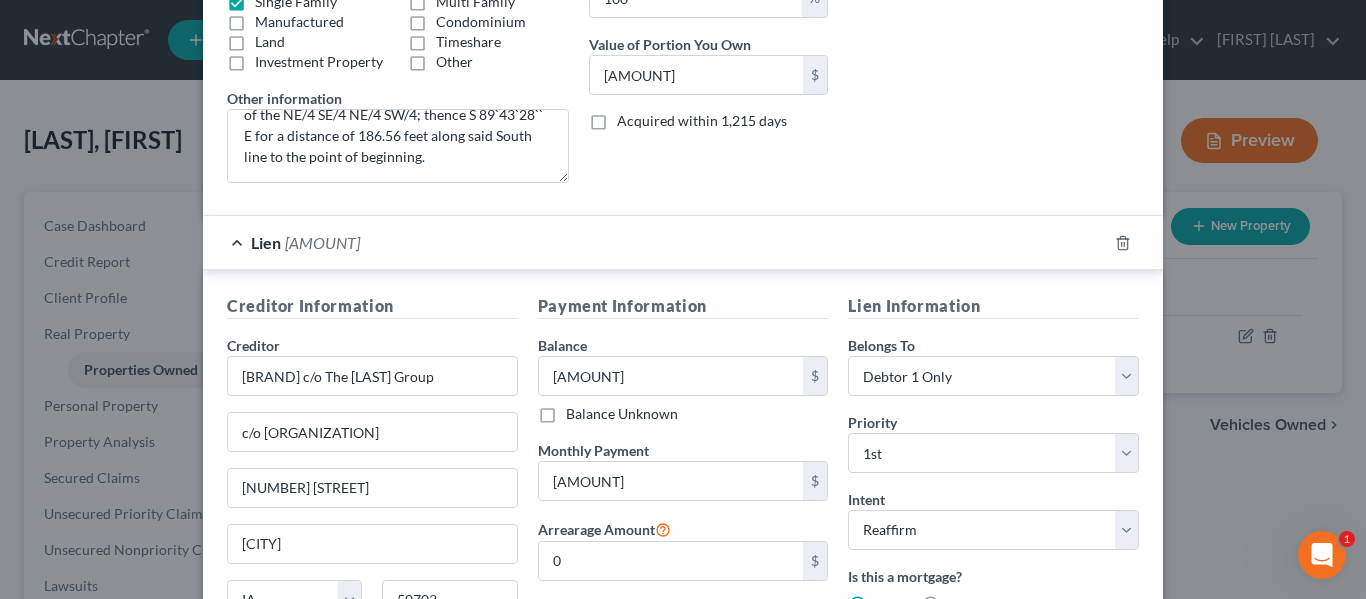 scroll, scrollTop: 615, scrollLeft: 0, axis: vertical 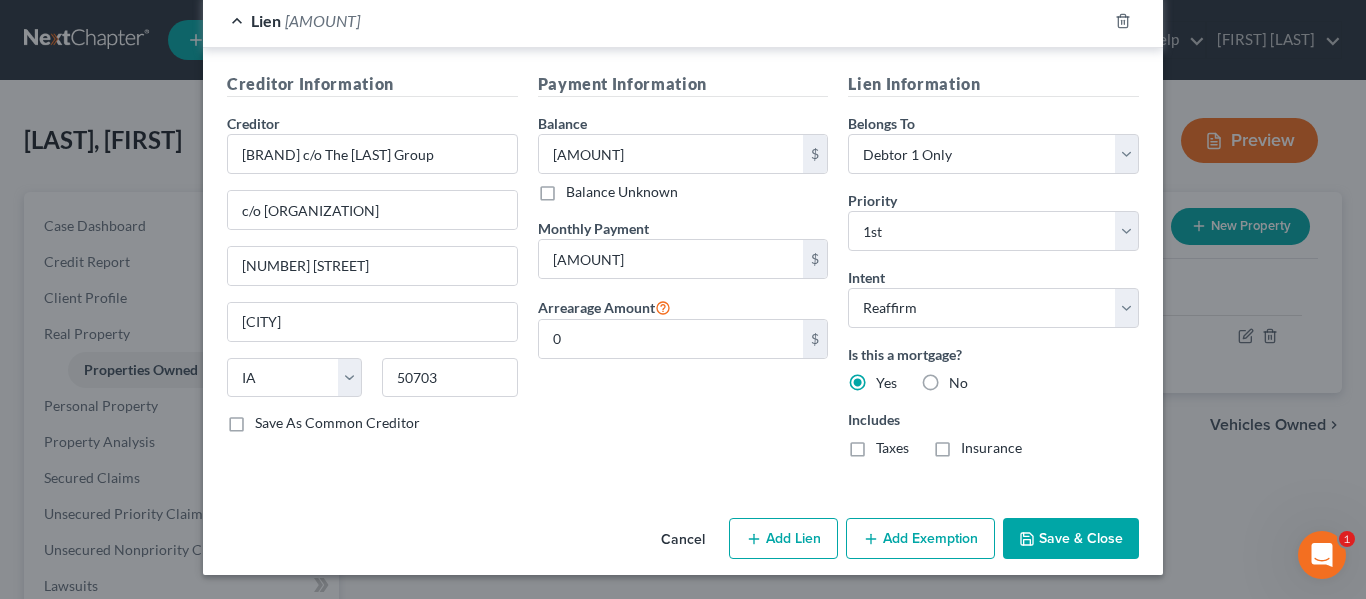 click on "Cancel" at bounding box center [683, 540] 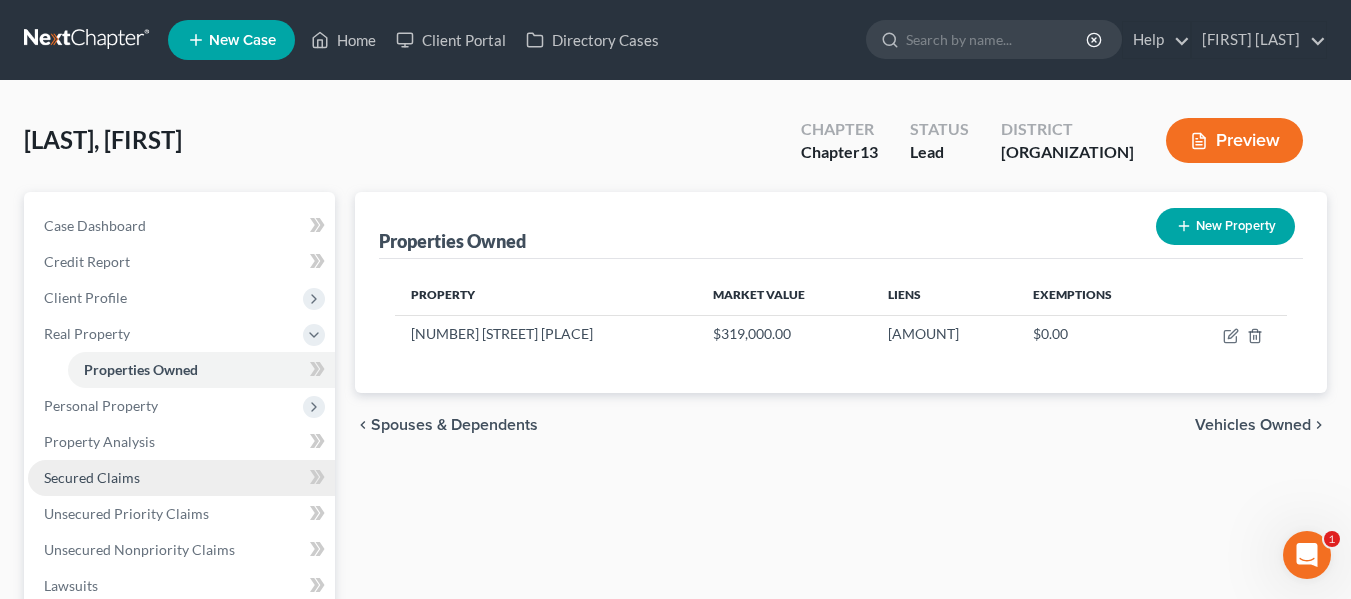 click on "Secured Claims" at bounding box center (181, 478) 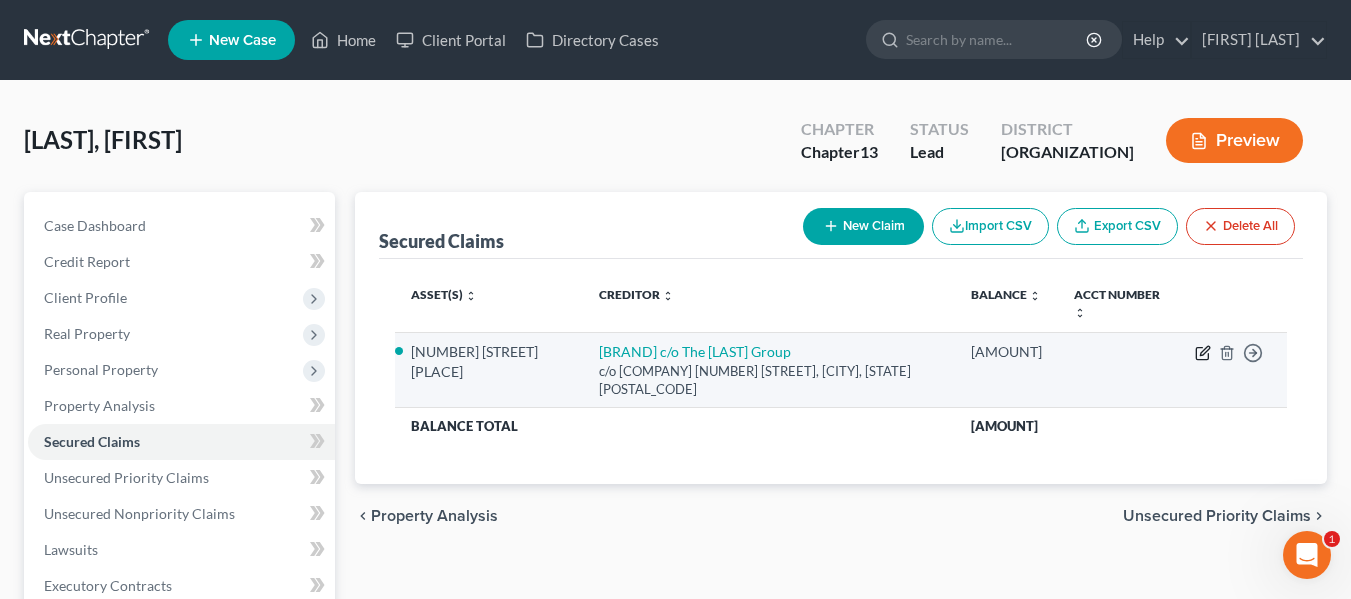 click 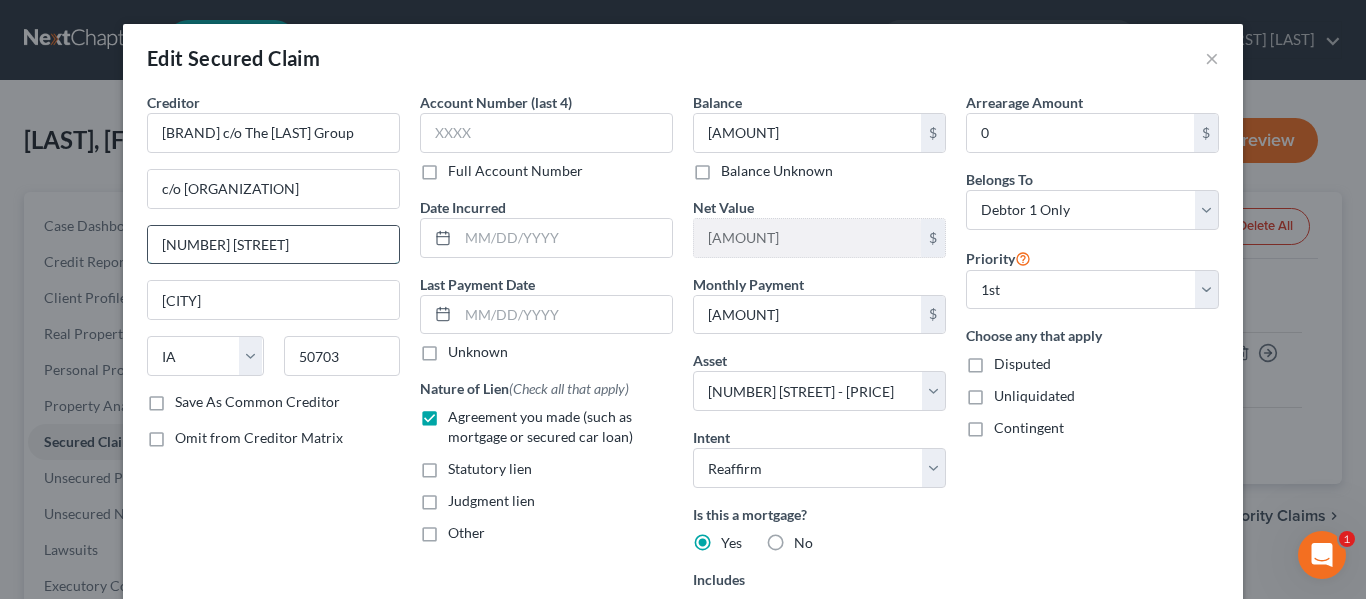 click on "[NUMBER] [STREET]" at bounding box center [273, 245] 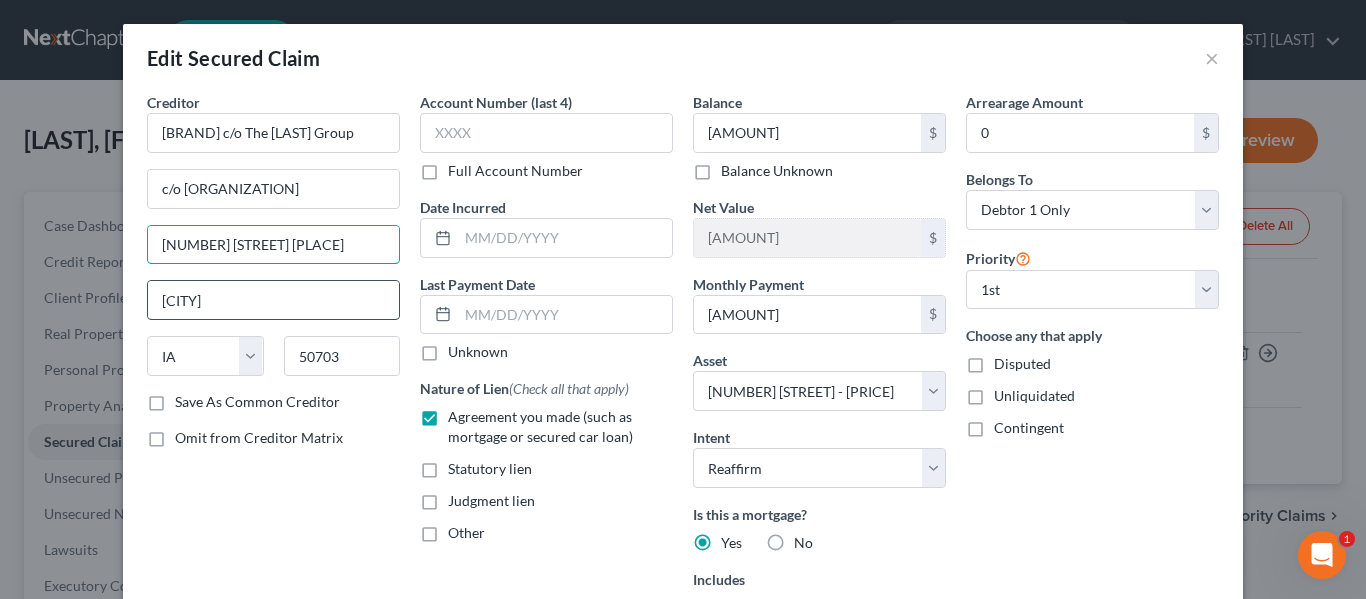 type on "[NUMBER] [STREET] [PLACE]" 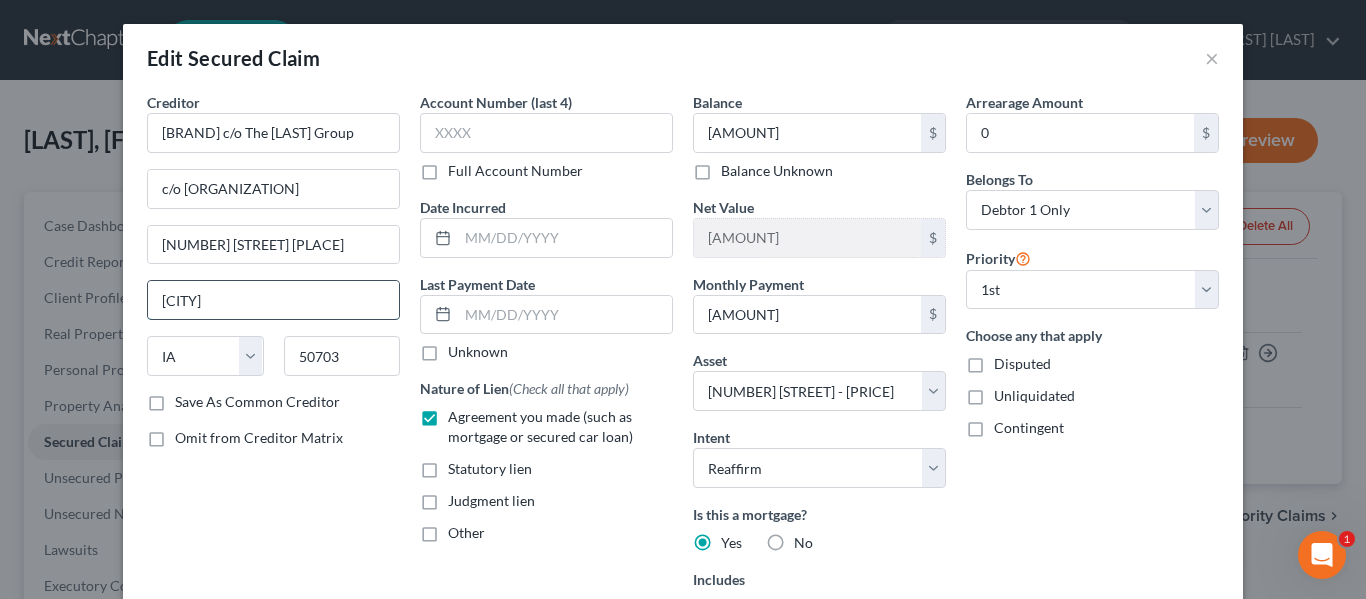 click on "[CITY]" at bounding box center [273, 300] 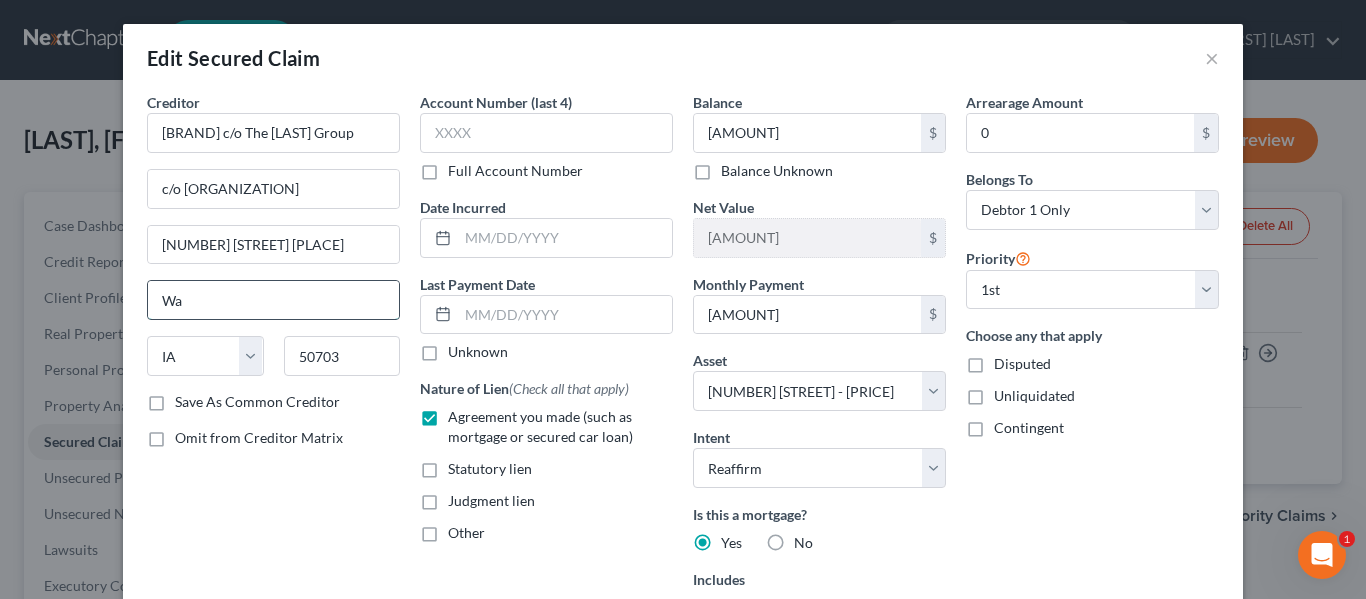 type on "W" 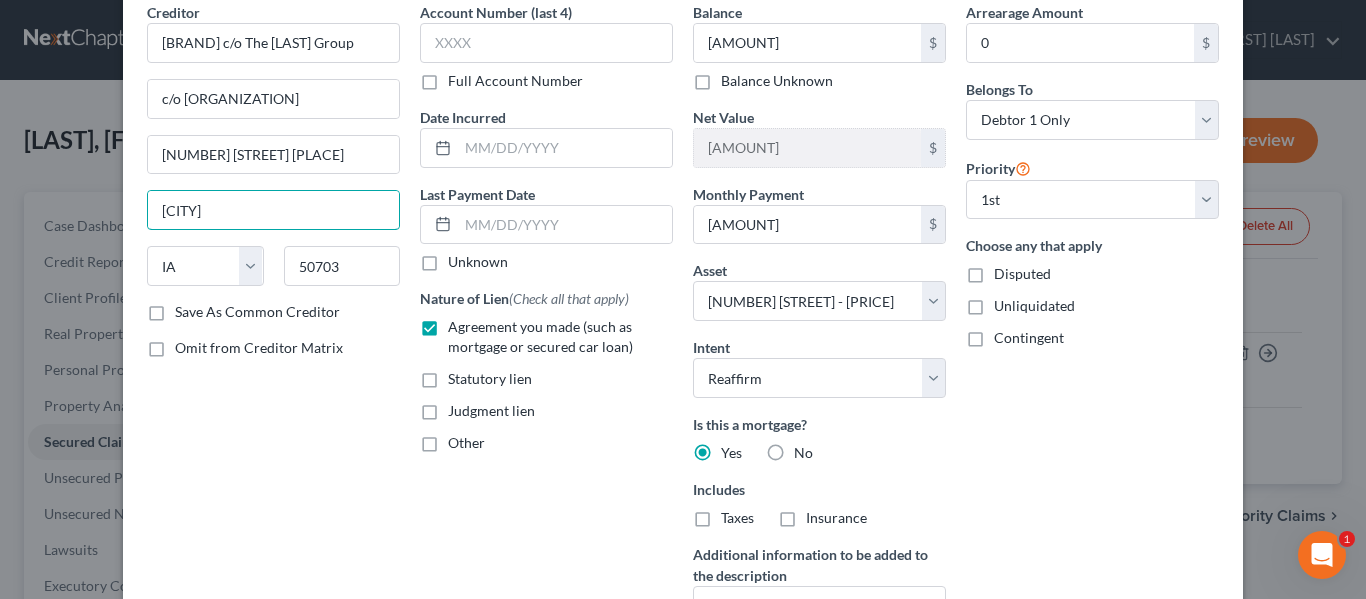 scroll, scrollTop: 309, scrollLeft: 0, axis: vertical 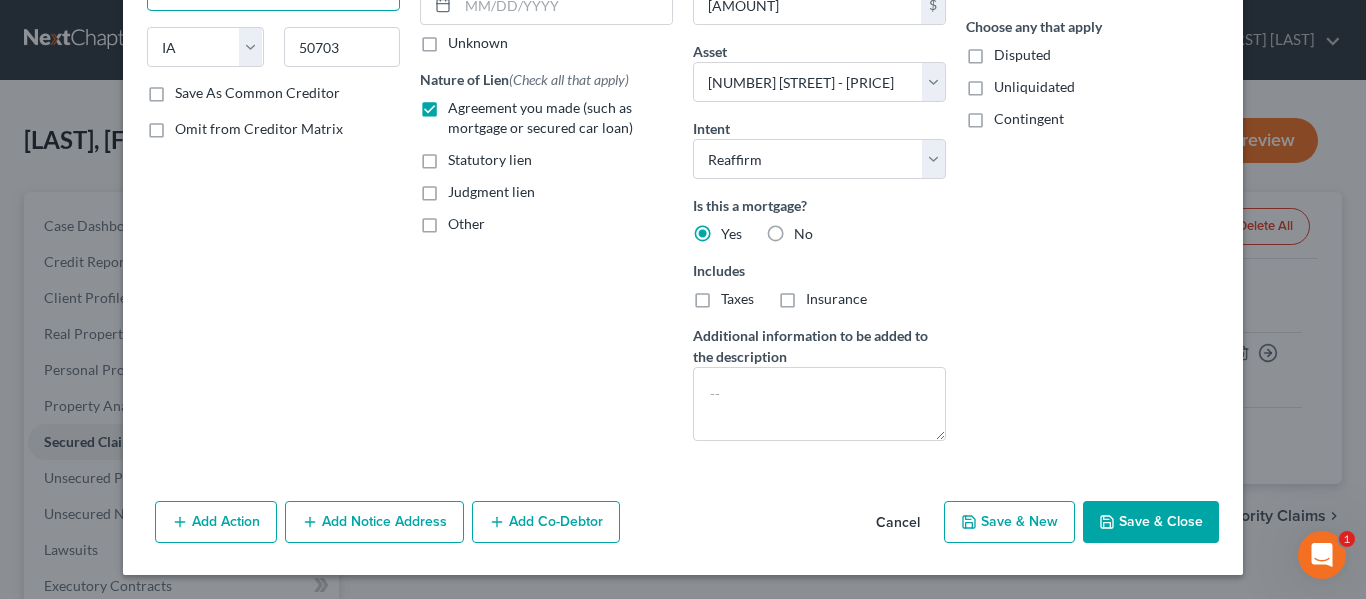 type on "[CITY]" 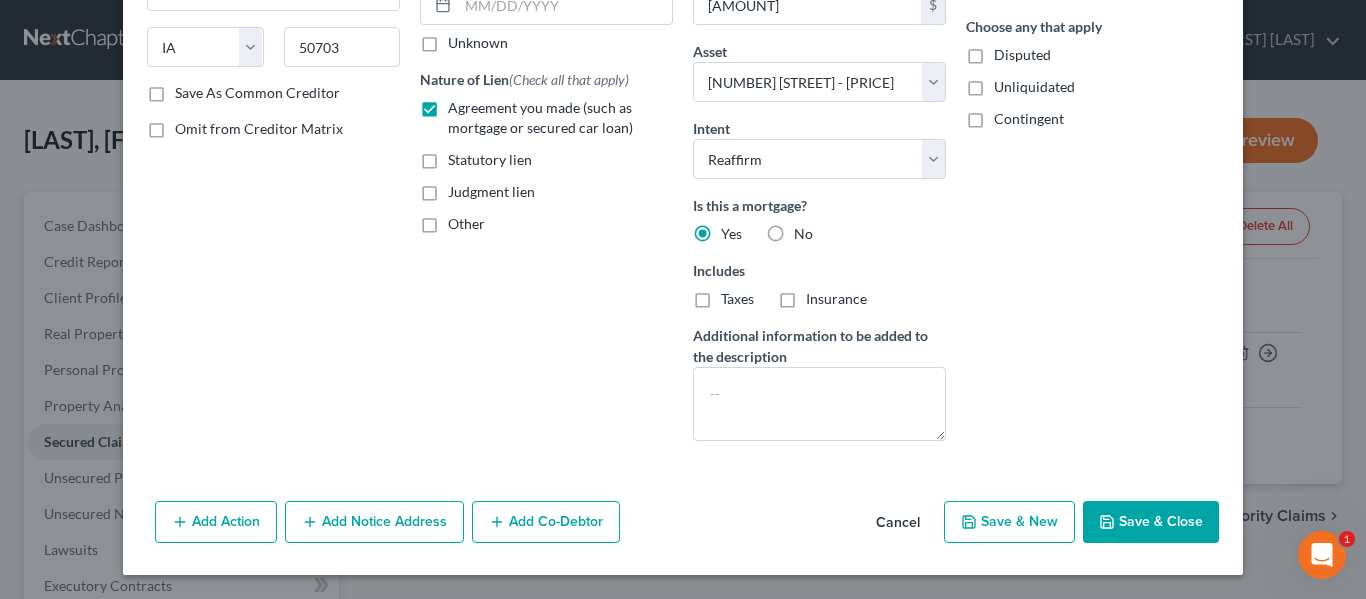 click on "Cancel" at bounding box center [898, 523] 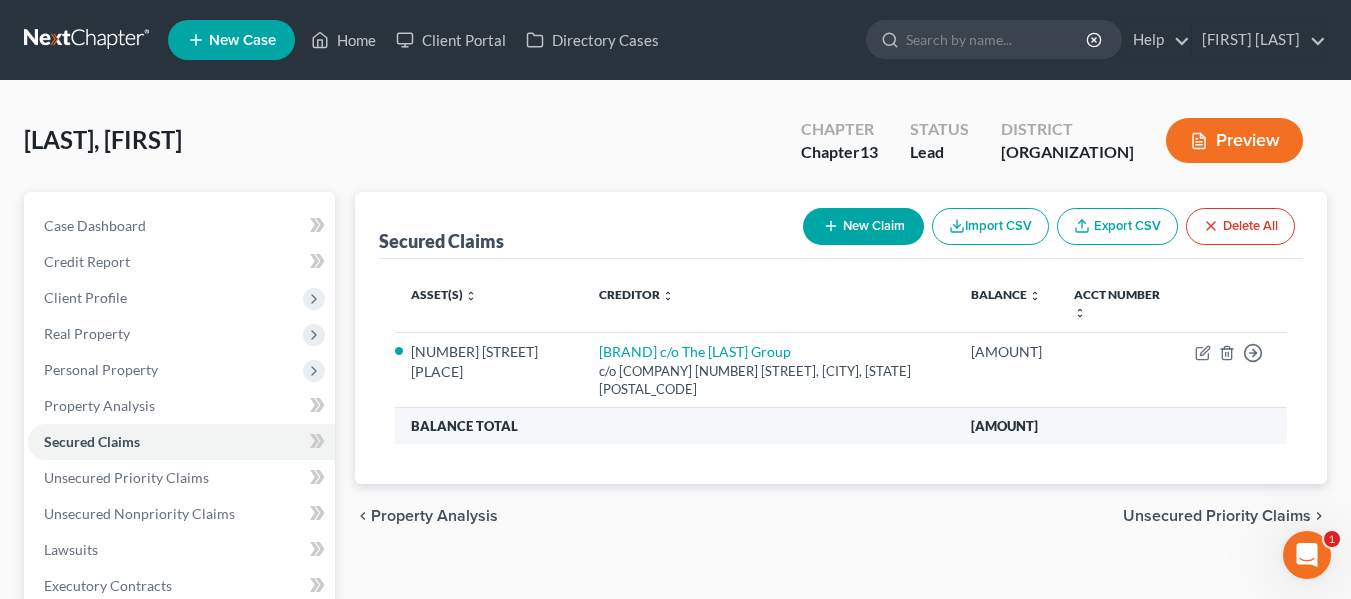 click on "Balance Total" at bounding box center (675, 426) 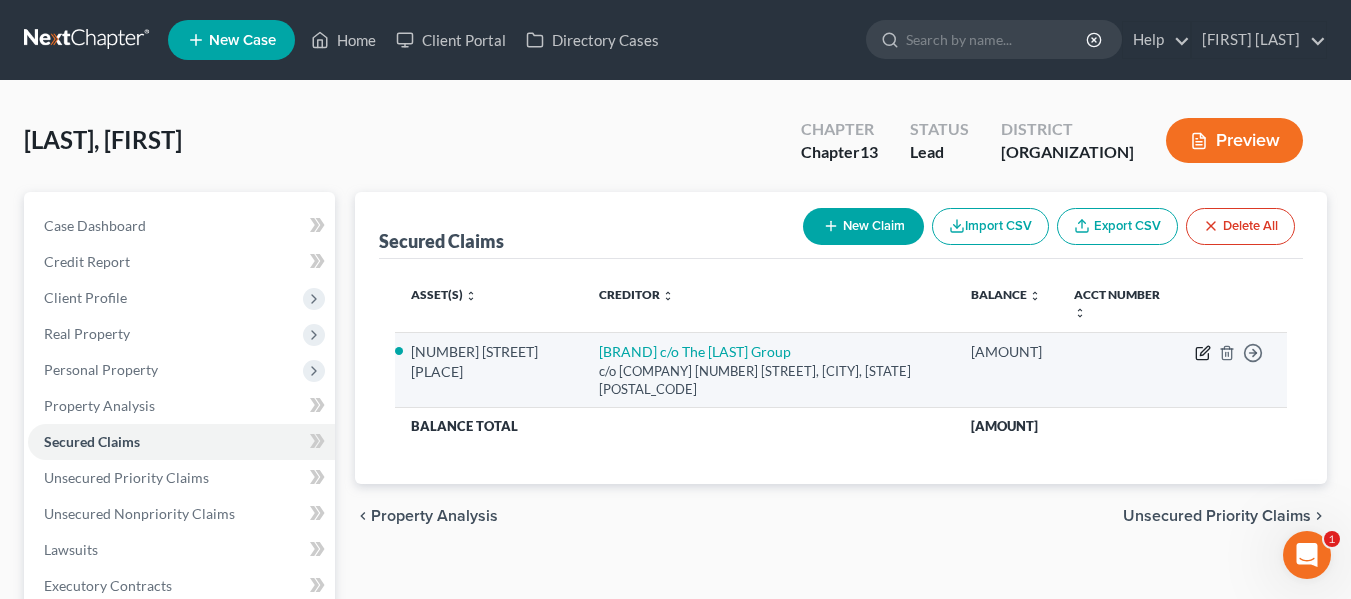 click 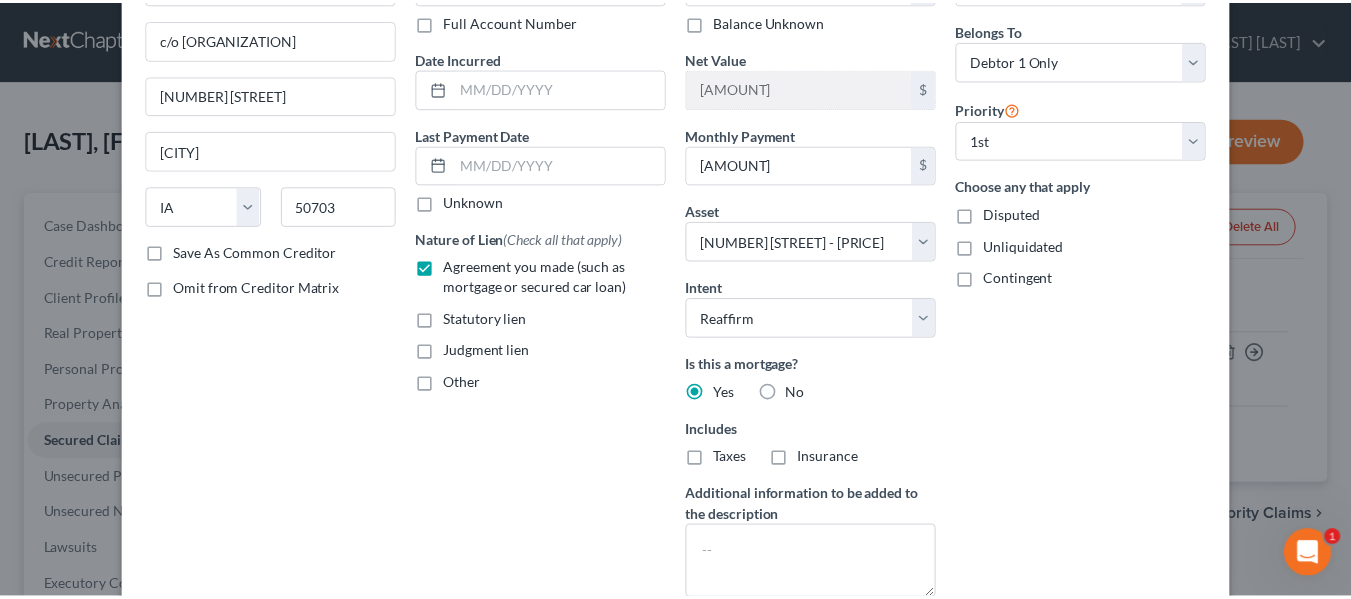scroll, scrollTop: 309, scrollLeft: 0, axis: vertical 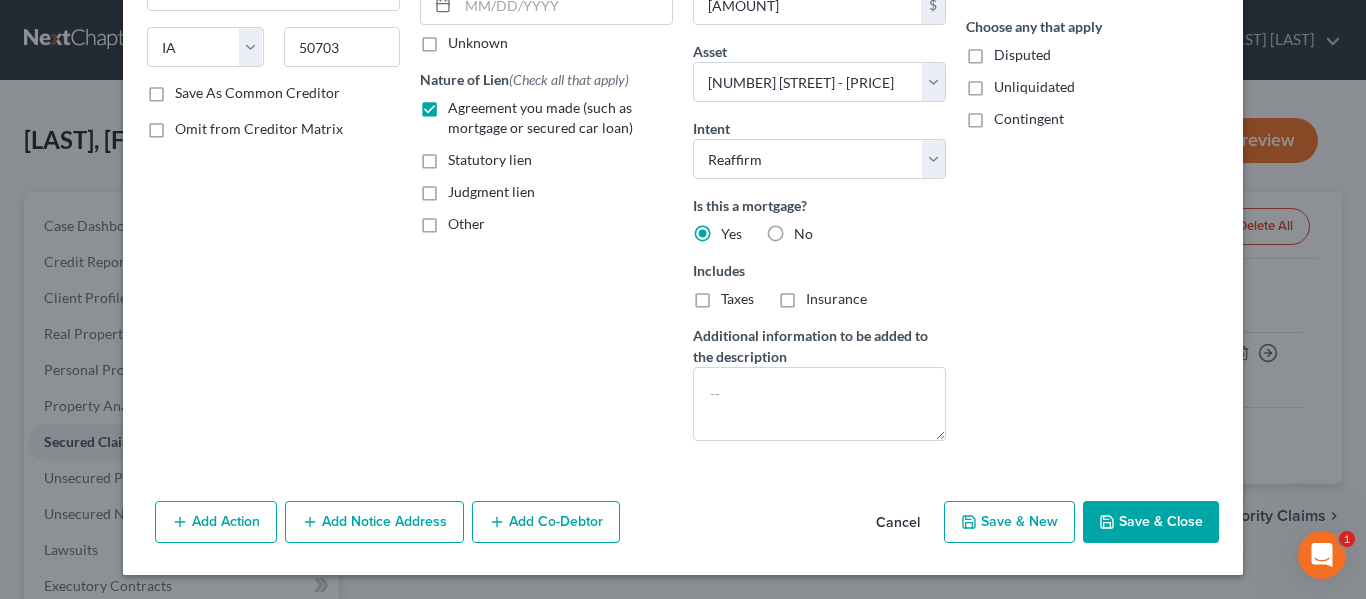 click on "Cancel" at bounding box center (898, 523) 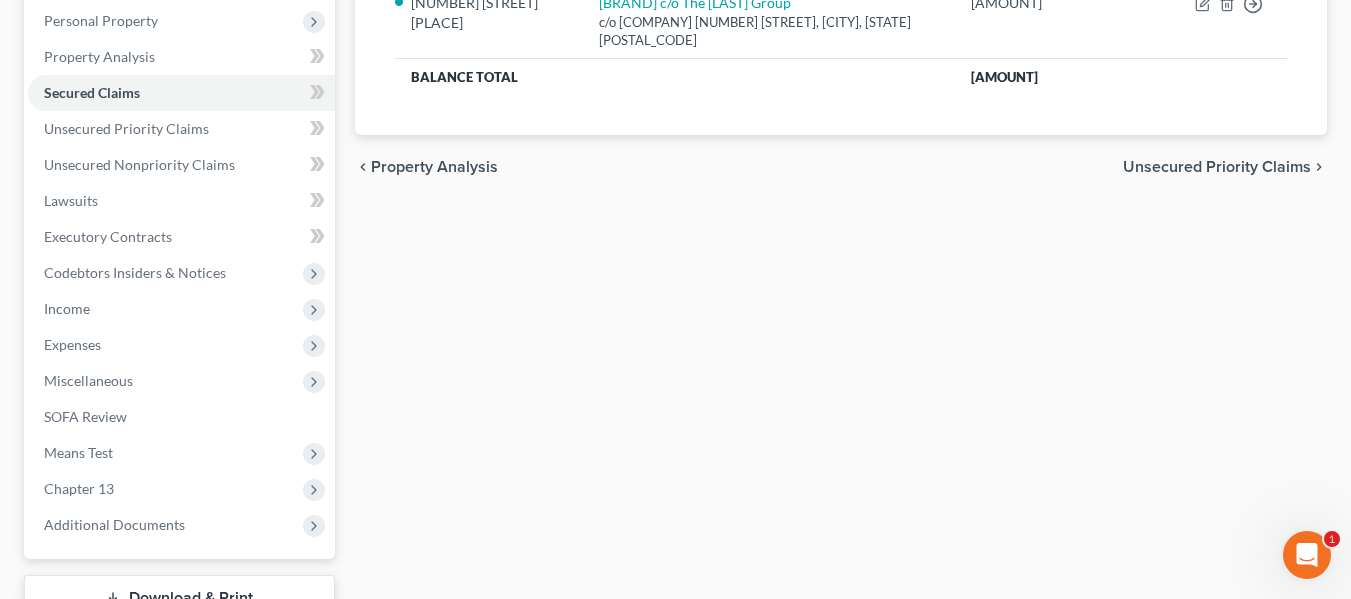 scroll, scrollTop: 350, scrollLeft: 0, axis: vertical 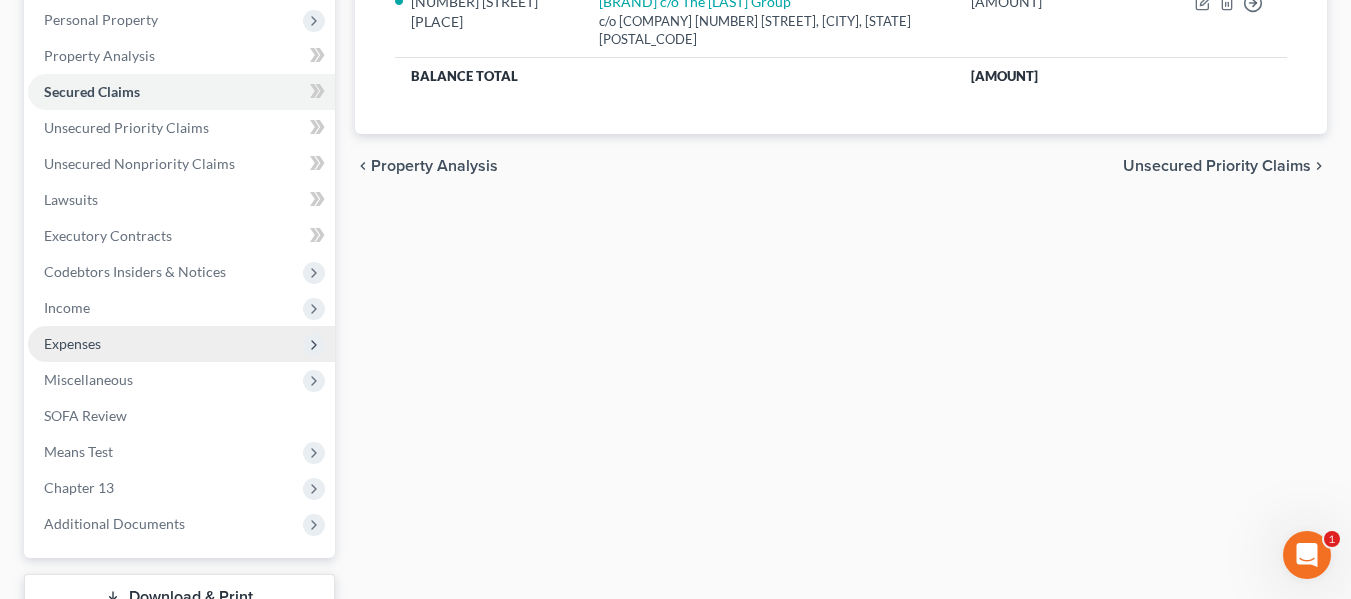 click on "Expenses" at bounding box center (181, 344) 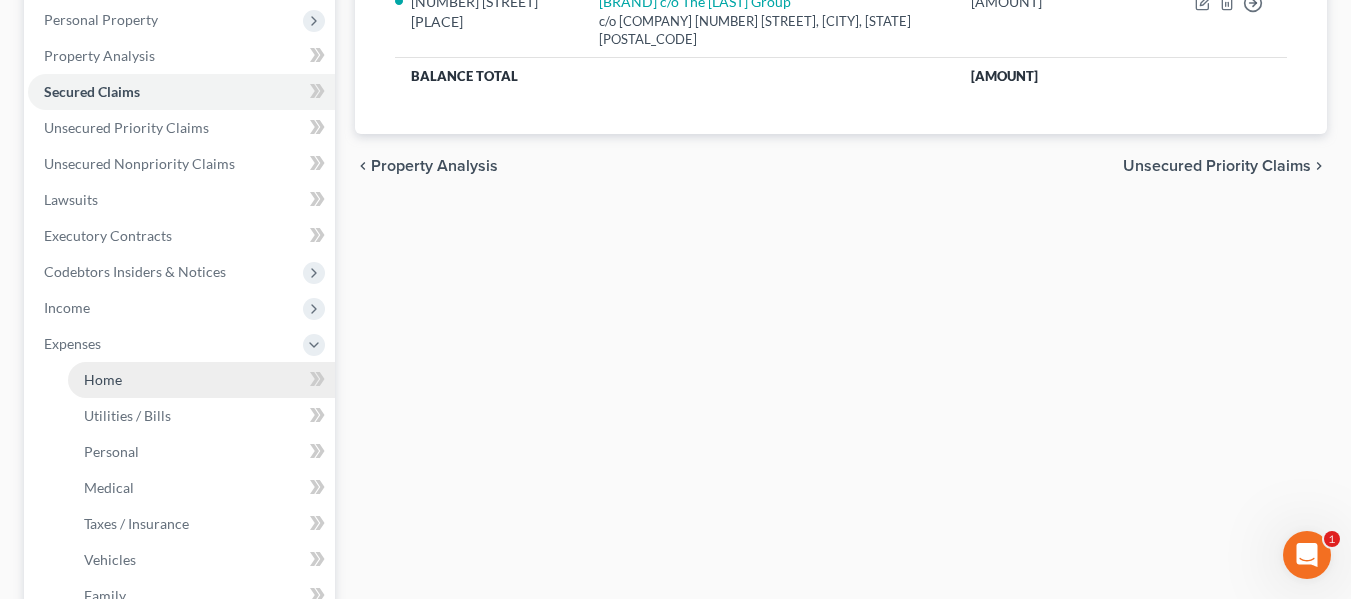 click on "Home" at bounding box center [201, 380] 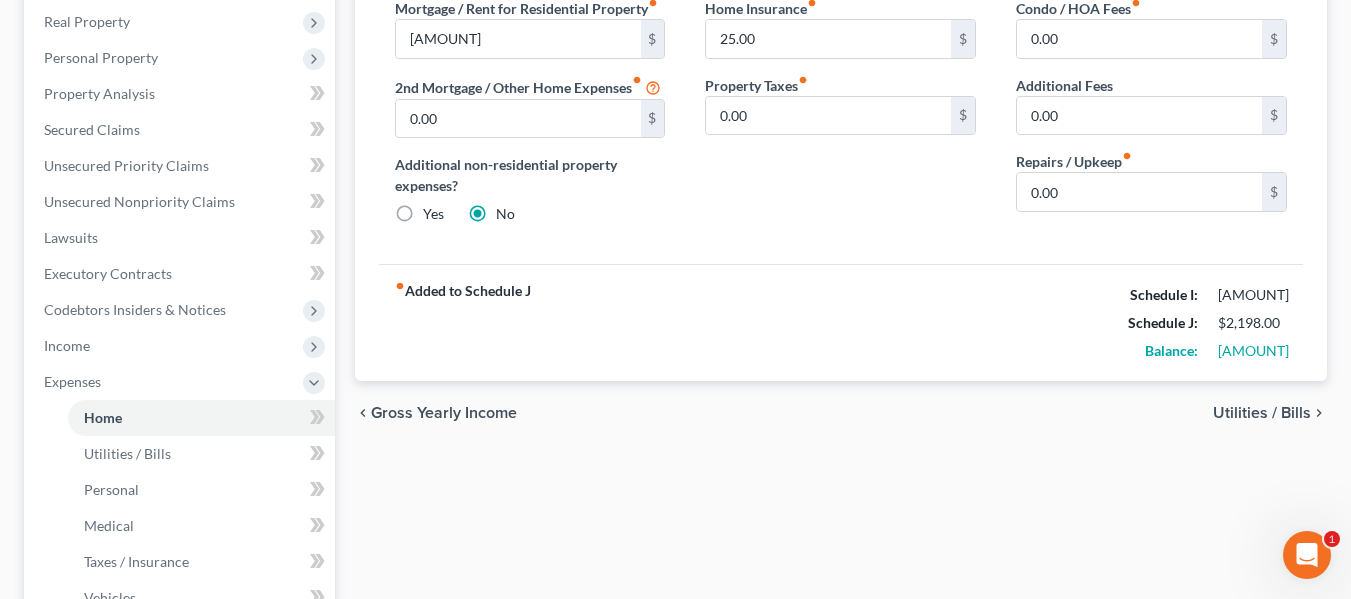 scroll, scrollTop: 313, scrollLeft: 0, axis: vertical 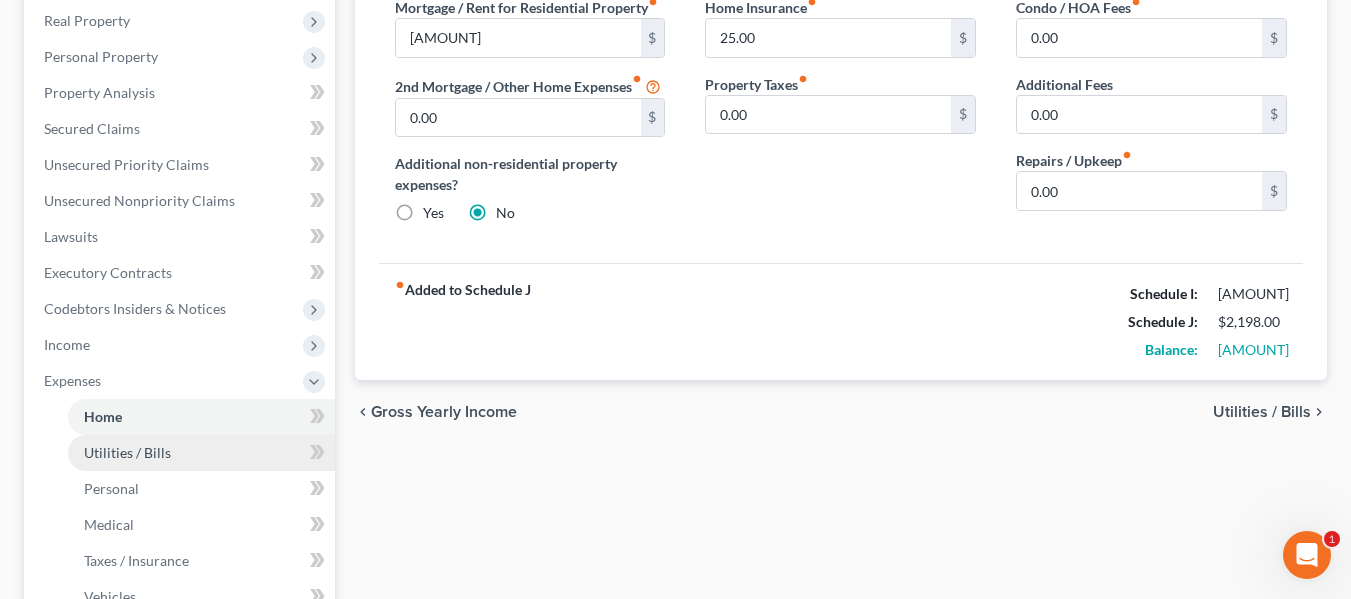 click on "Utilities / Bills" at bounding box center (201, 453) 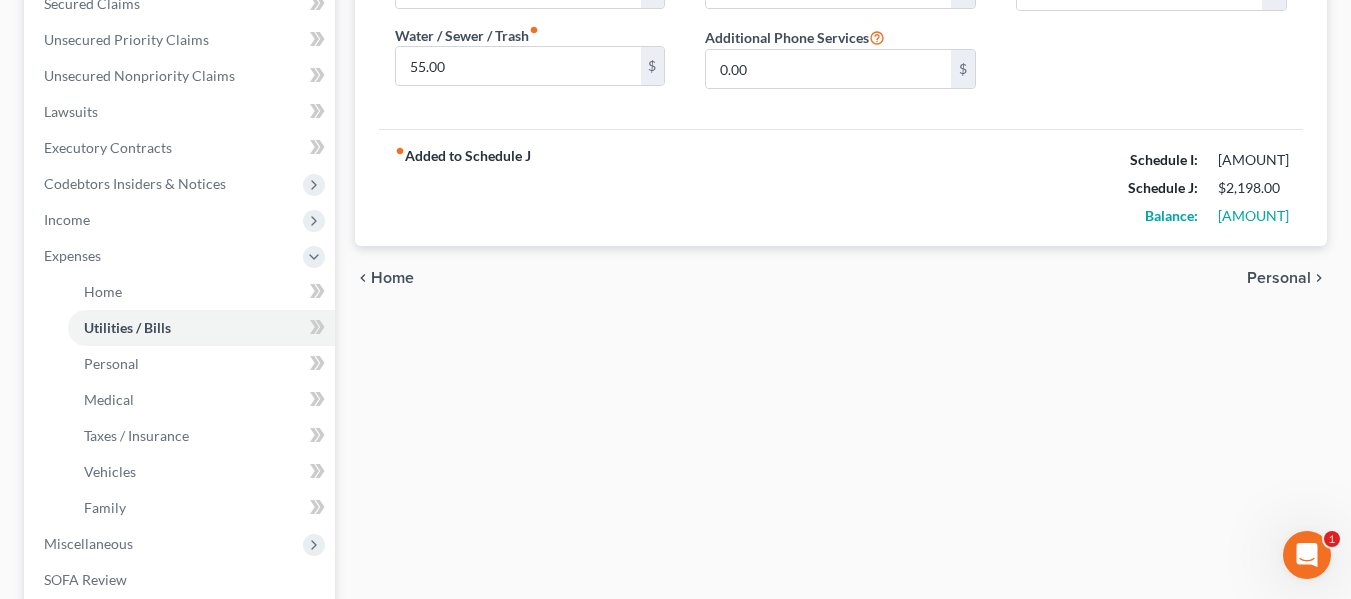scroll, scrollTop: 439, scrollLeft: 0, axis: vertical 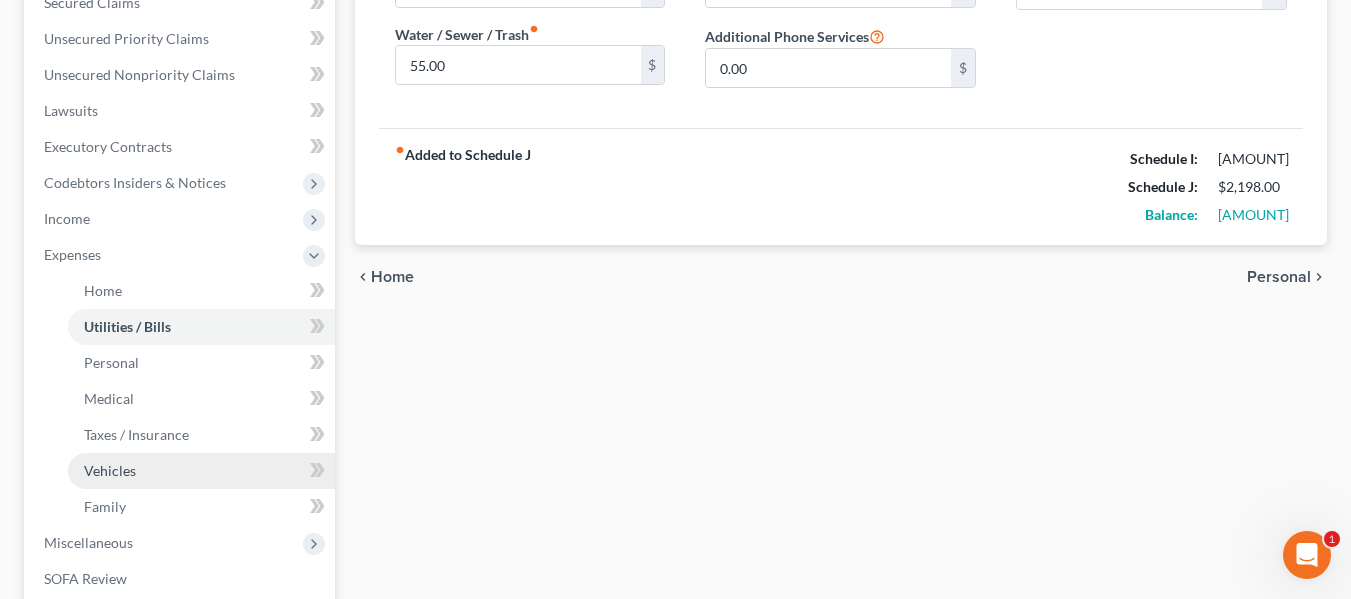 click on "Vehicles" at bounding box center (201, 471) 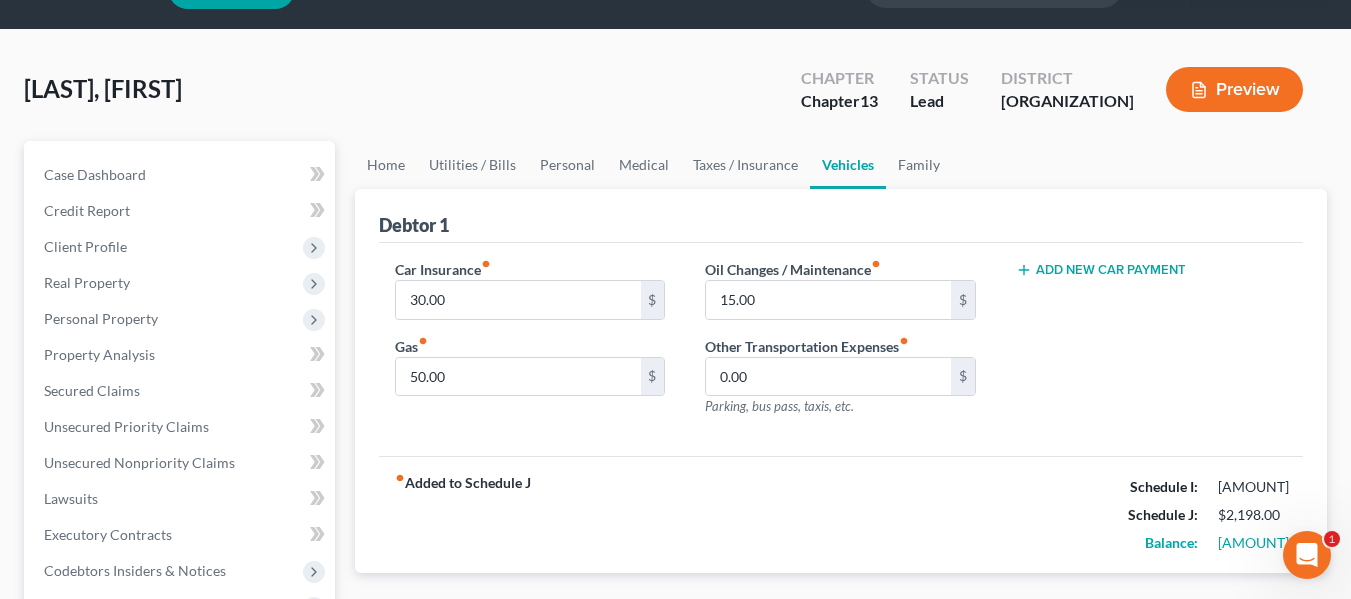 scroll, scrollTop: 0, scrollLeft: 0, axis: both 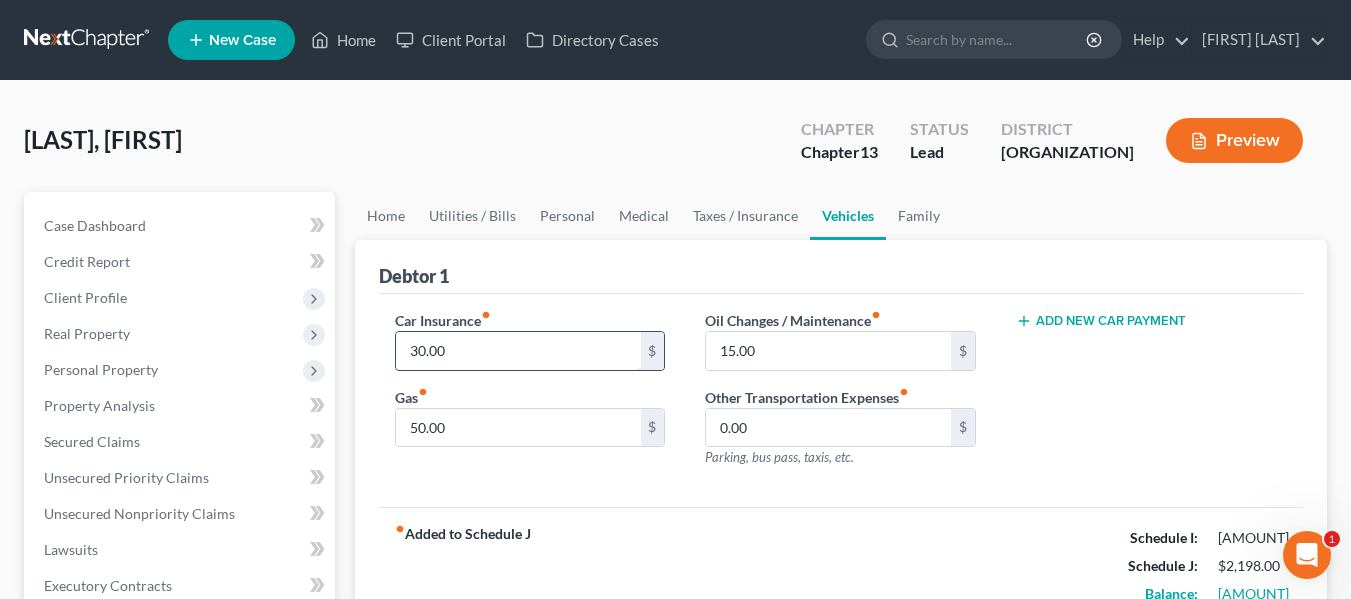 click on "30.00" at bounding box center [518, 351] 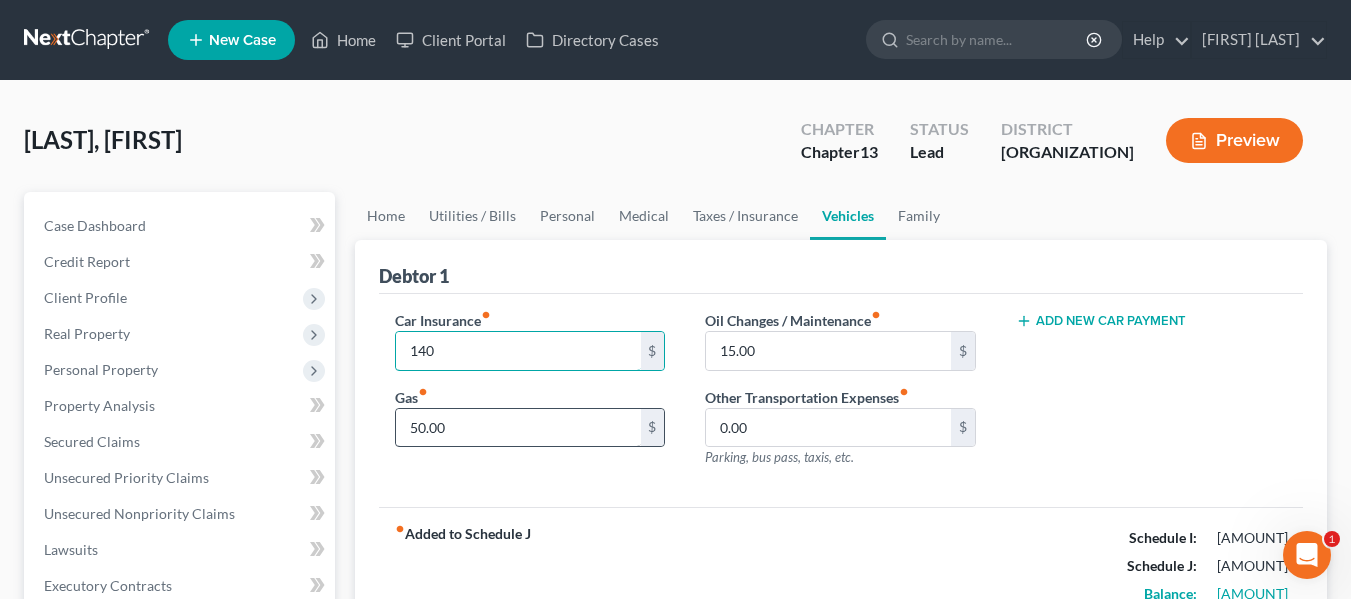 type on "140" 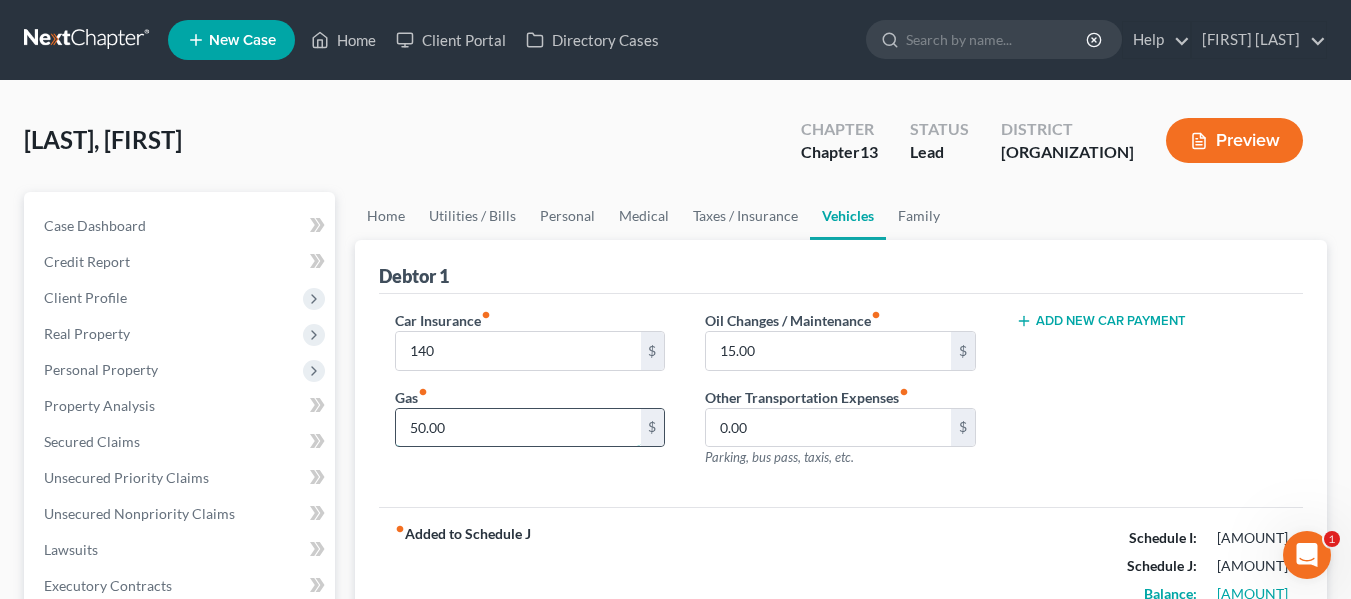 click on "50.00" at bounding box center (518, 428) 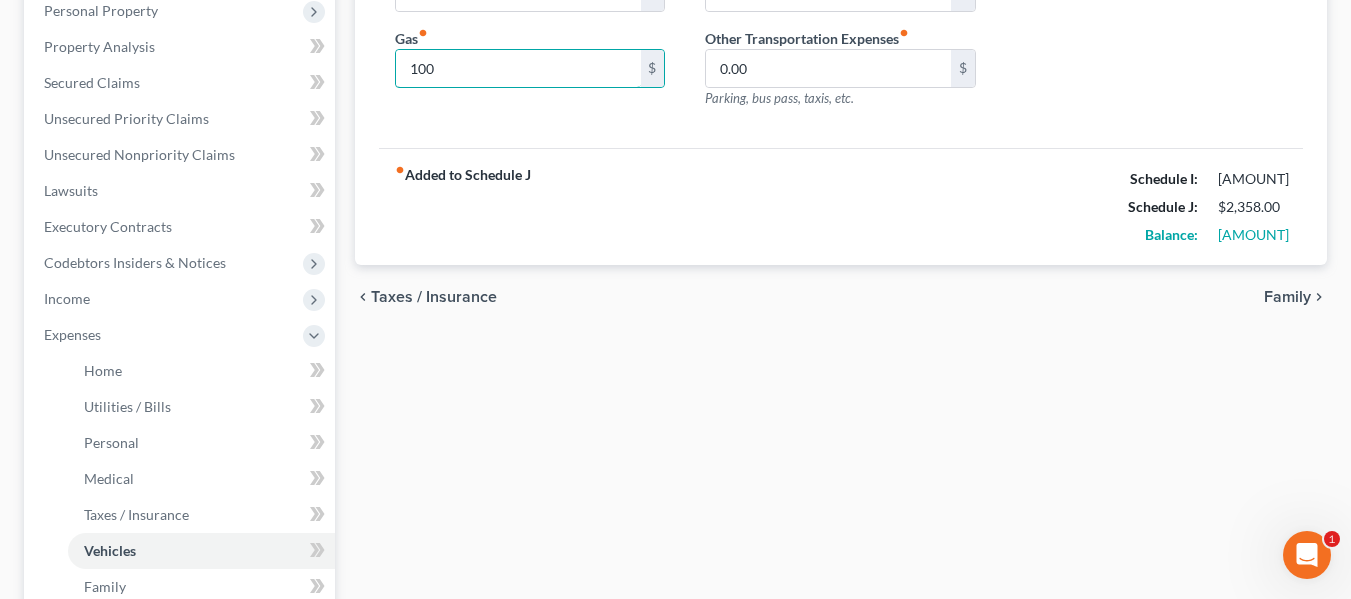 scroll, scrollTop: 360, scrollLeft: 0, axis: vertical 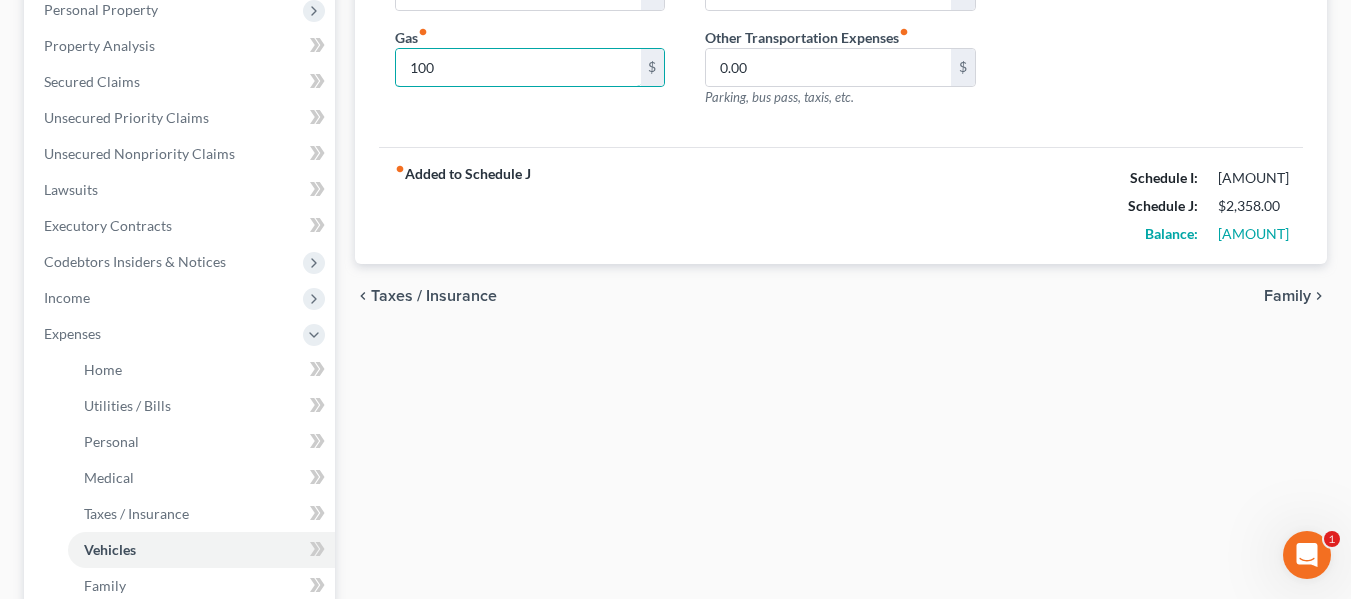 type on "100" 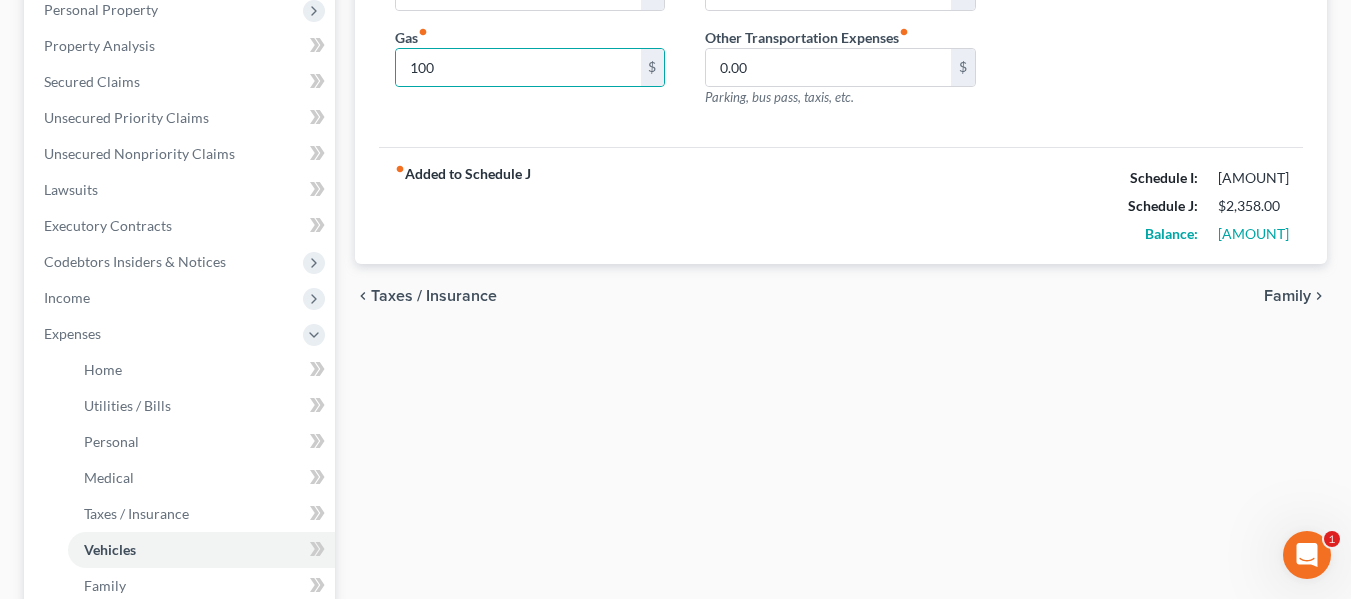 click on "Home
Utilities / Bills
Personal
Medical
Taxes / Insurance
Vehicles
Family
Debtor 1 Car Insurance  fiber_manual_record 140 $ Gas  fiber_manual_record 100 $ Oil Changes / Maintenance  fiber_manual_record 15.00 $ Other Transportation Expenses  fiber_manual_record 0.00 $ Parking, bus pass, taxis, etc. Add New Car Payment fiber_manual_record  Added to Schedule J Schedule I: $3,118.74 Schedule J: $2,358.00 Balance: $760.74
chevron_left
Taxes / Insurance
Family
chevron_right" at bounding box center [841, 373] 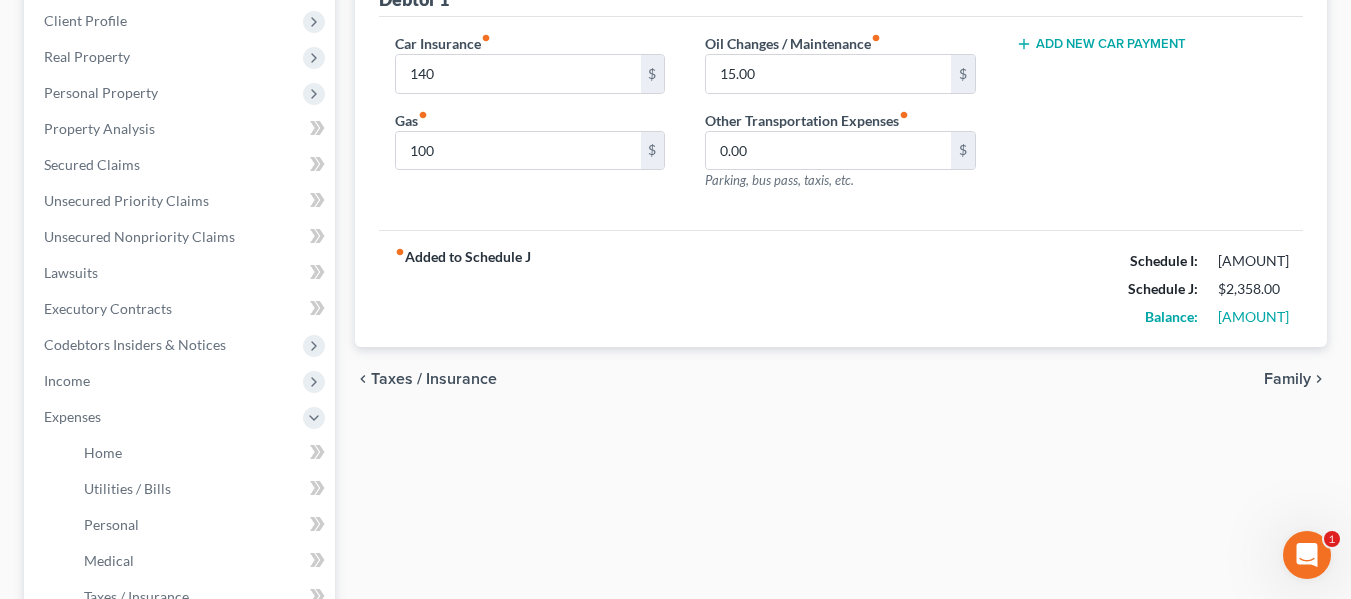 scroll, scrollTop: 276, scrollLeft: 0, axis: vertical 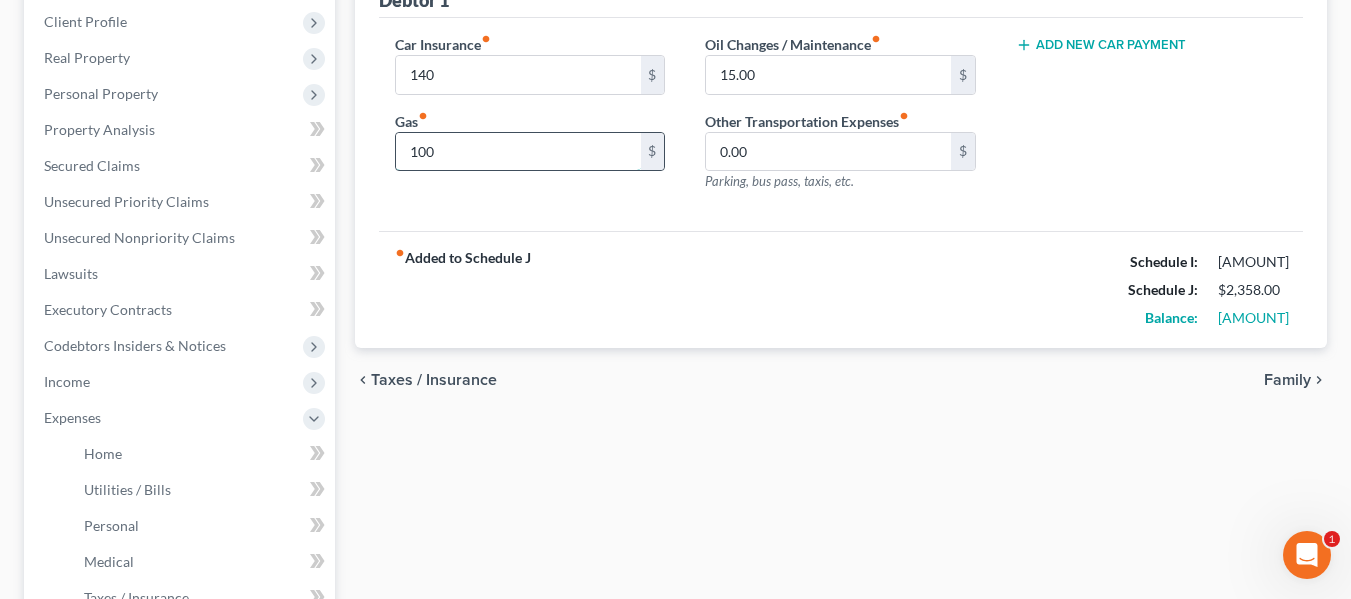 click on "100" at bounding box center (518, 152) 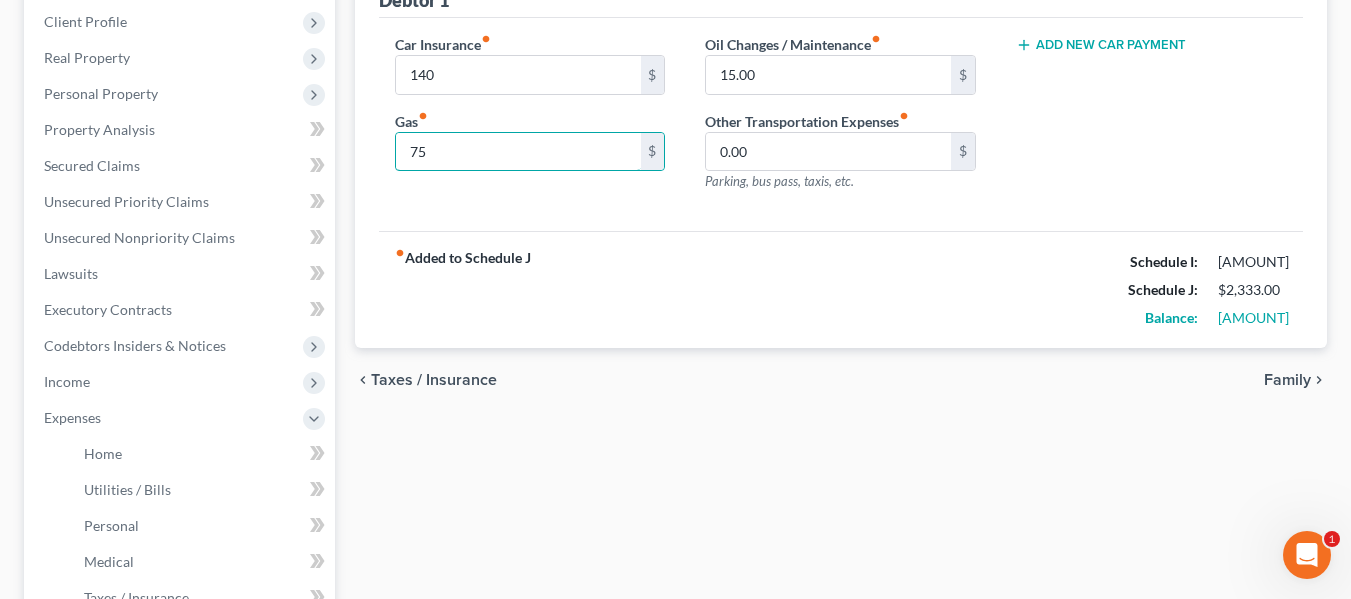 type on "75" 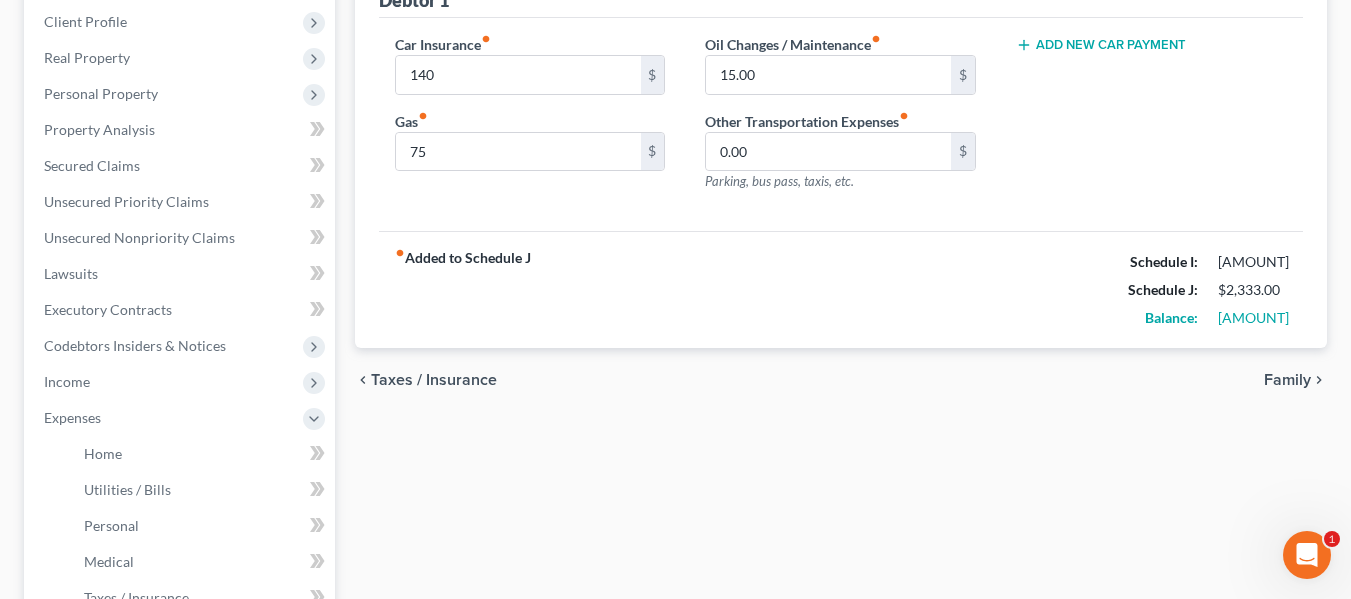 click on "fiber_manual_record  Added to Schedule J Schedule I: [AMOUNT] Schedule J: [AMOUNT] Balance: [AMOUNT]" at bounding box center [841, 289] 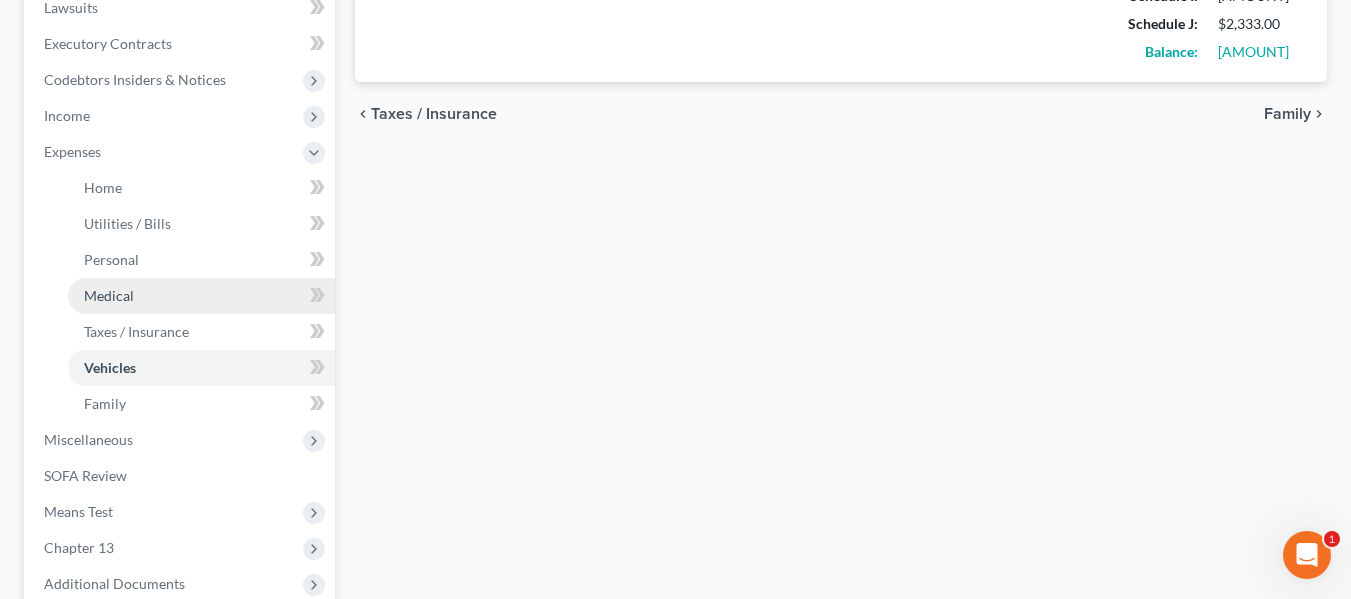 scroll, scrollTop: 0, scrollLeft: 0, axis: both 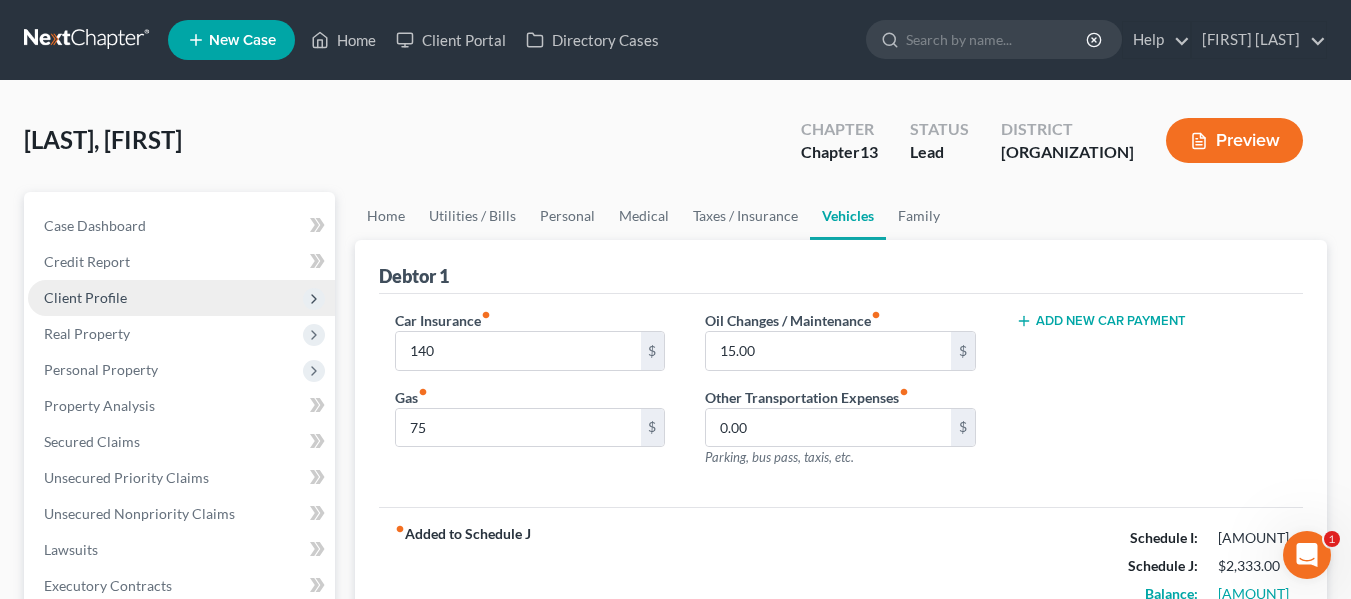 click on "Client Profile" at bounding box center [181, 298] 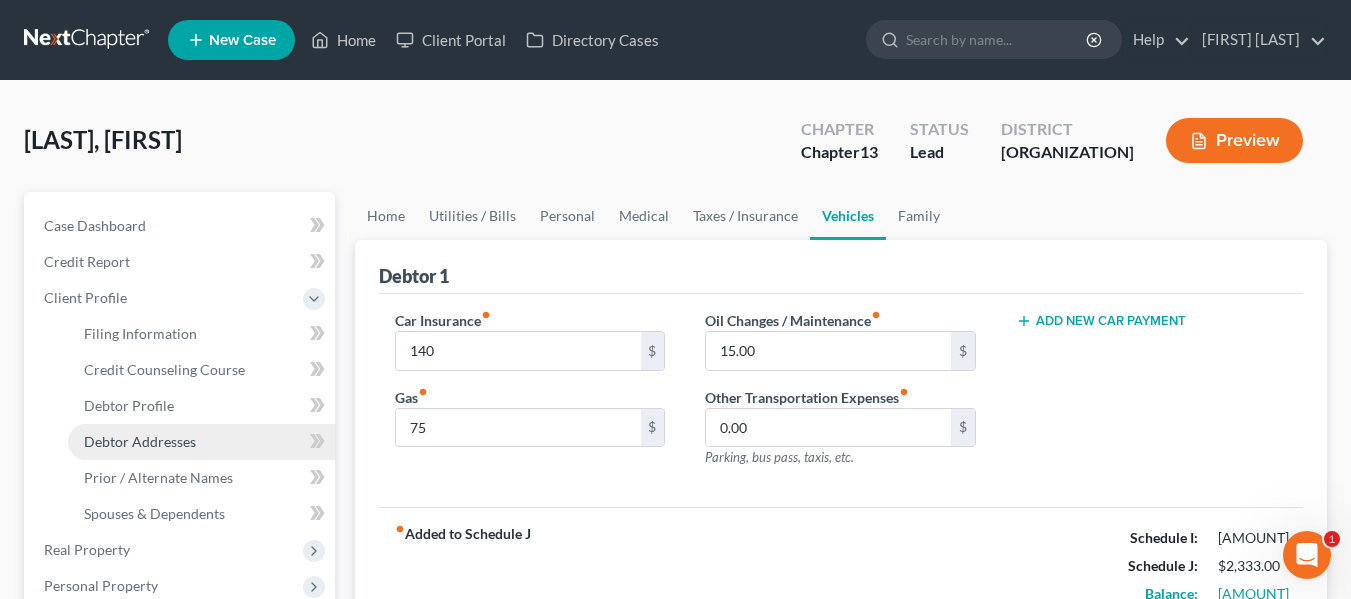 click on "Debtor Addresses" at bounding box center (140, 441) 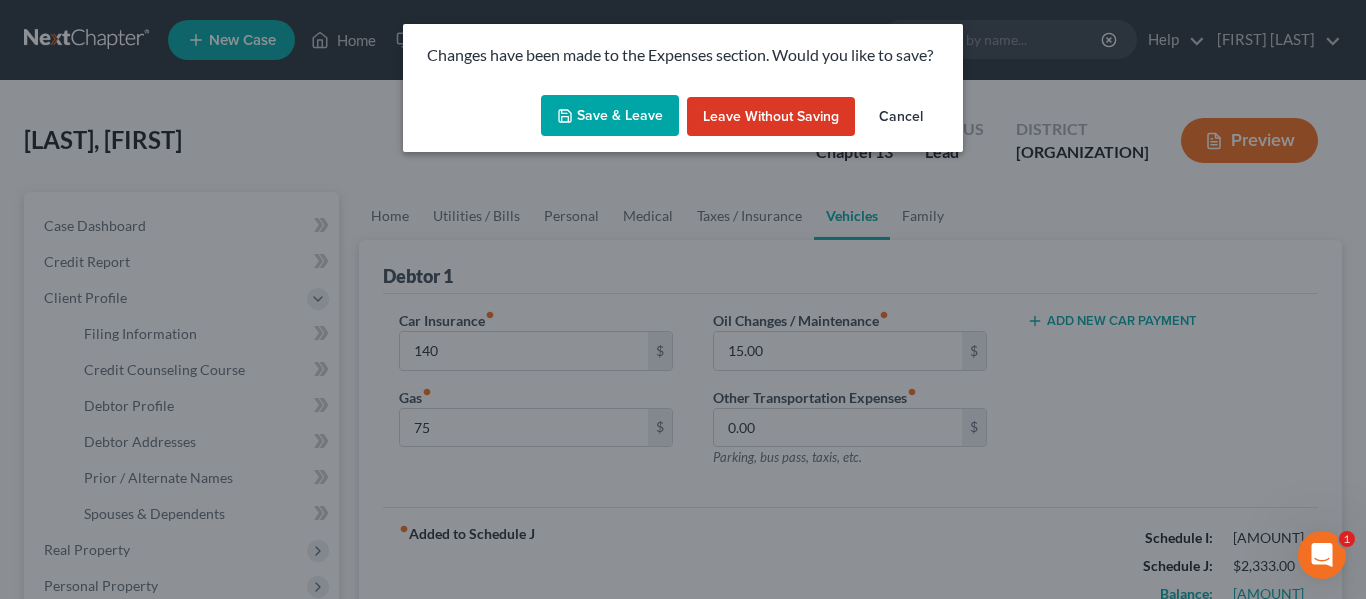 click on "Save & Leave" at bounding box center (610, 116) 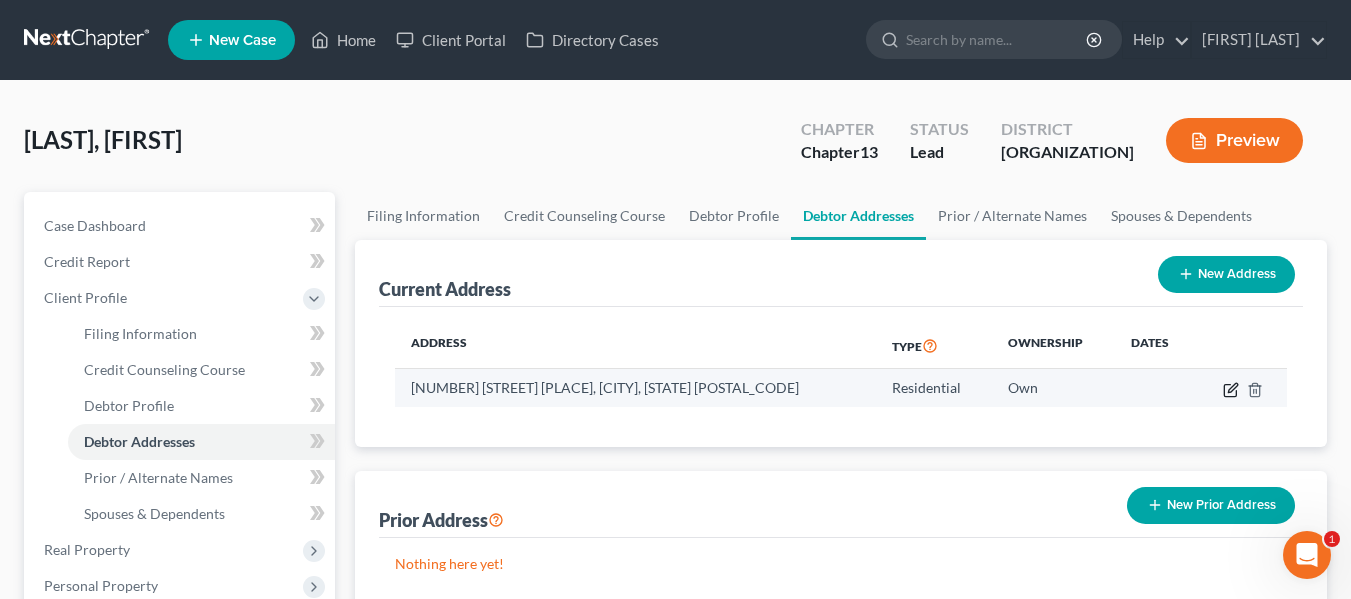 click 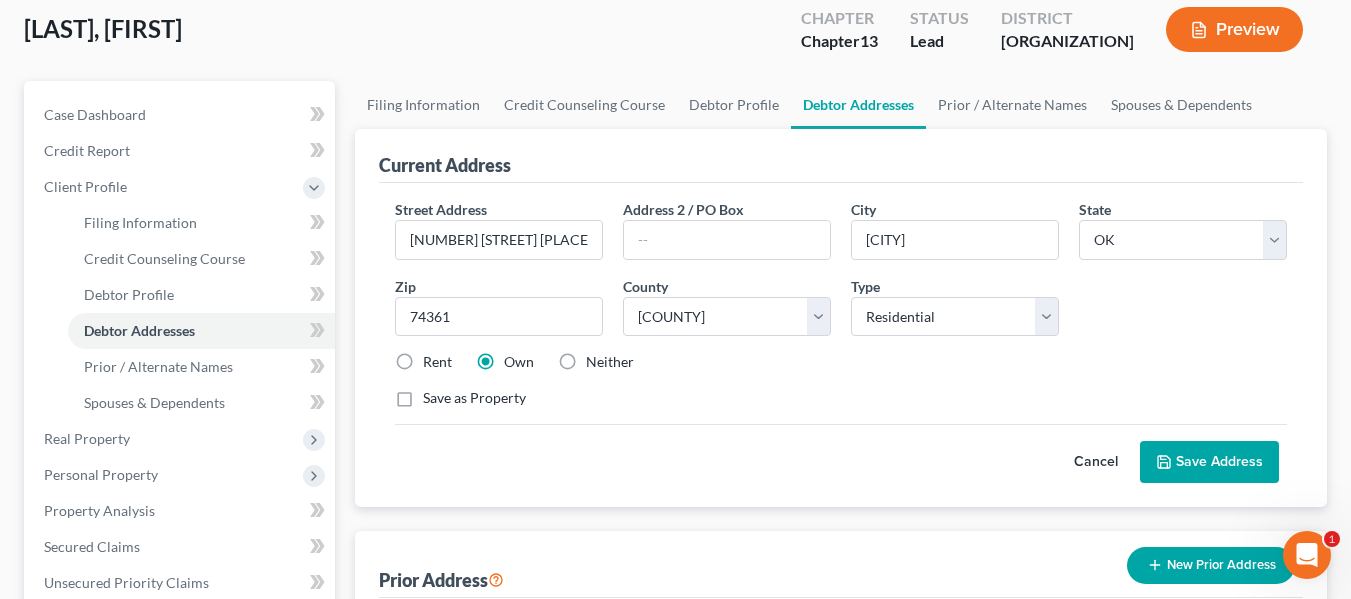scroll, scrollTop: 169, scrollLeft: 0, axis: vertical 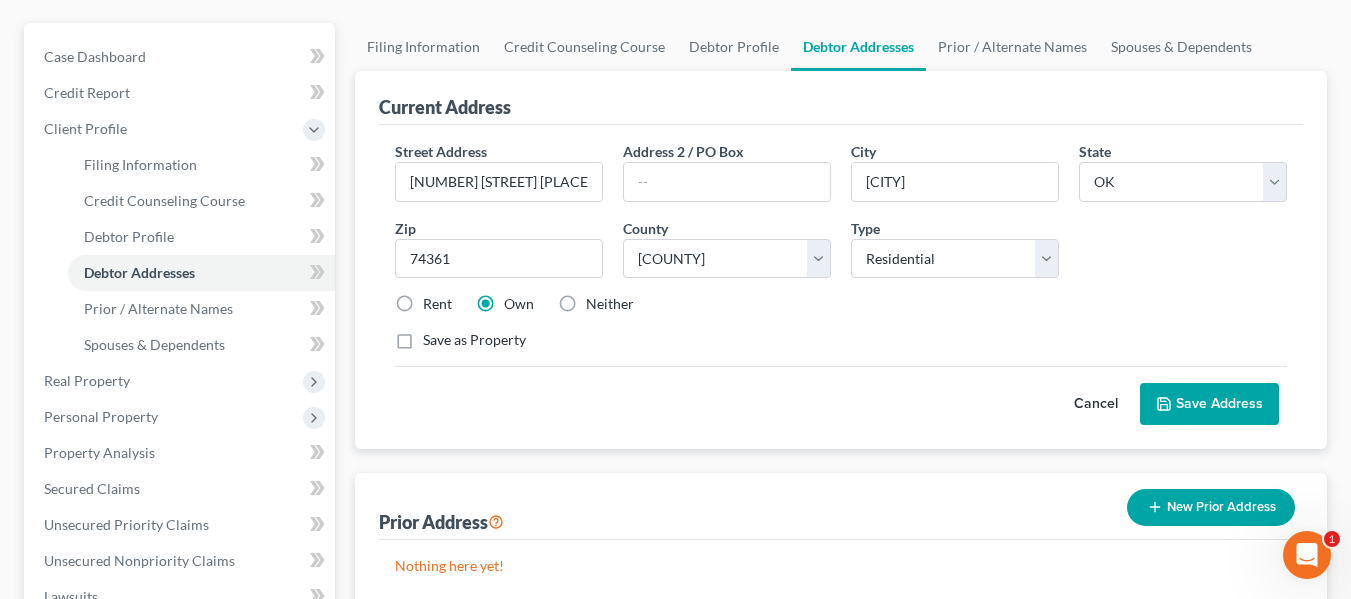 click on "Cancel" at bounding box center [1096, 404] 